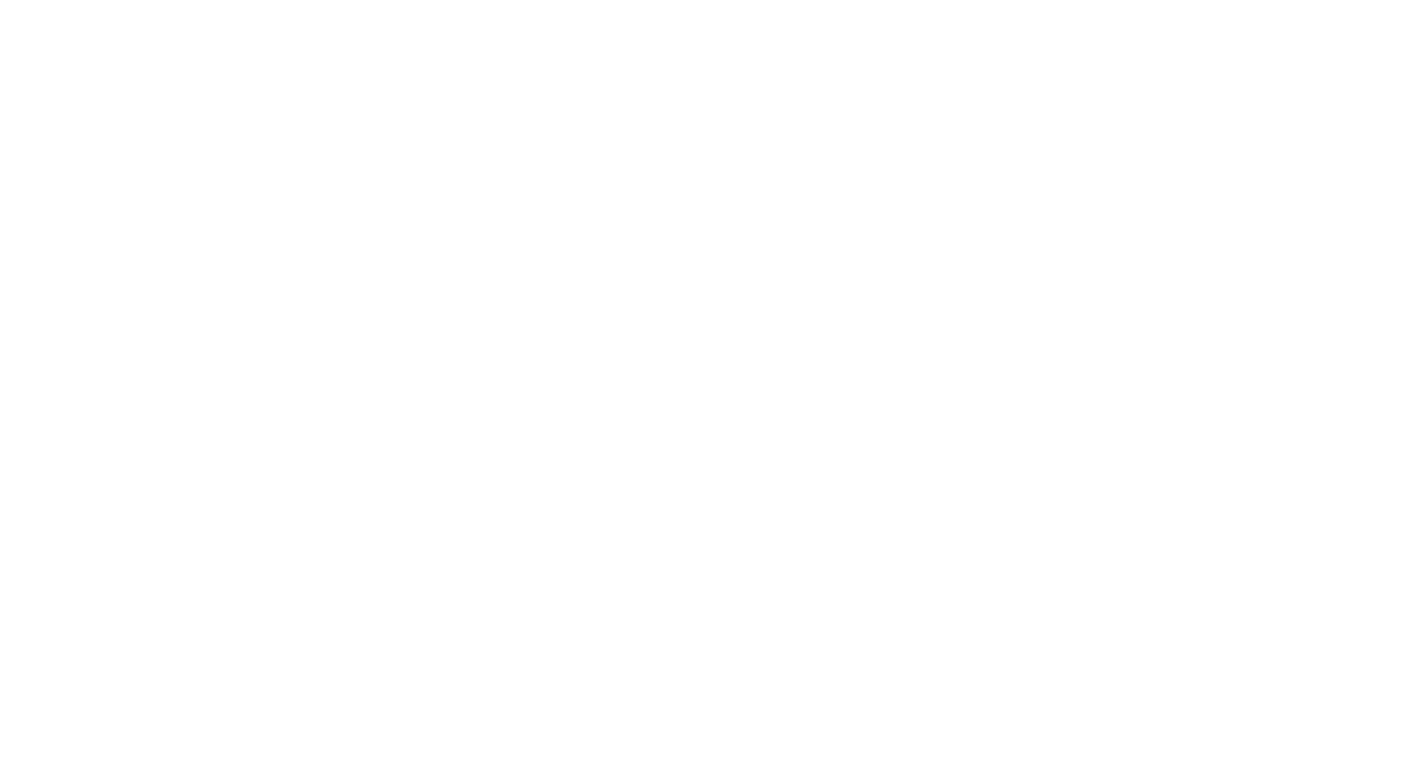 scroll, scrollTop: 0, scrollLeft: 0, axis: both 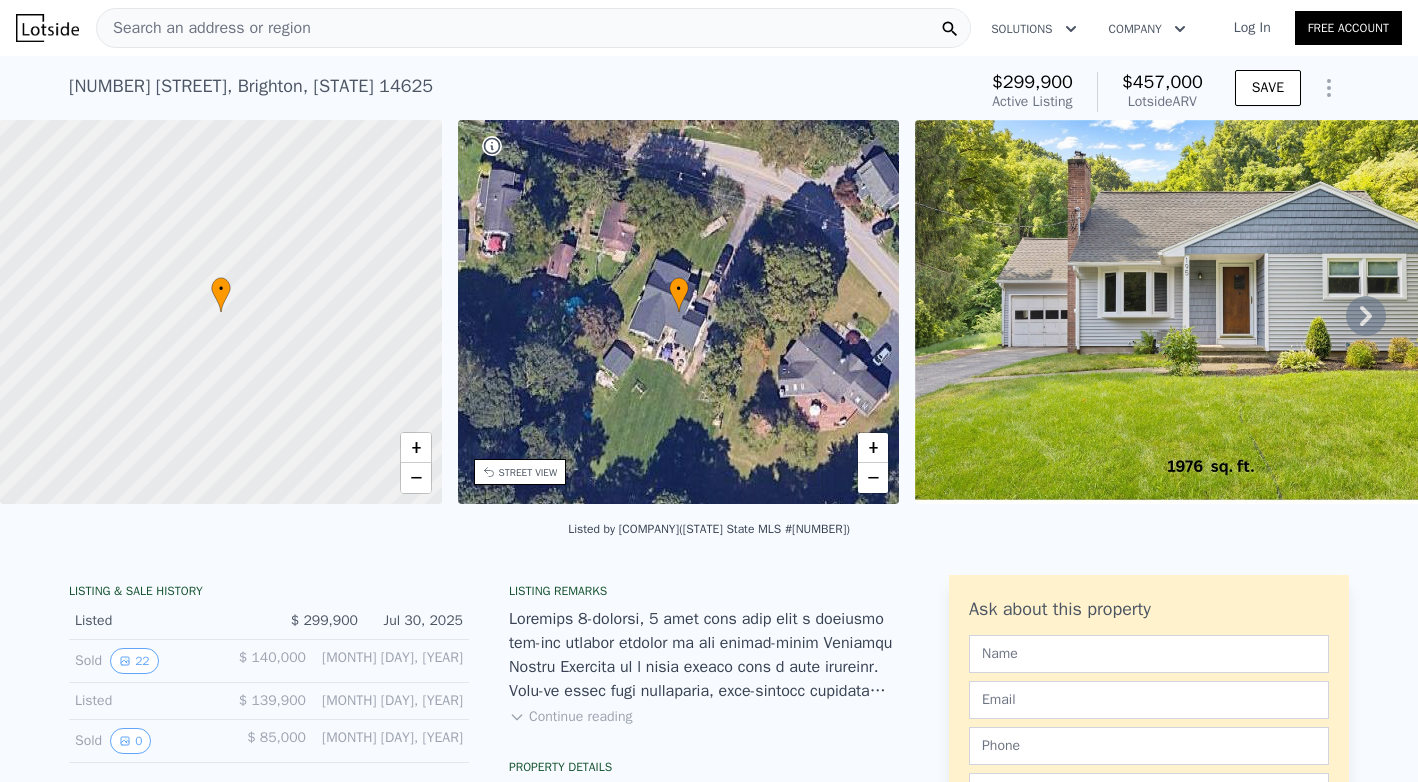 click on "Continue reading" at bounding box center [570, 717] 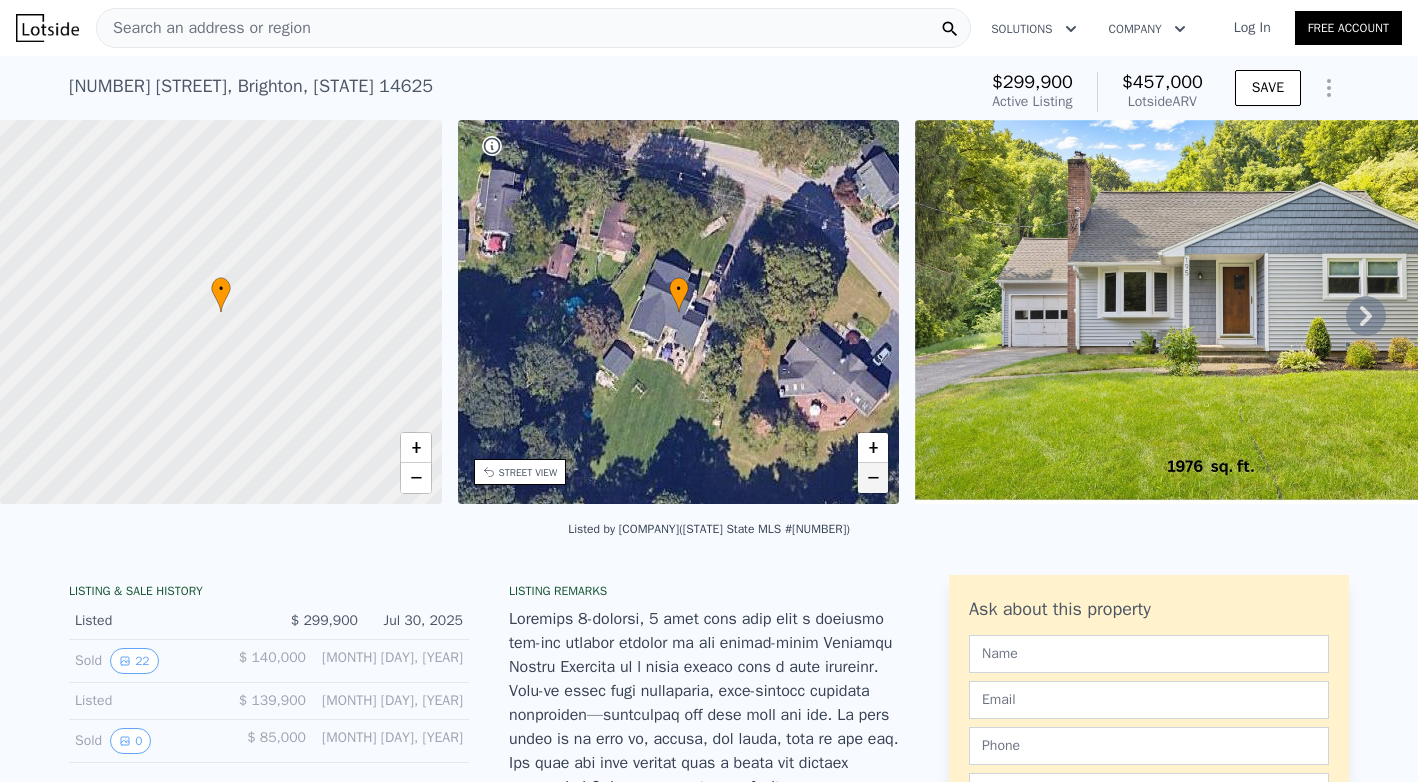 click on "−" at bounding box center (873, 478) 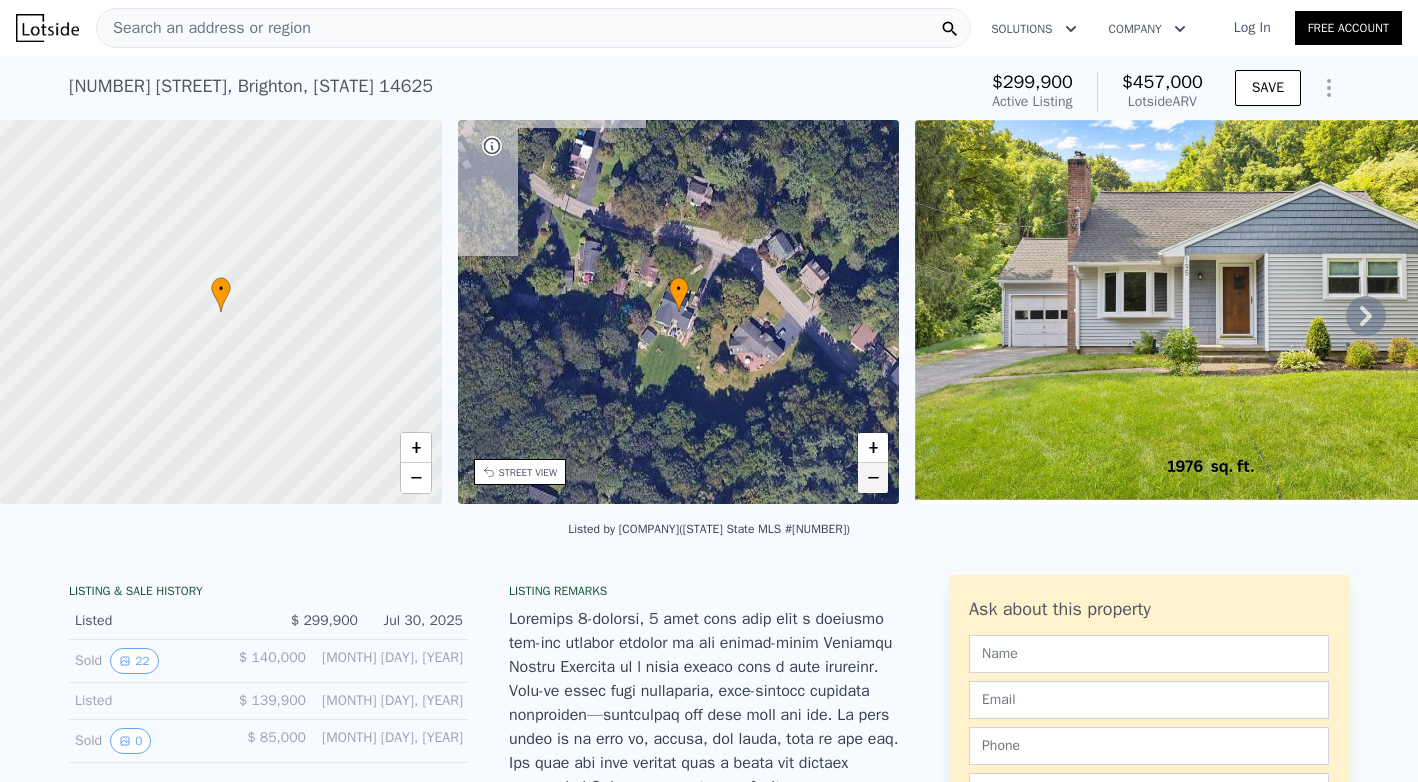 click on "−" at bounding box center [873, 478] 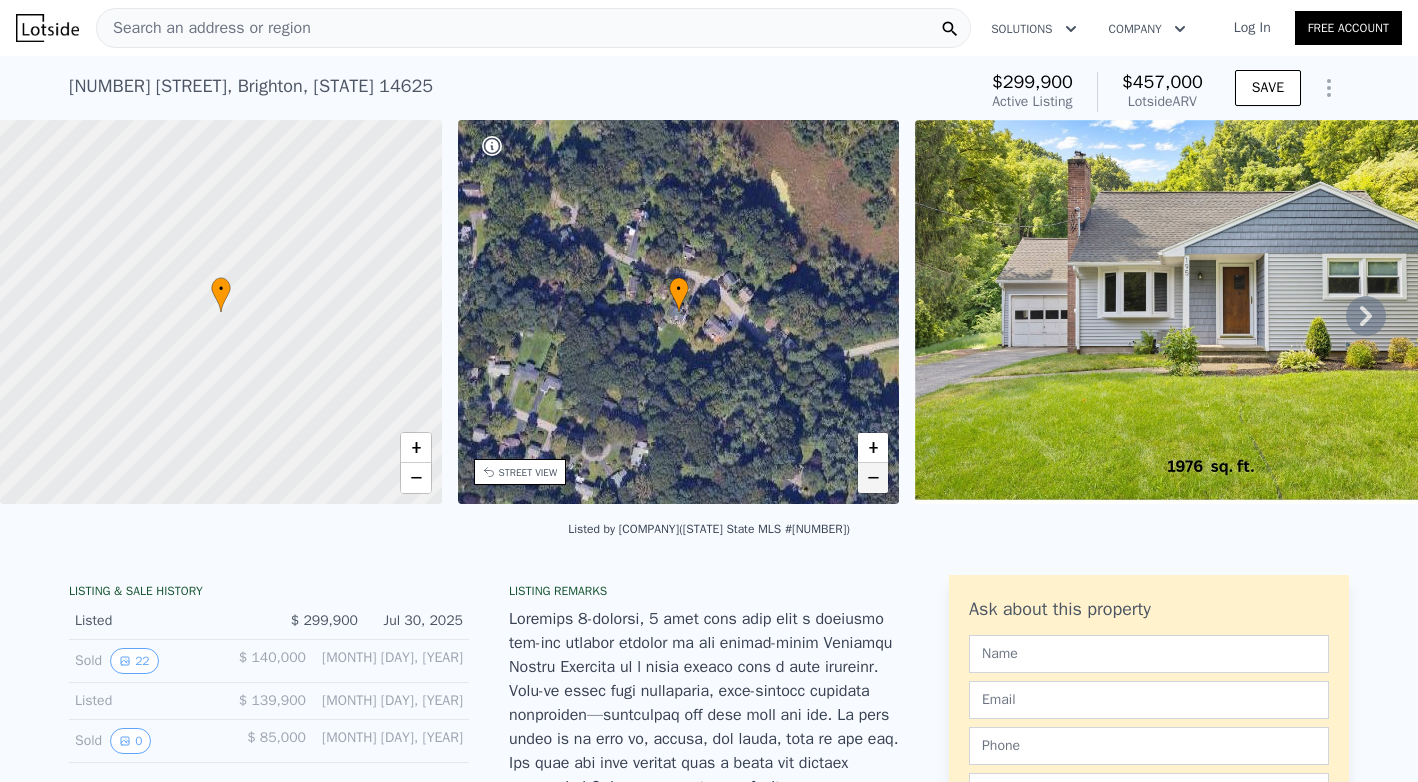 click on "−" at bounding box center [873, 478] 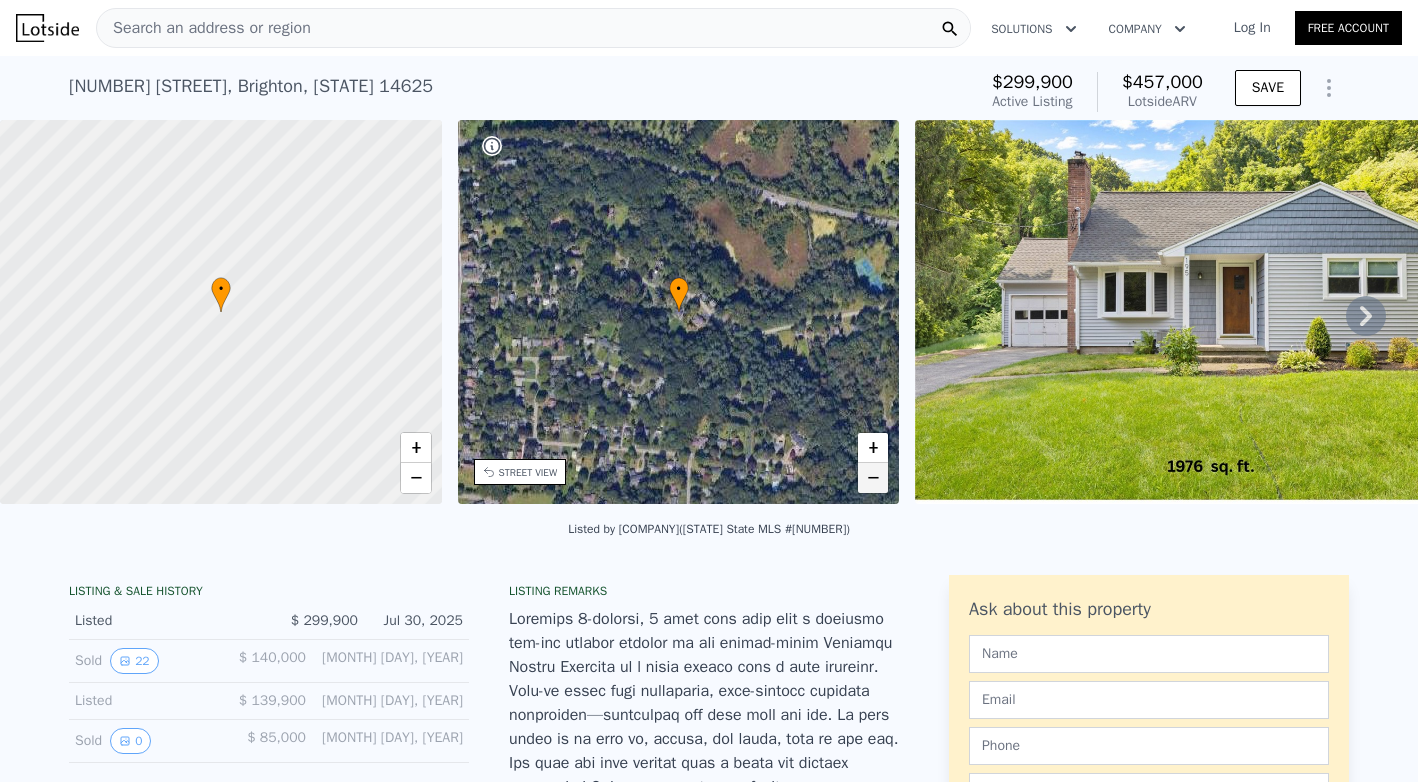 click on "−" at bounding box center (873, 478) 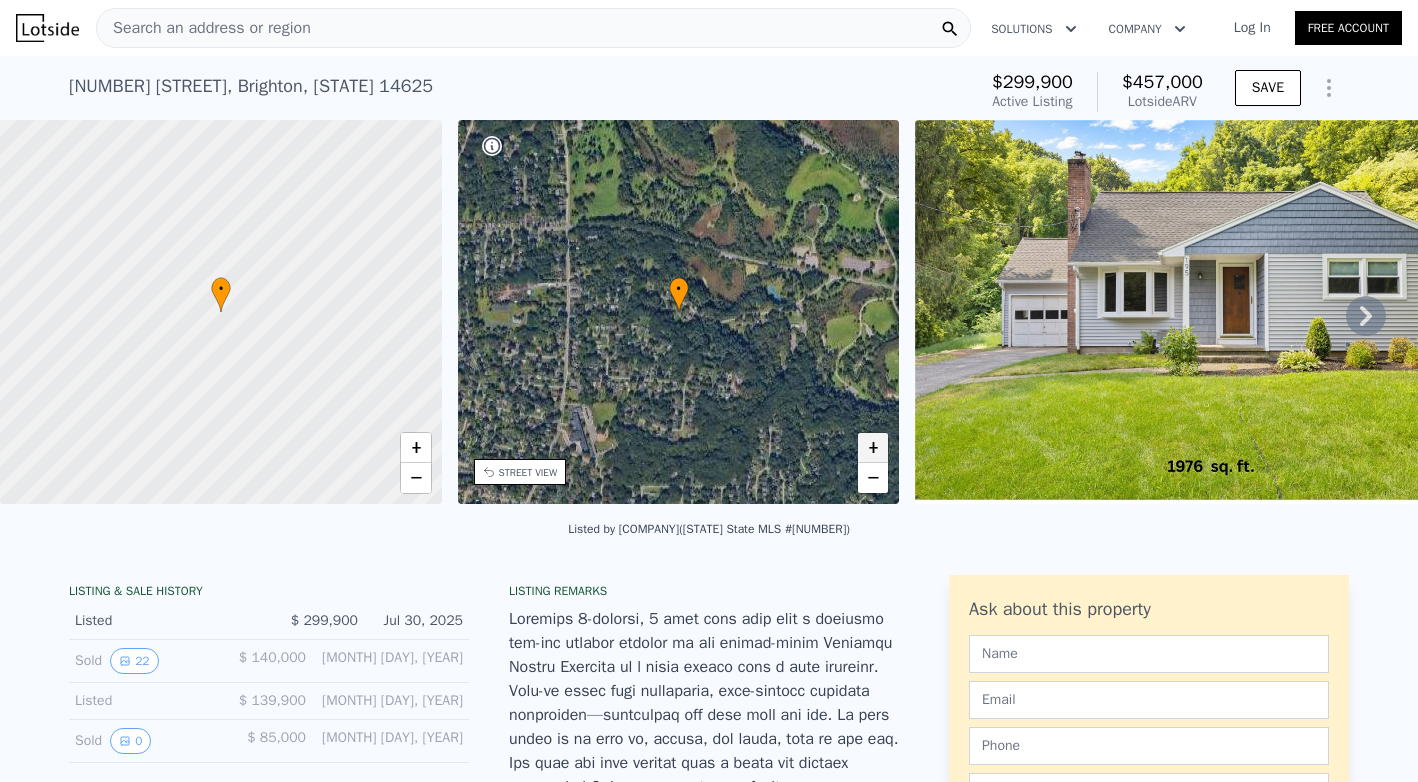 click on "+" at bounding box center [873, 448] 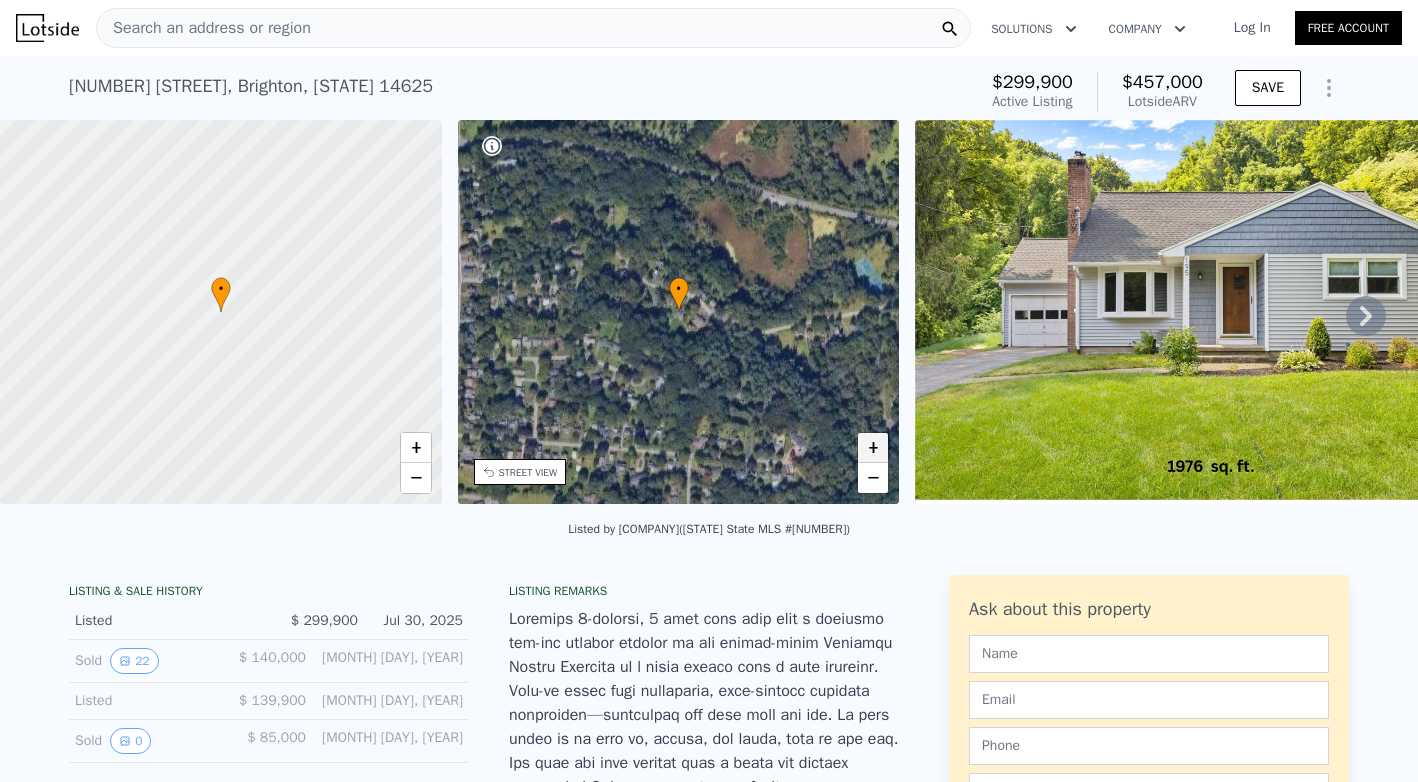 click on "+" at bounding box center [873, 448] 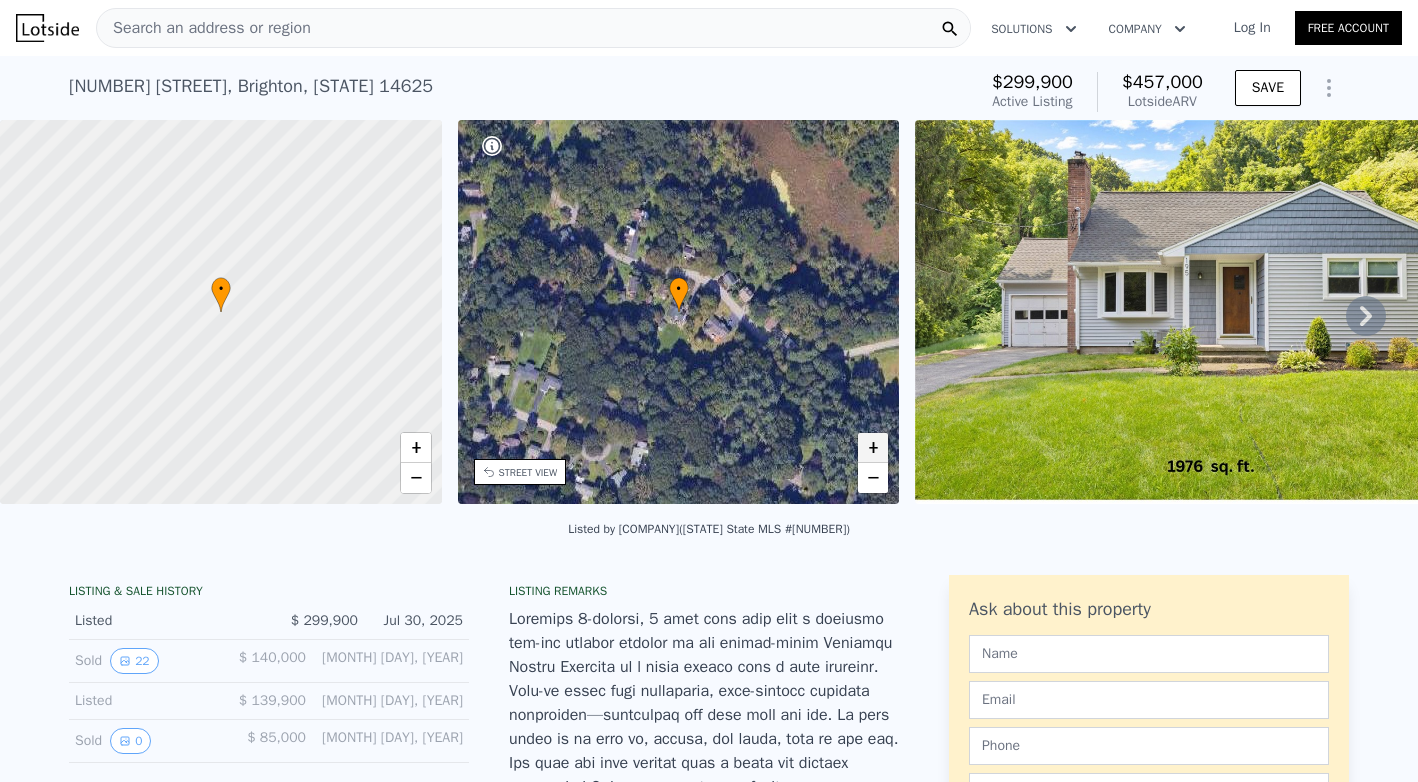 click on "+" at bounding box center (873, 448) 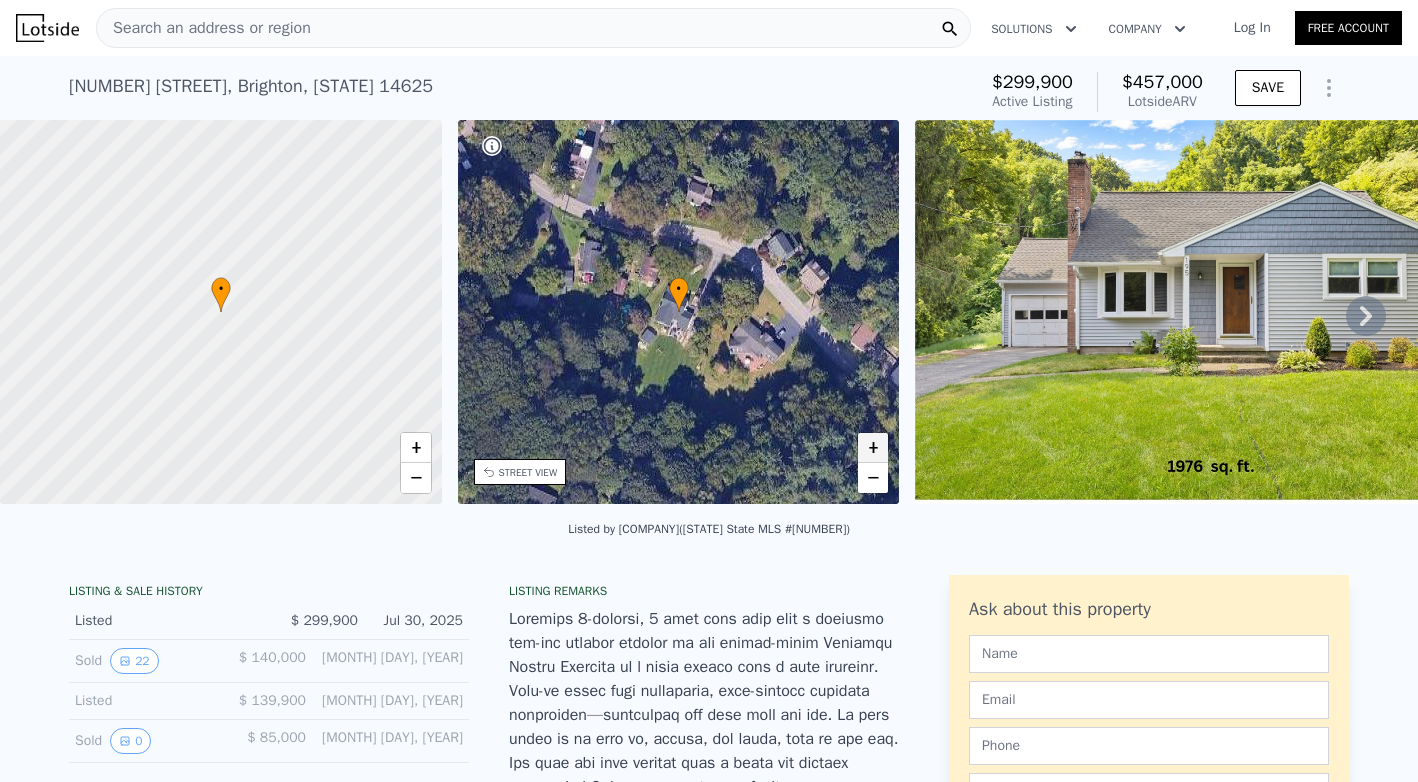 click on "+" at bounding box center [873, 448] 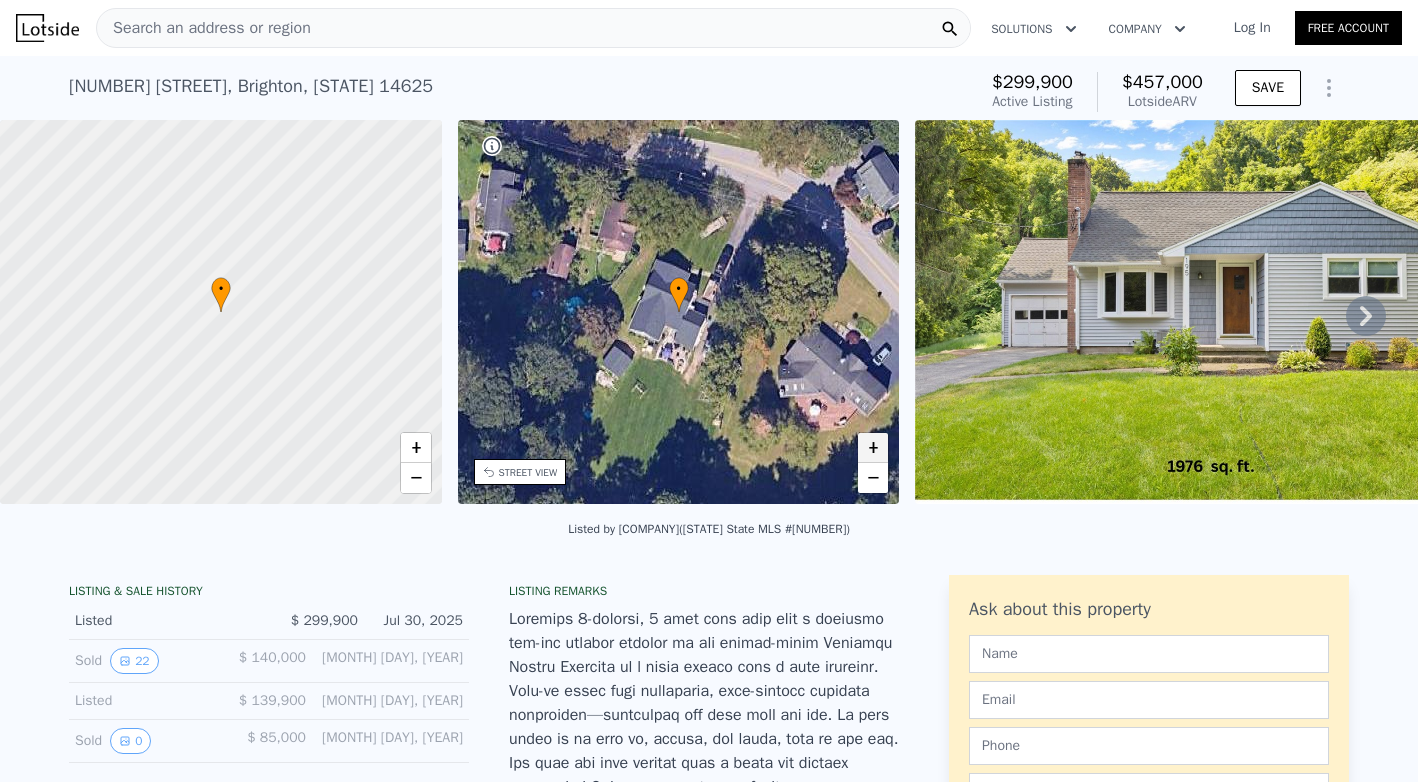 click on "+" at bounding box center (873, 448) 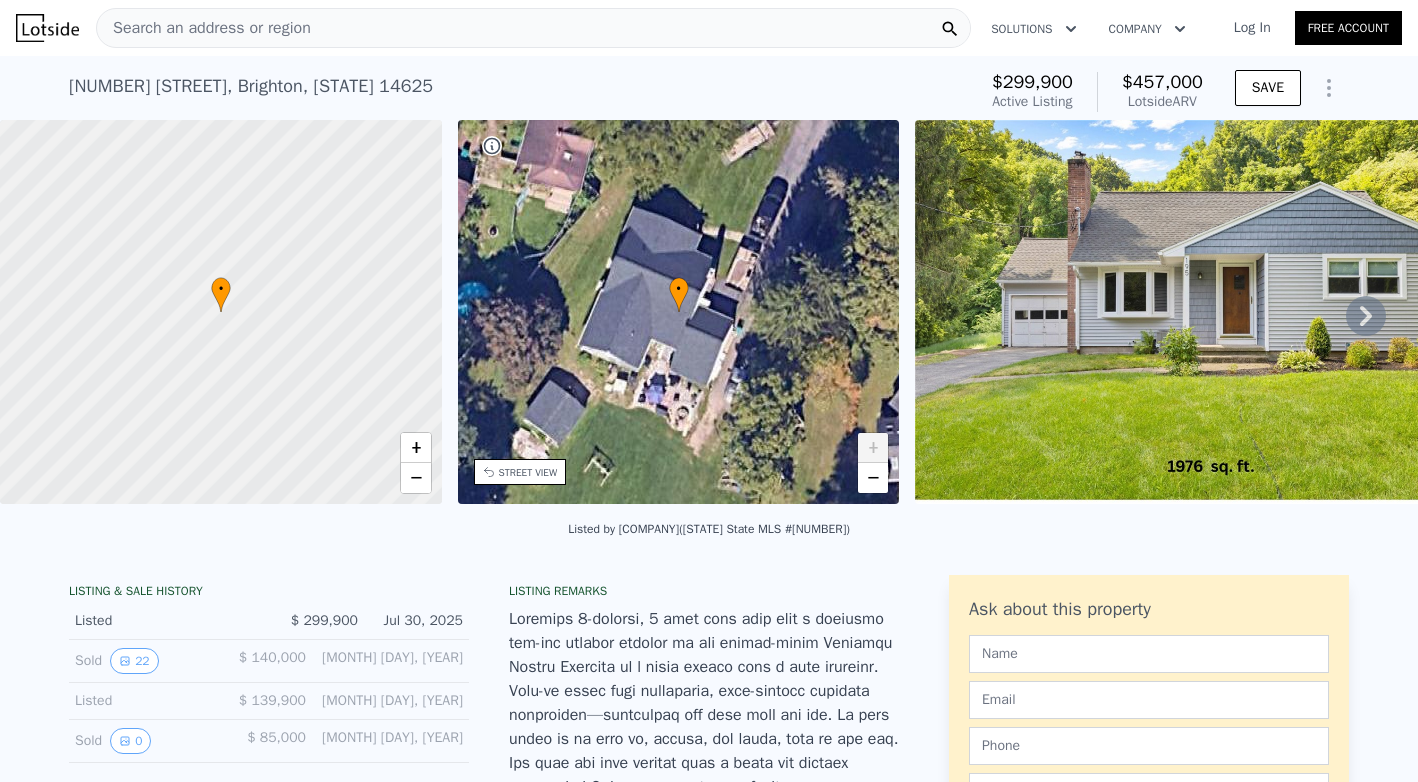click on "Search an address or region" at bounding box center [533, 28] 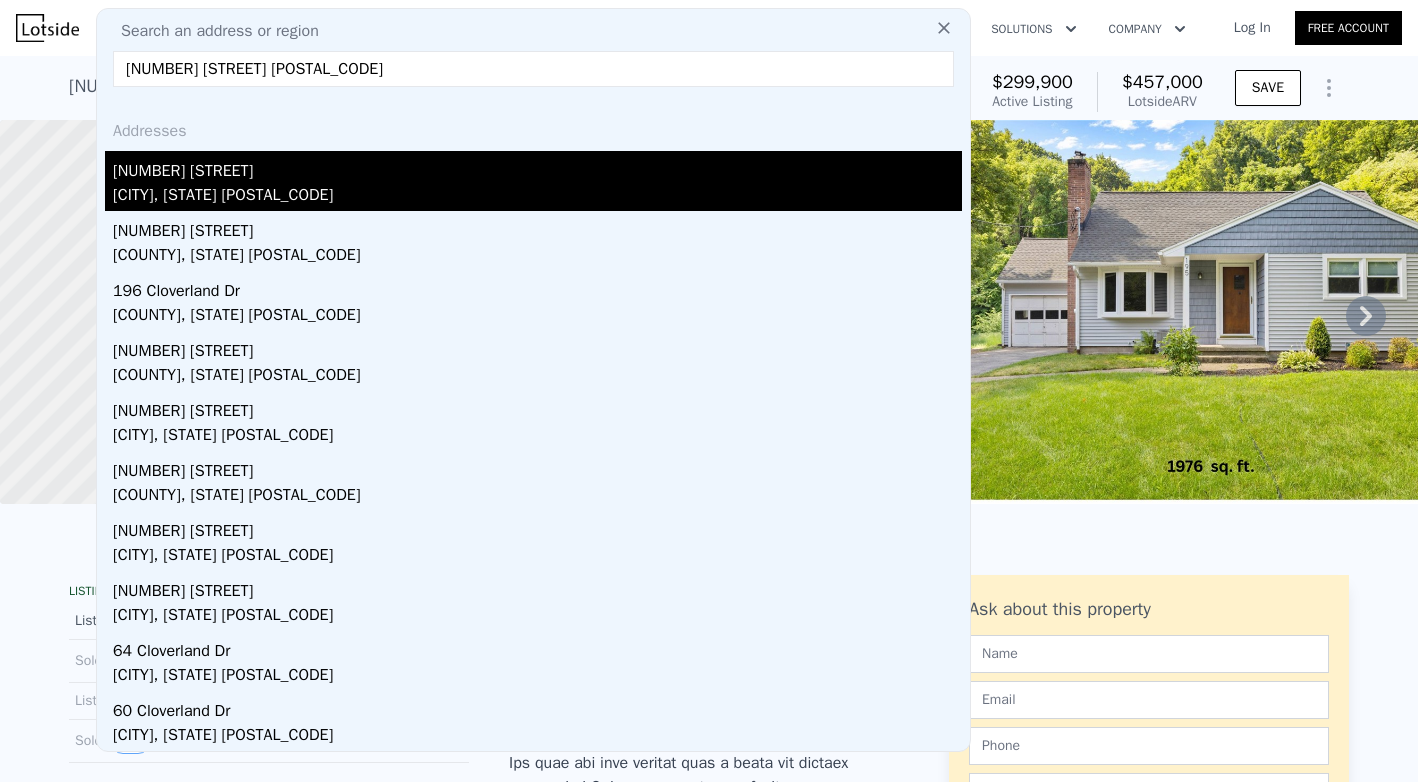 type on "[NUMBER] [STREET] [POSTAL_CODE]" 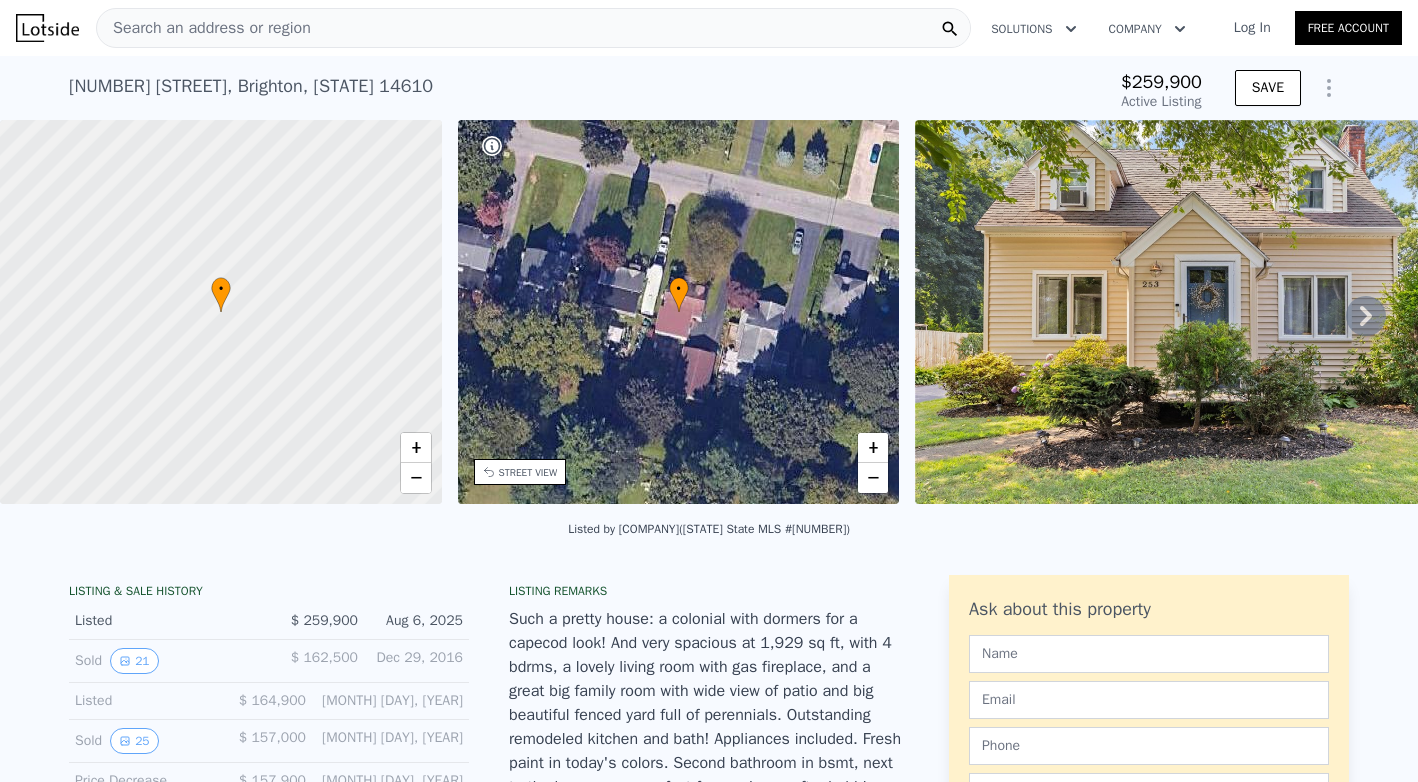 type on "-$ 280,492" 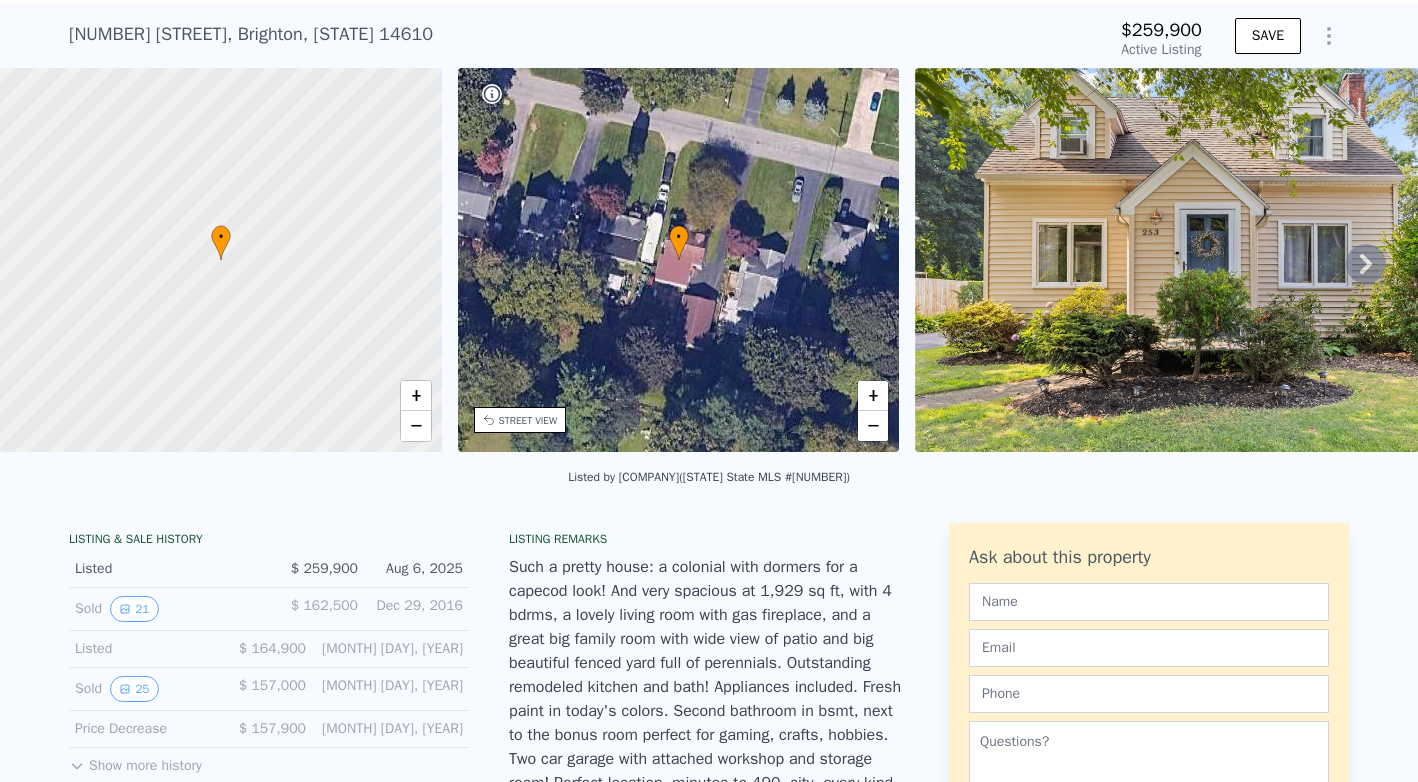 scroll, scrollTop: 60, scrollLeft: 0, axis: vertical 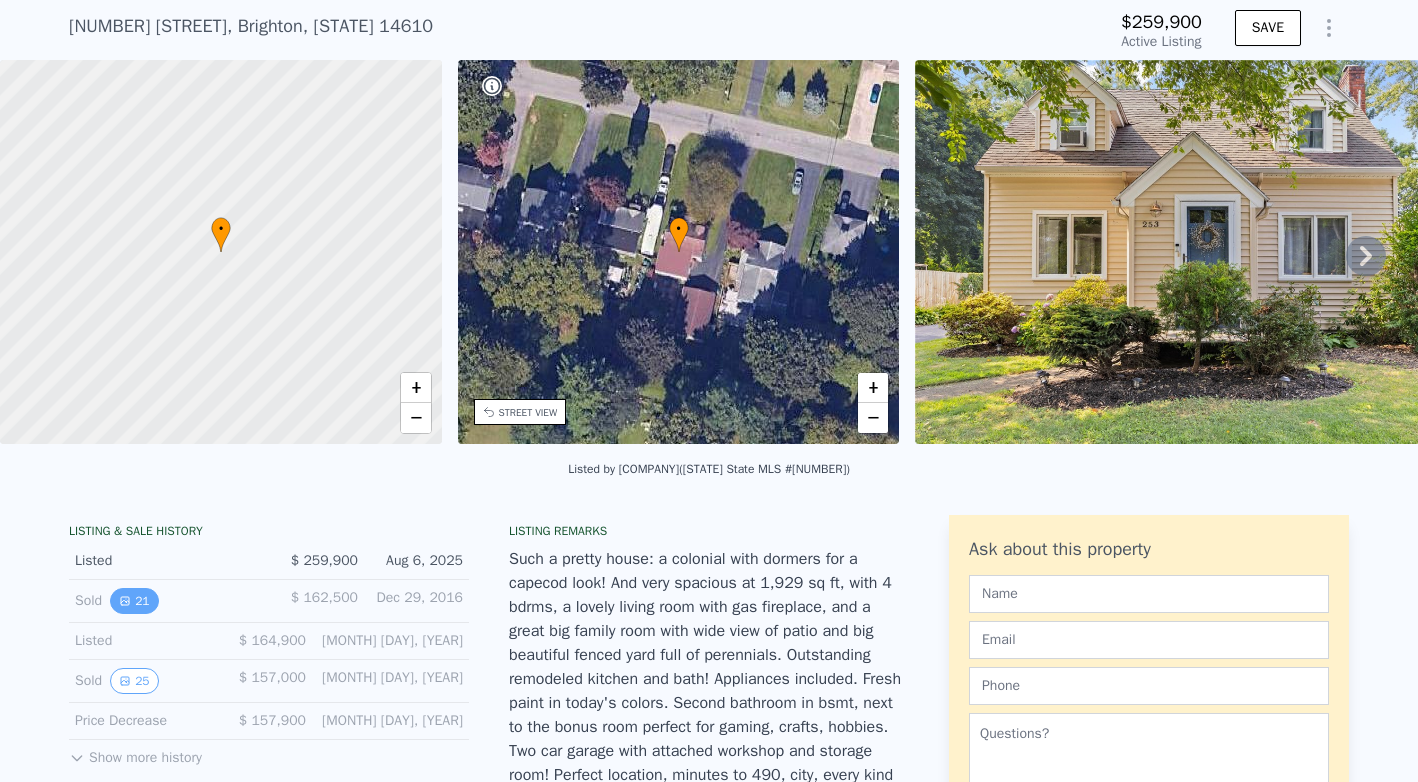 click on "21" at bounding box center [134, 601] 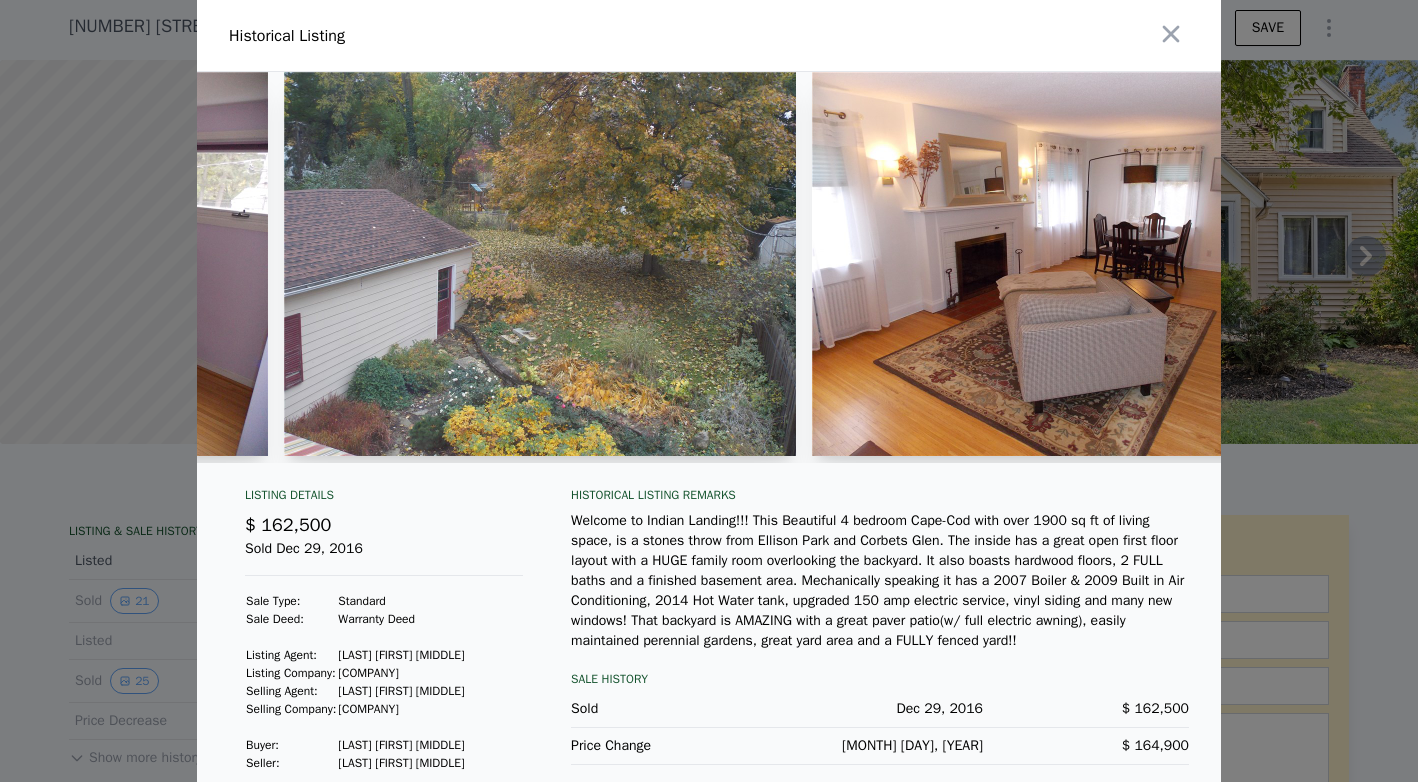 scroll, scrollTop: 0, scrollLeft: 2132, axis: horizontal 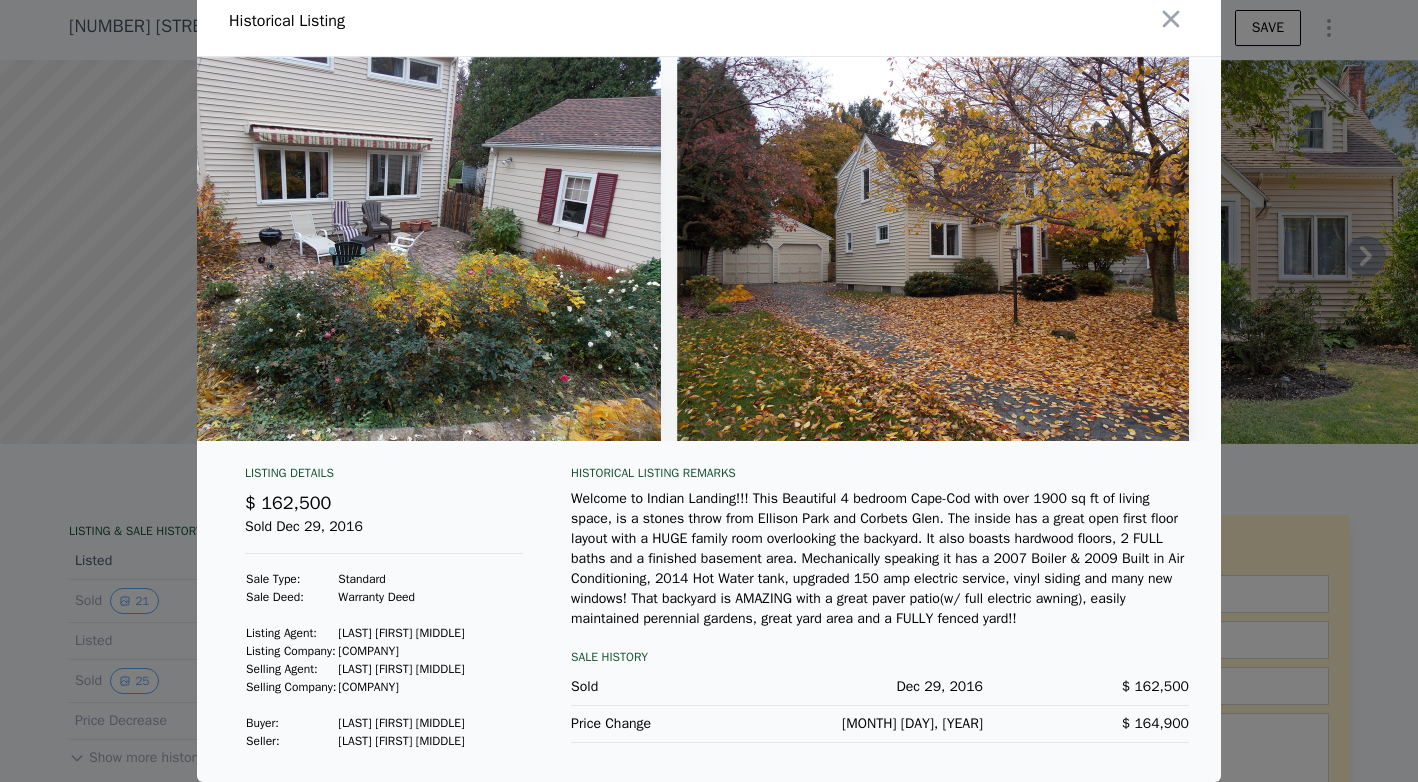 click at bounding box center (709, 391) 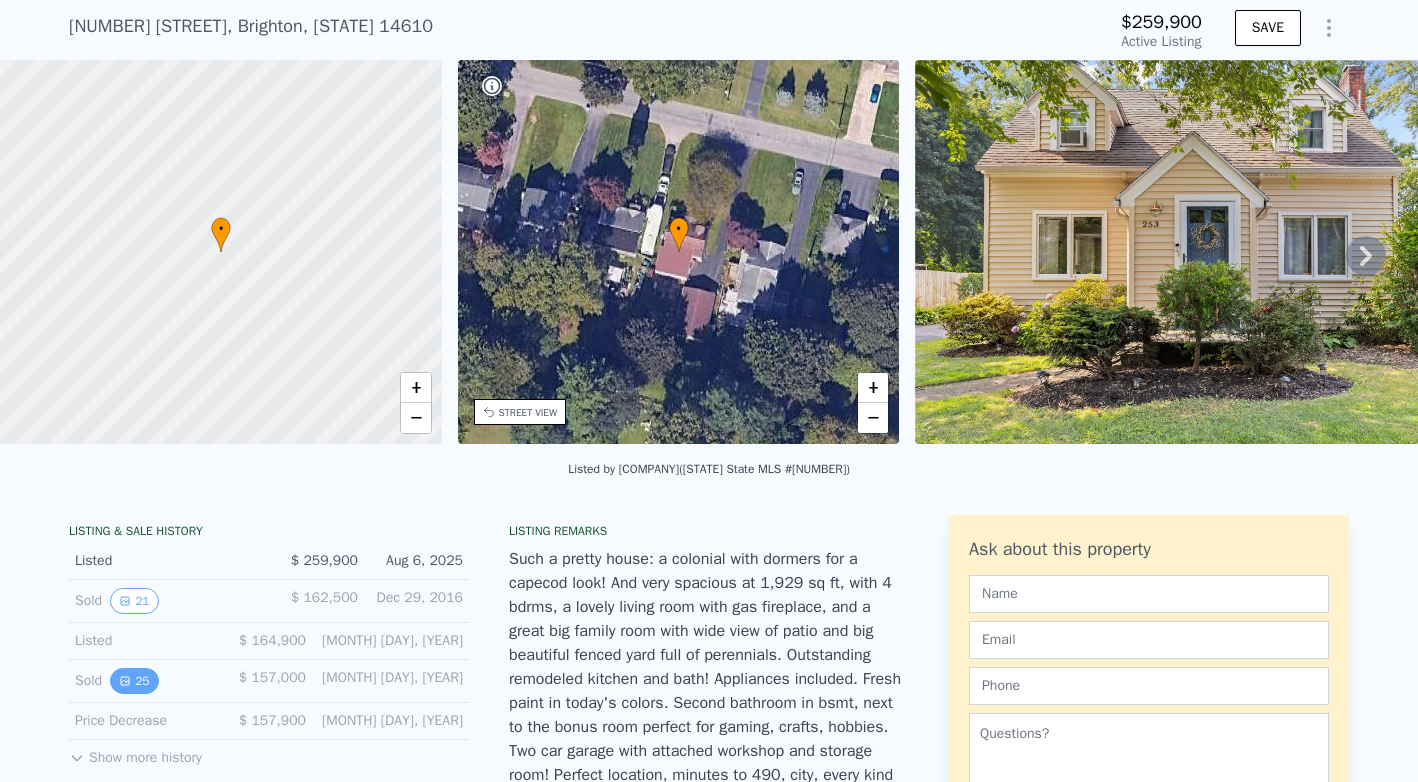 click on "25" at bounding box center [134, 681] 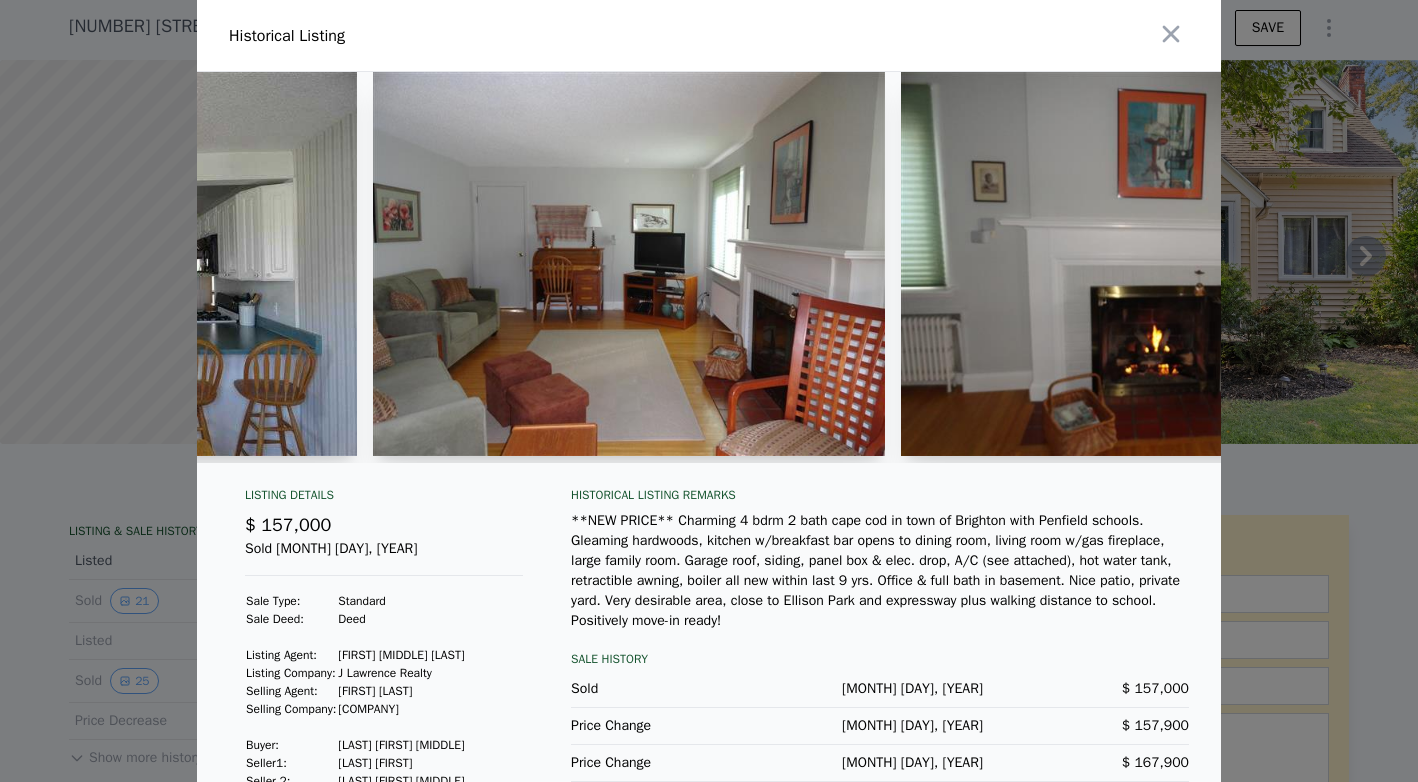 scroll, scrollTop: 0, scrollLeft: 4484, axis: horizontal 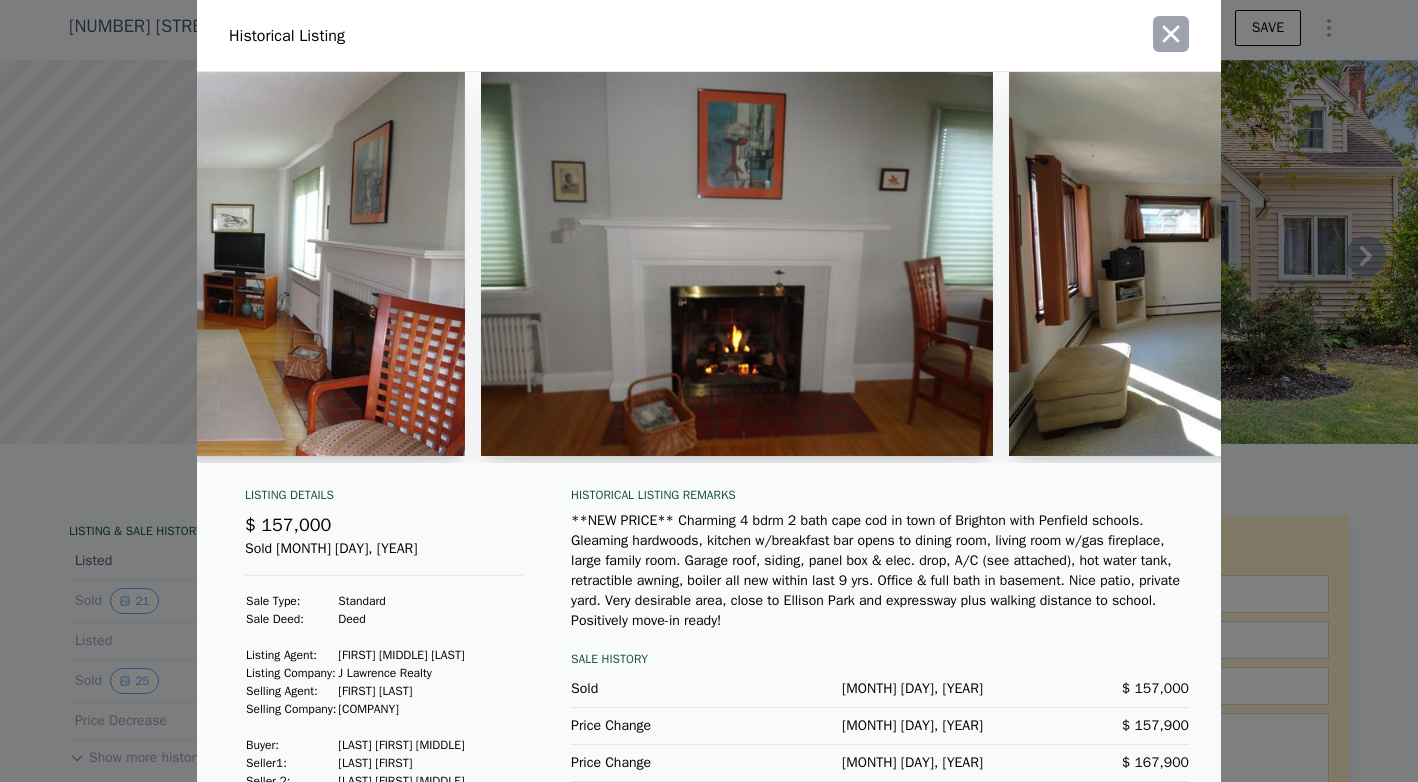 click 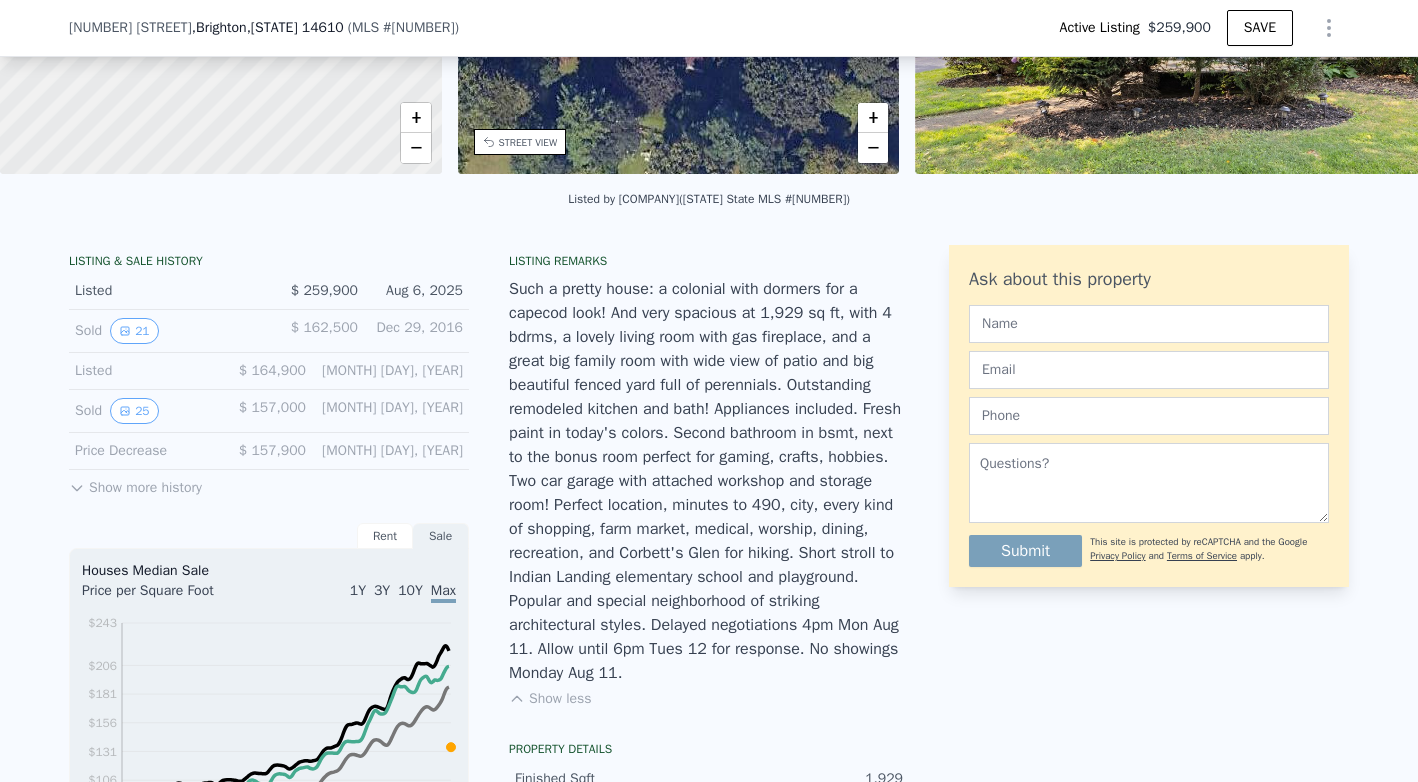 scroll, scrollTop: 157, scrollLeft: 0, axis: vertical 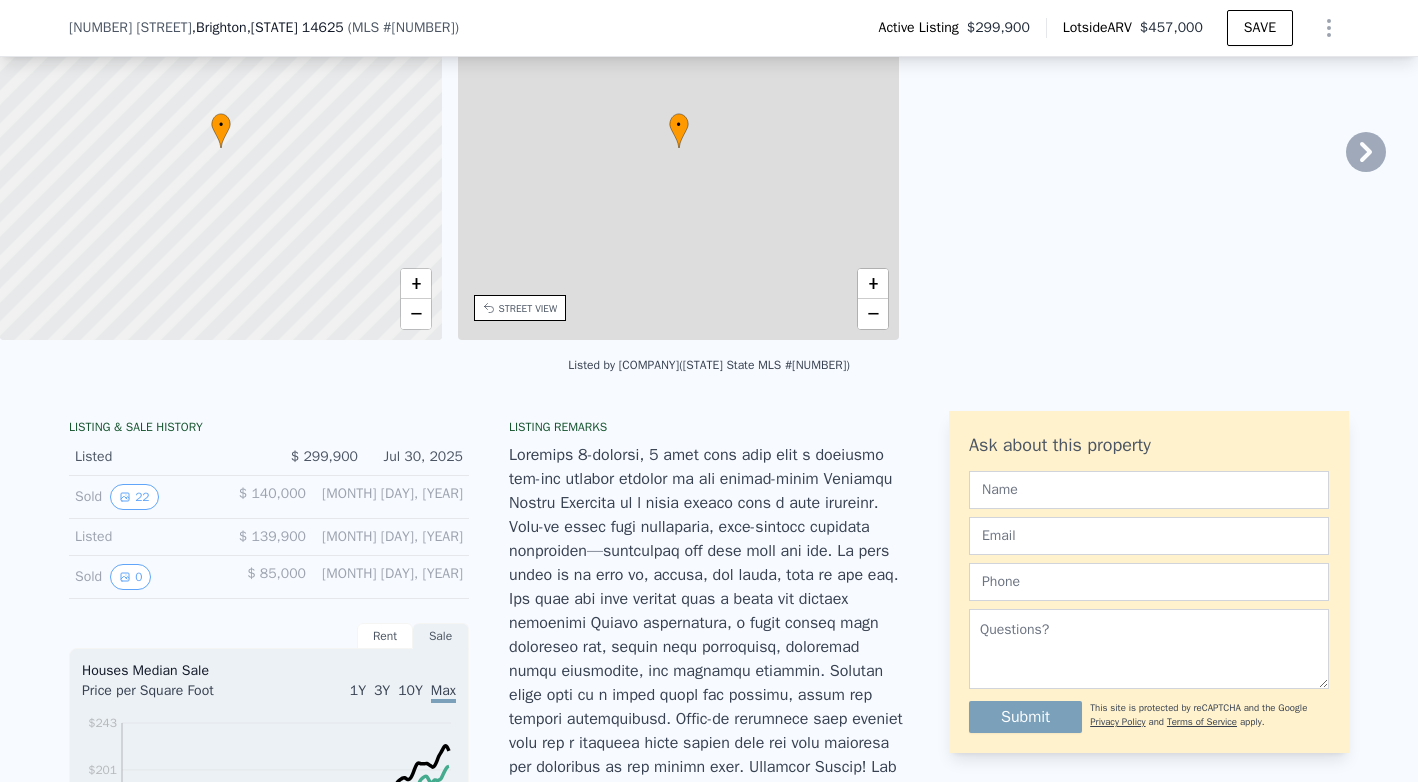 checkbox on "true" 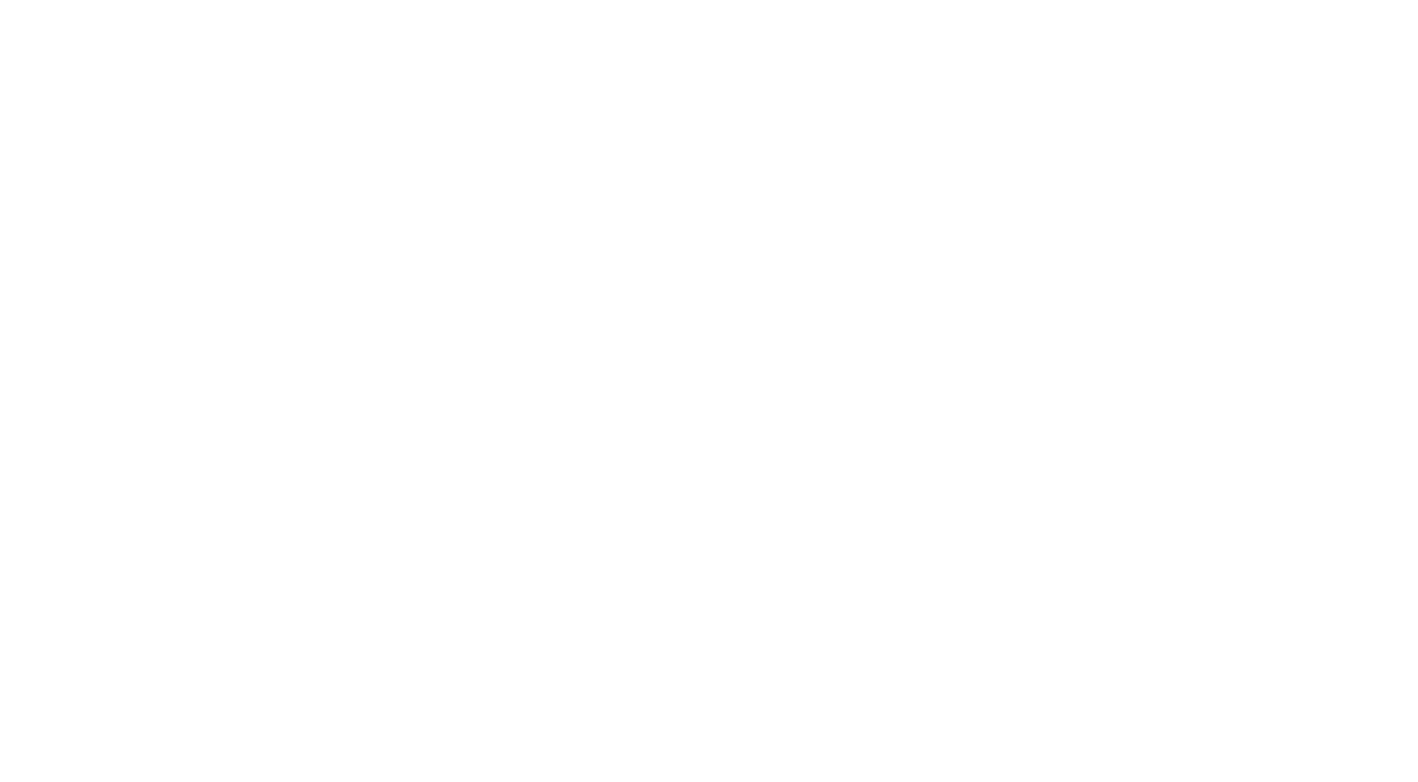 scroll, scrollTop: 0, scrollLeft: 0, axis: both 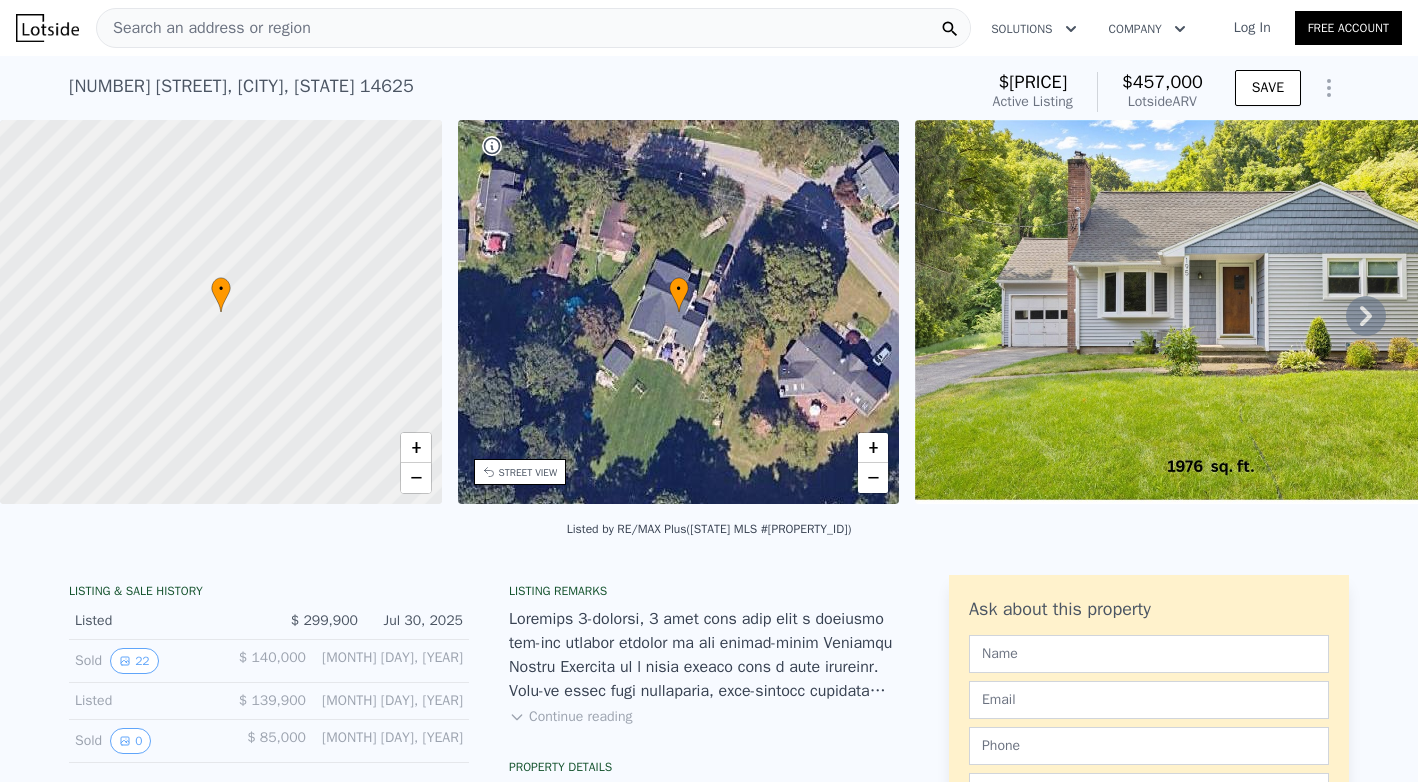 click 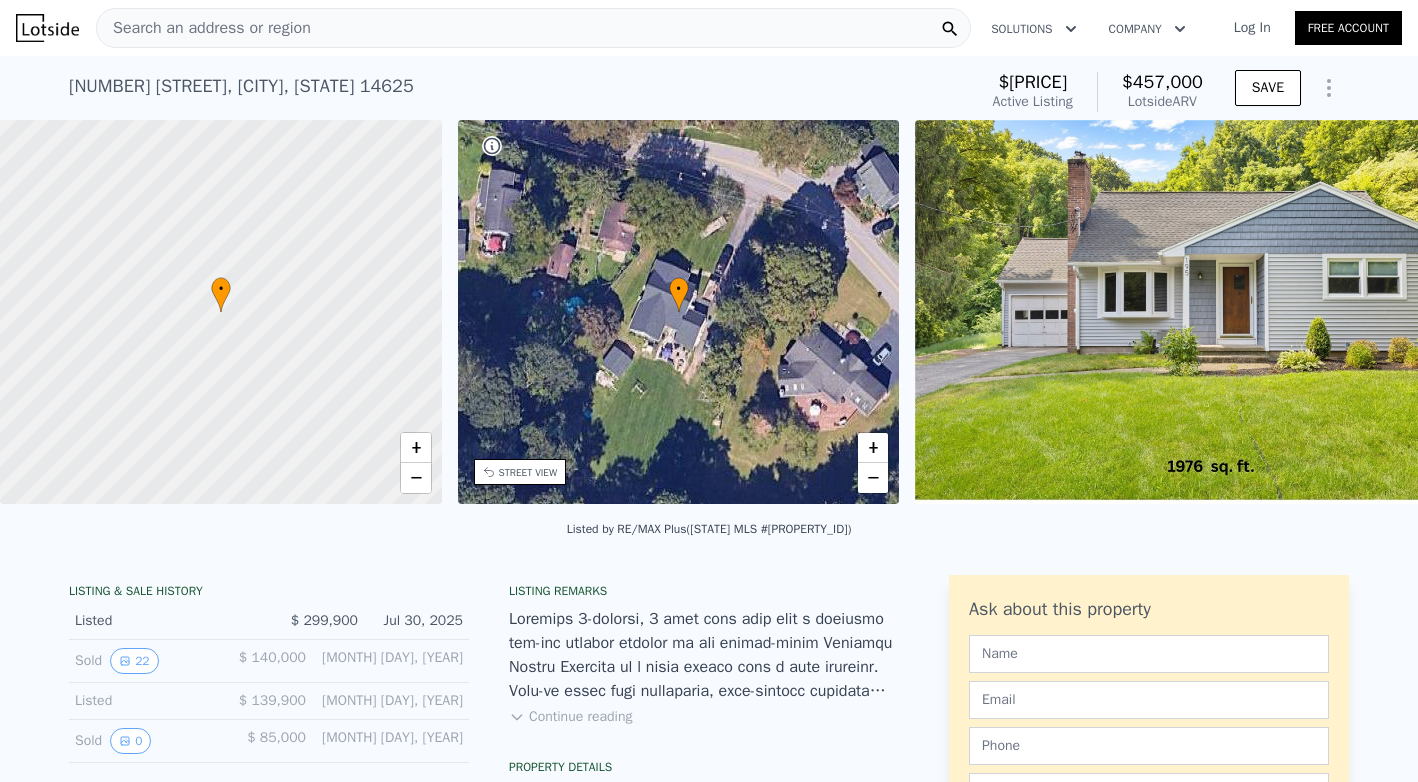 scroll, scrollTop: 0, scrollLeft: 466, axis: horizontal 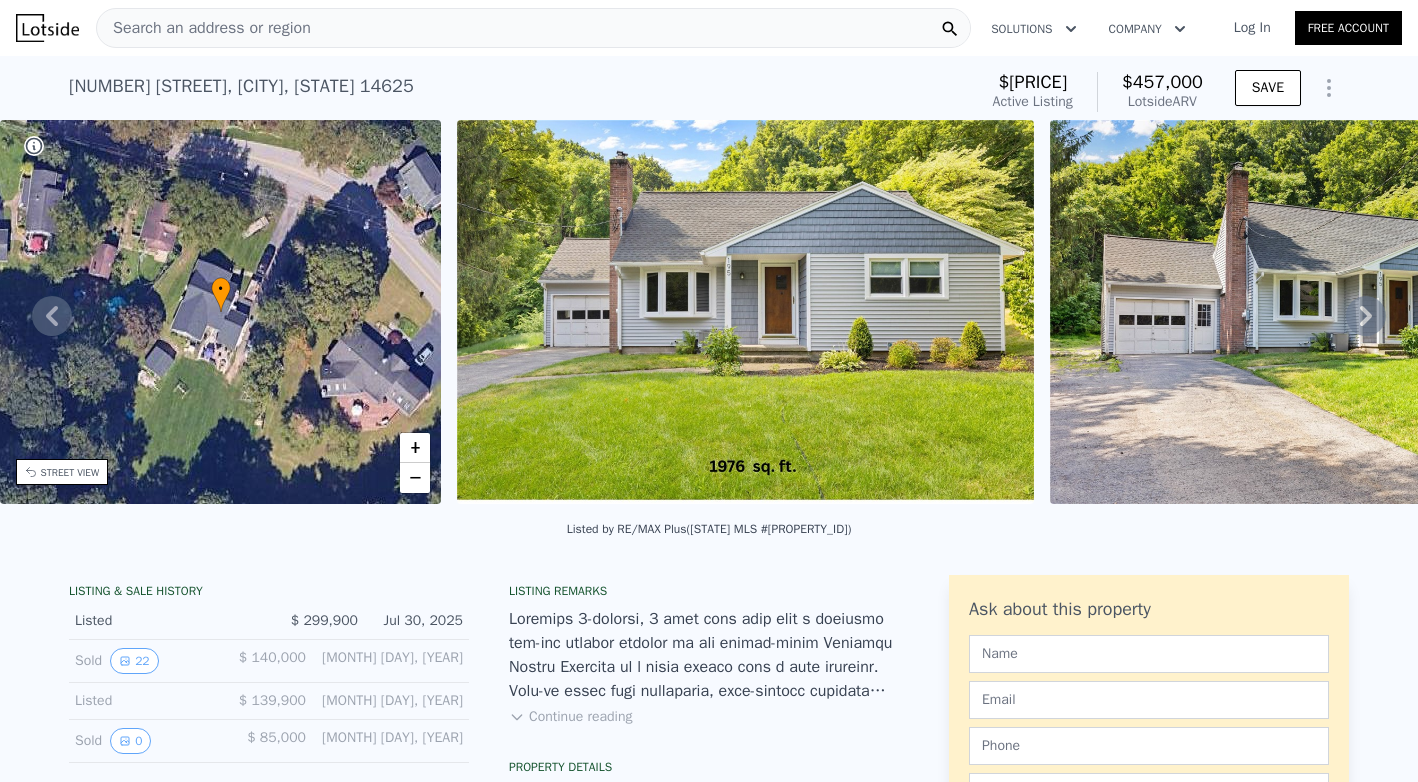 click 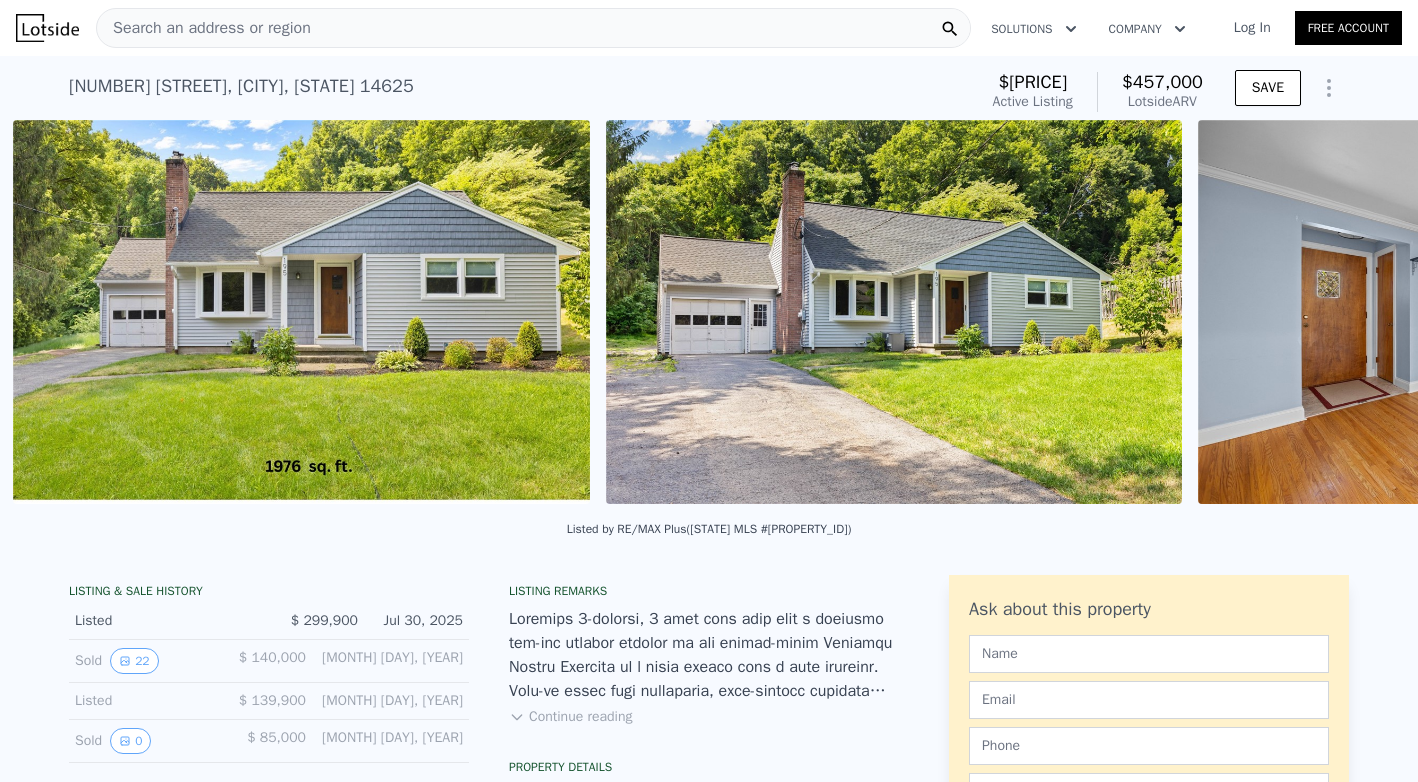 scroll, scrollTop: 0, scrollLeft: 915, axis: horizontal 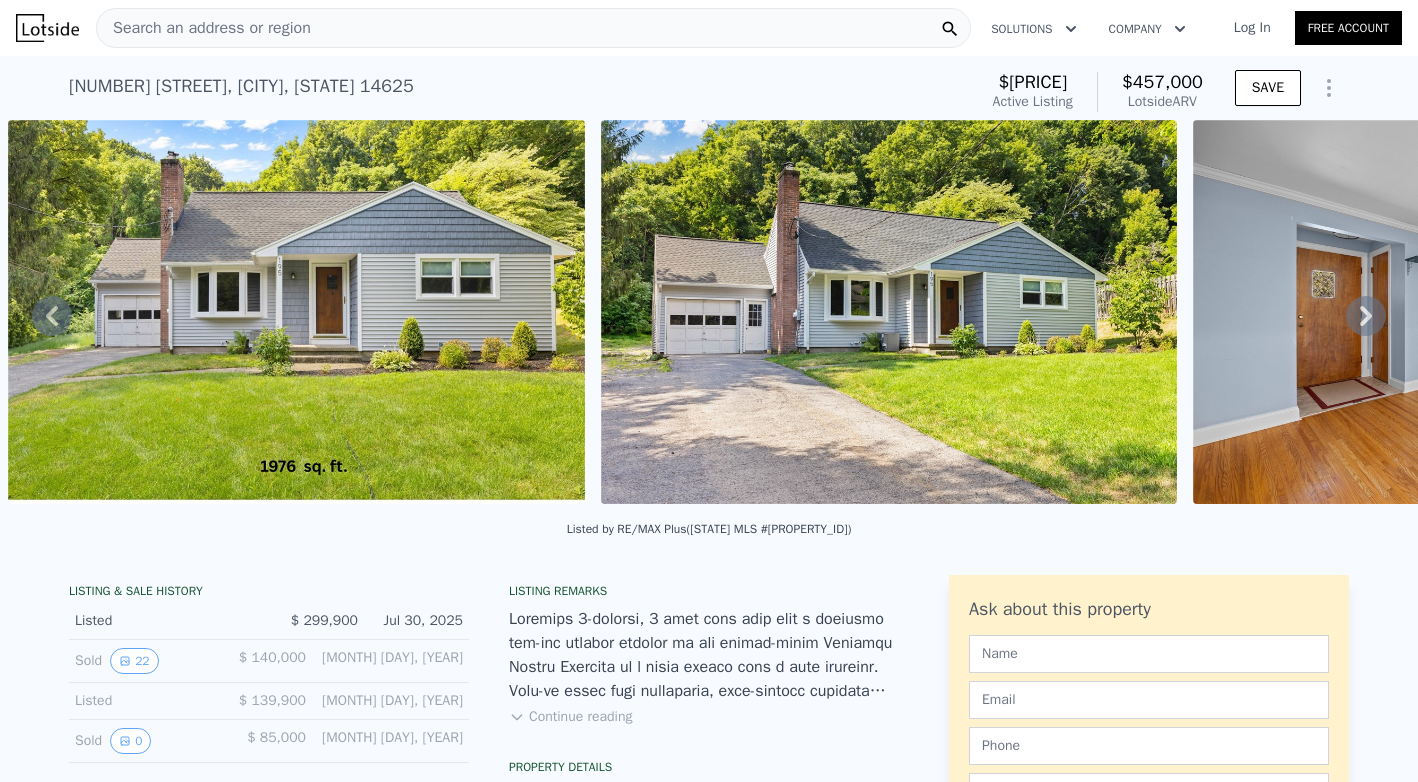 click 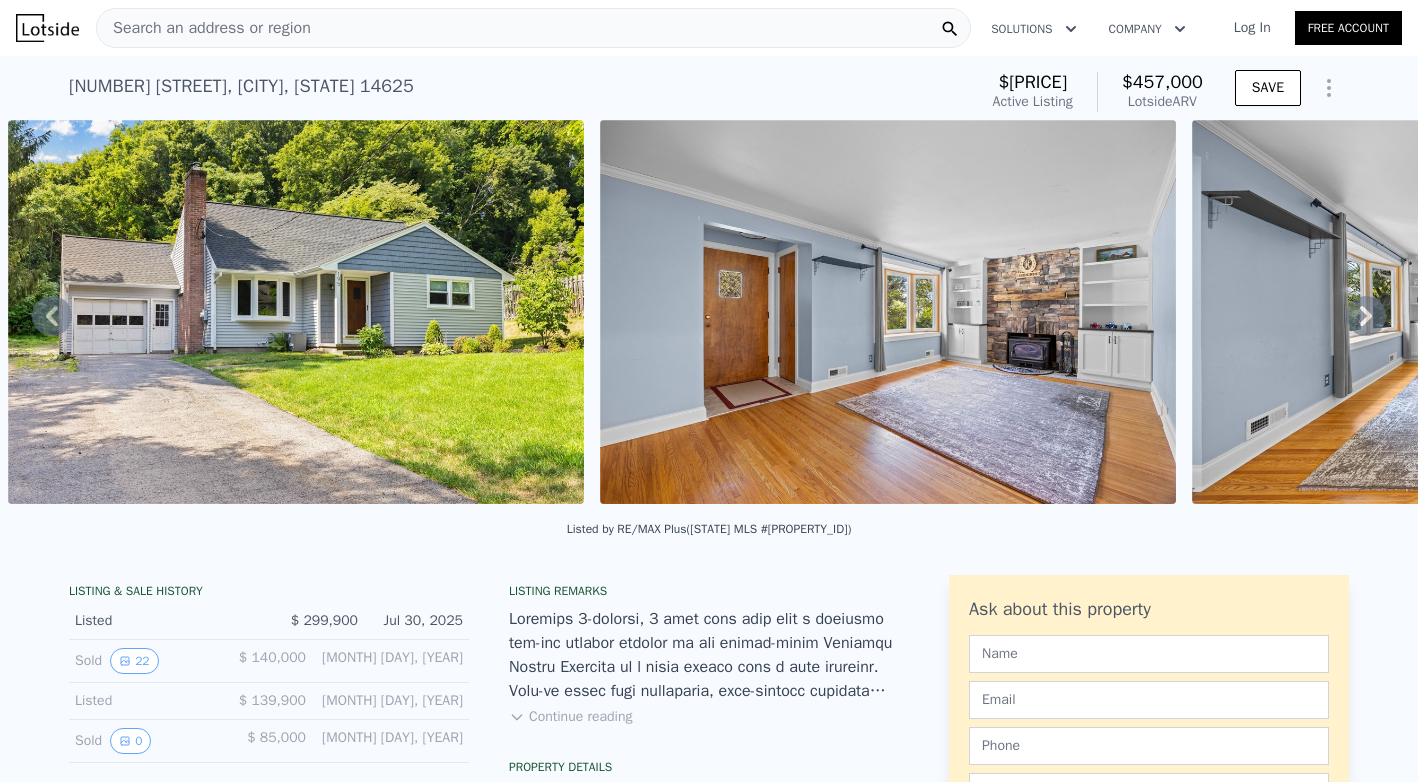 click 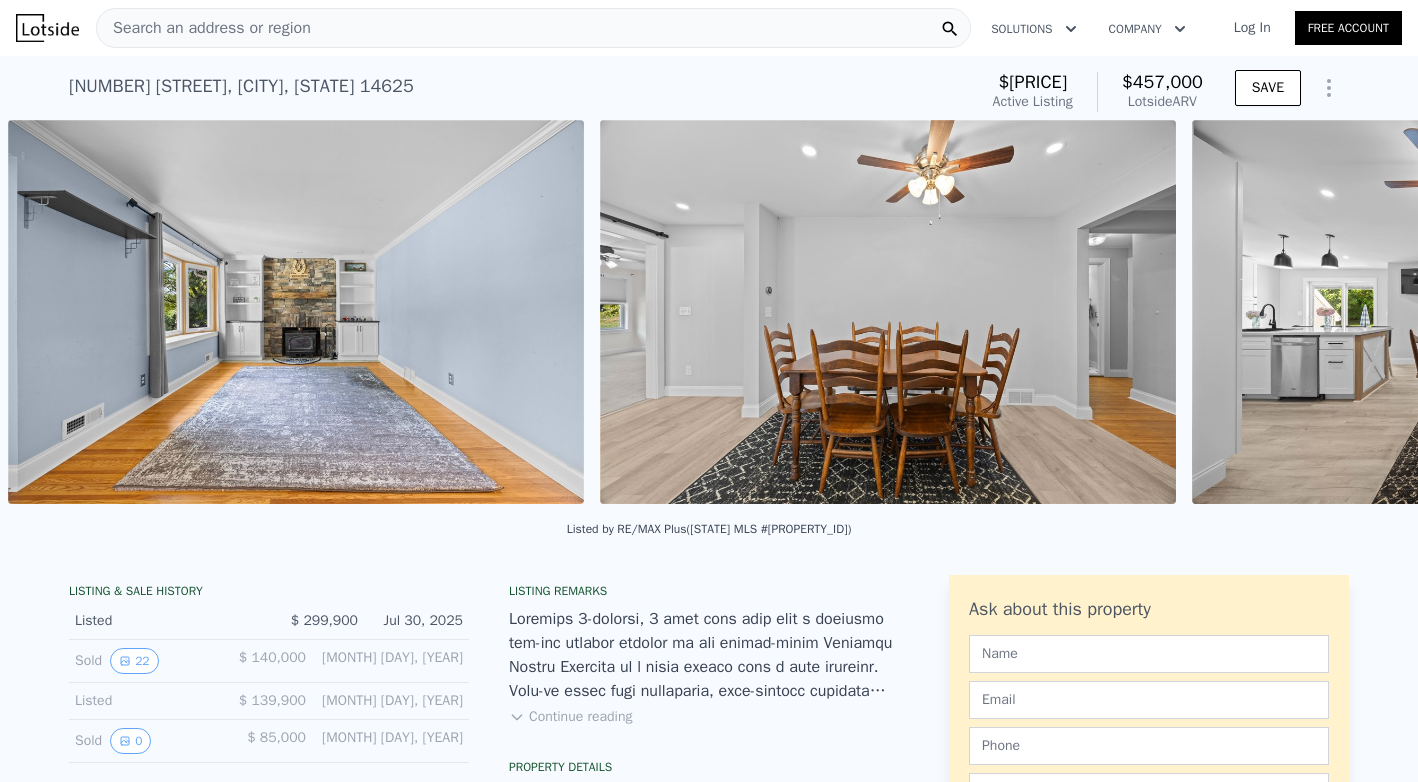 click on "•
+ −
•
+ − STREET VIEW Loading...   SATELLITE VIEW" at bounding box center (709, 315) 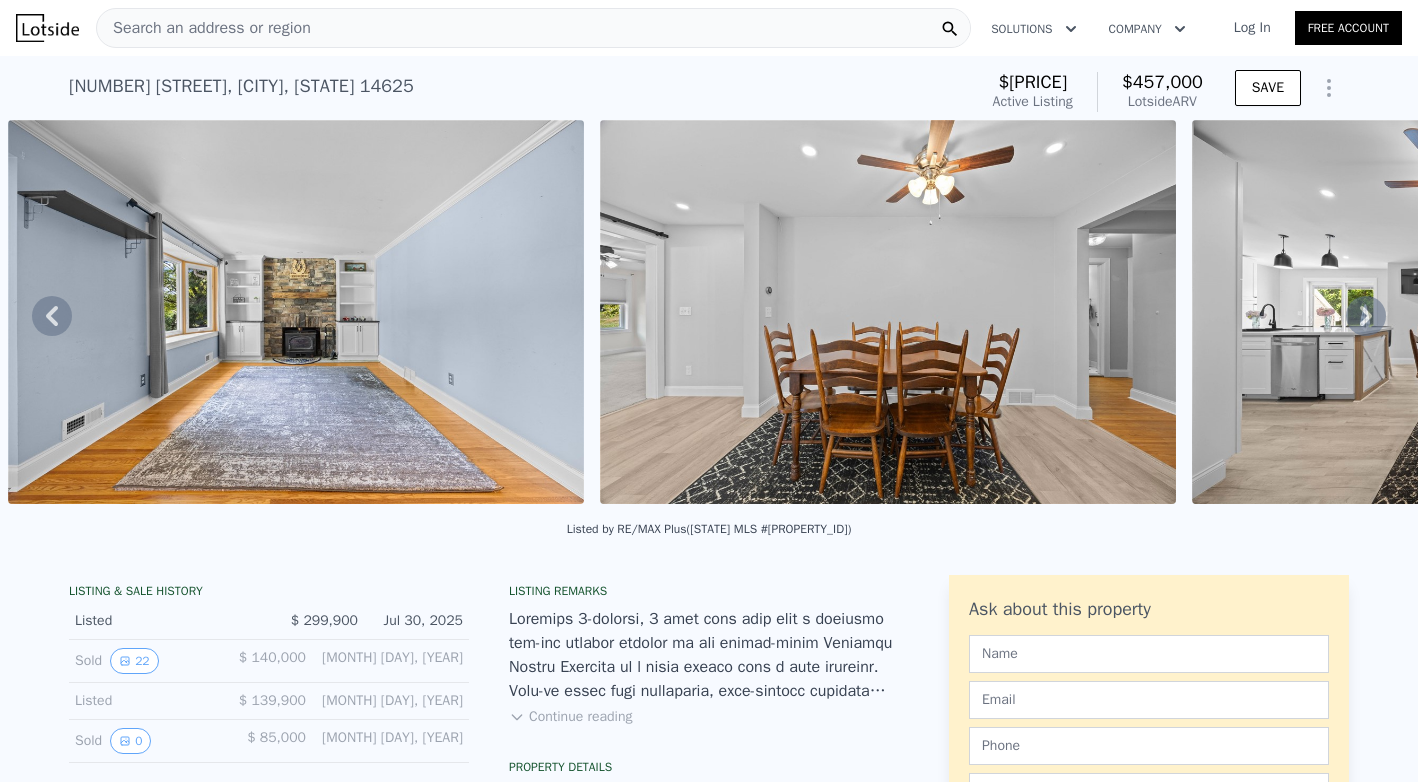 click 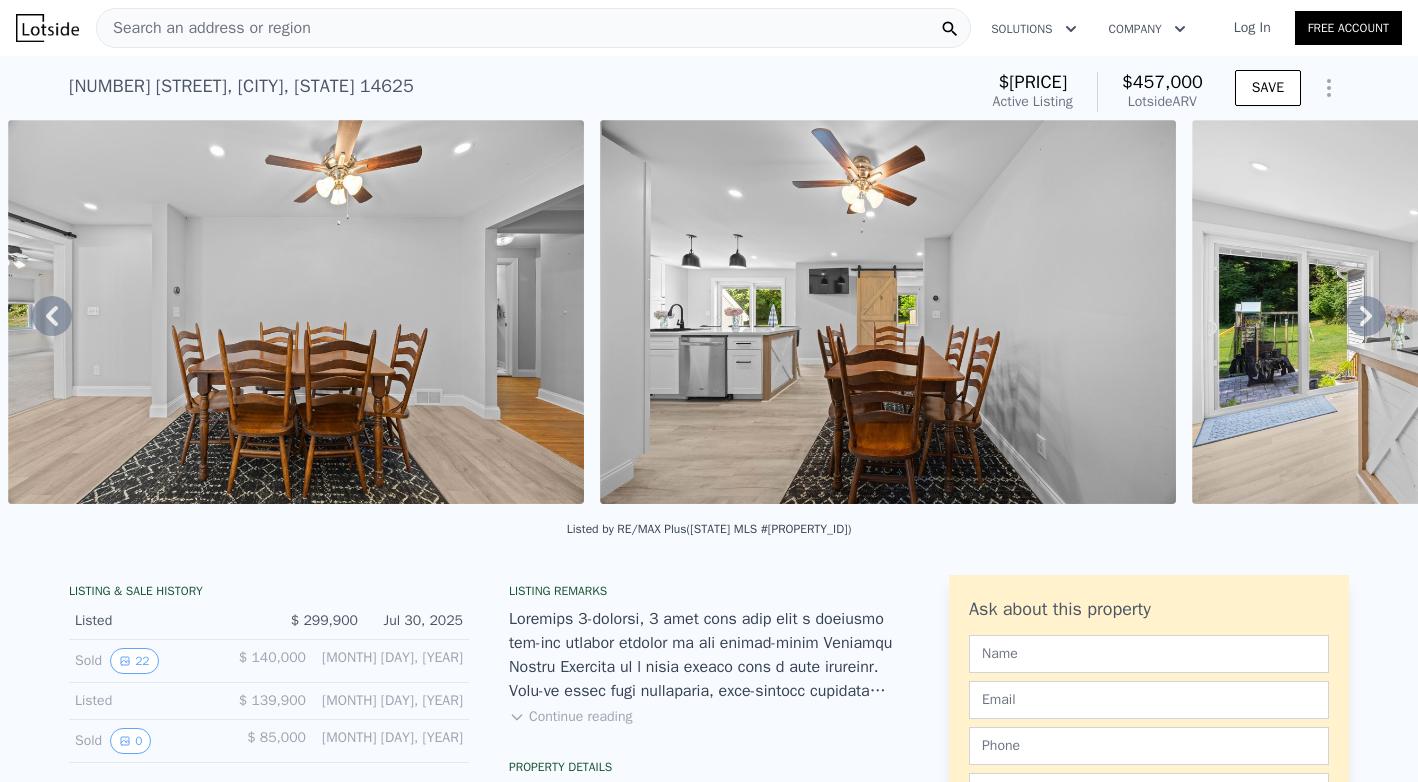 click on "•
+ −
•
+ − STREET VIEW Loading...   SATELLITE VIEW" at bounding box center [709, 315] 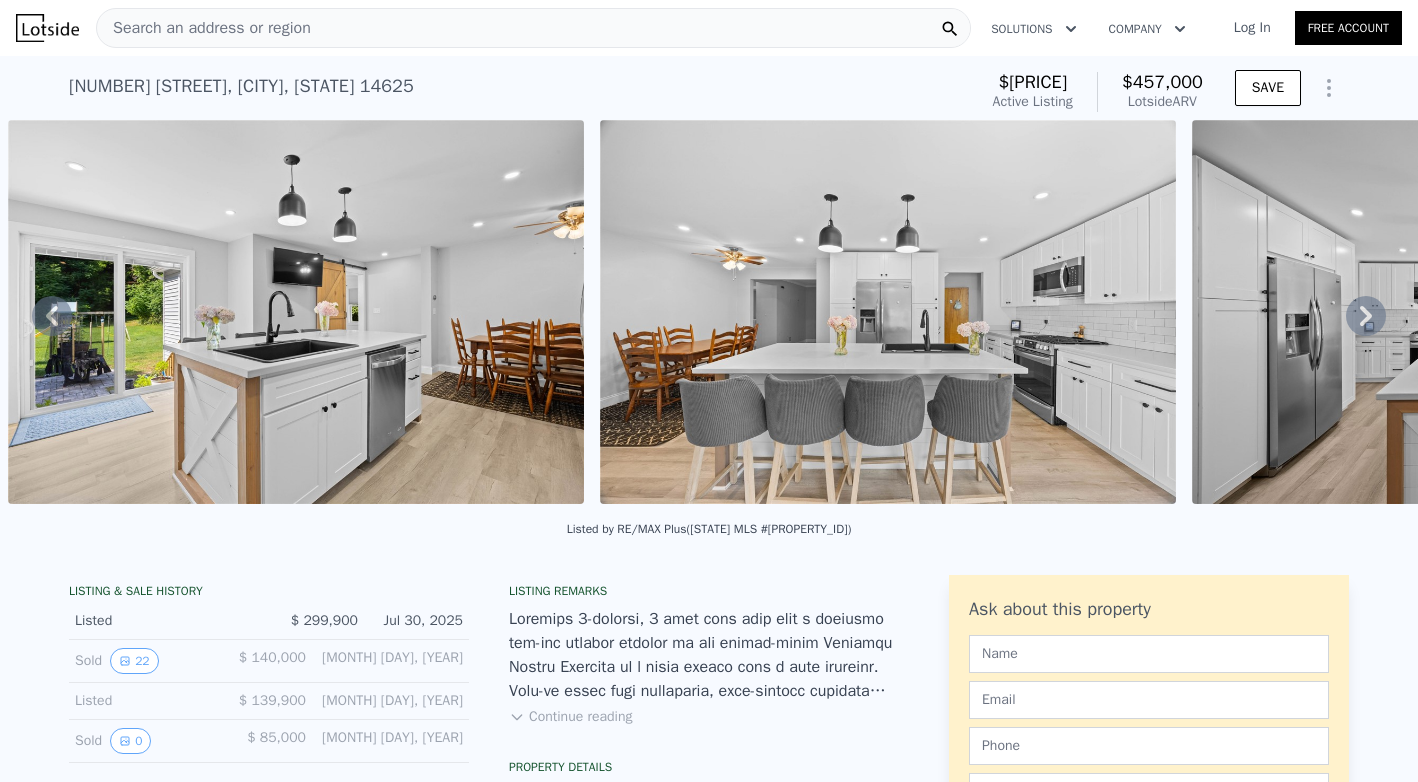 click 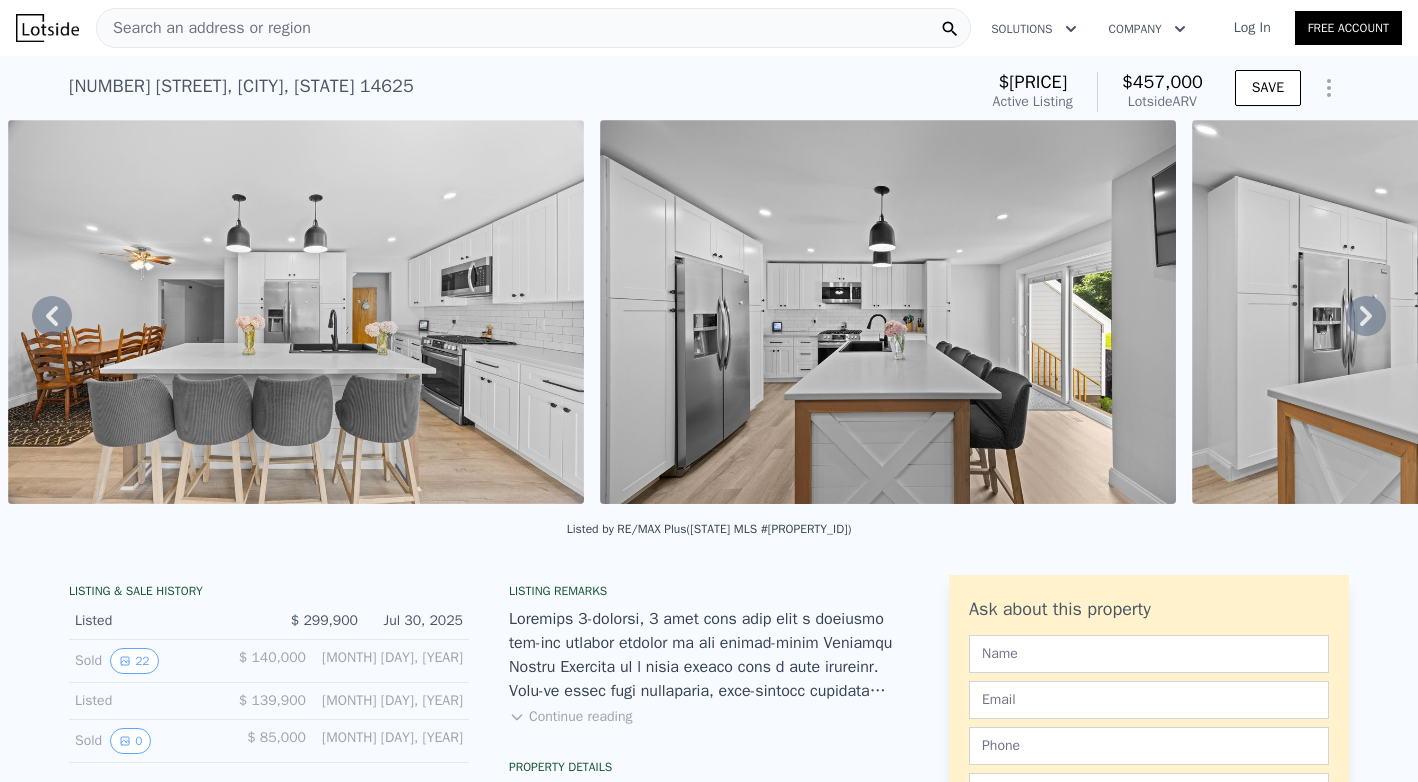 click 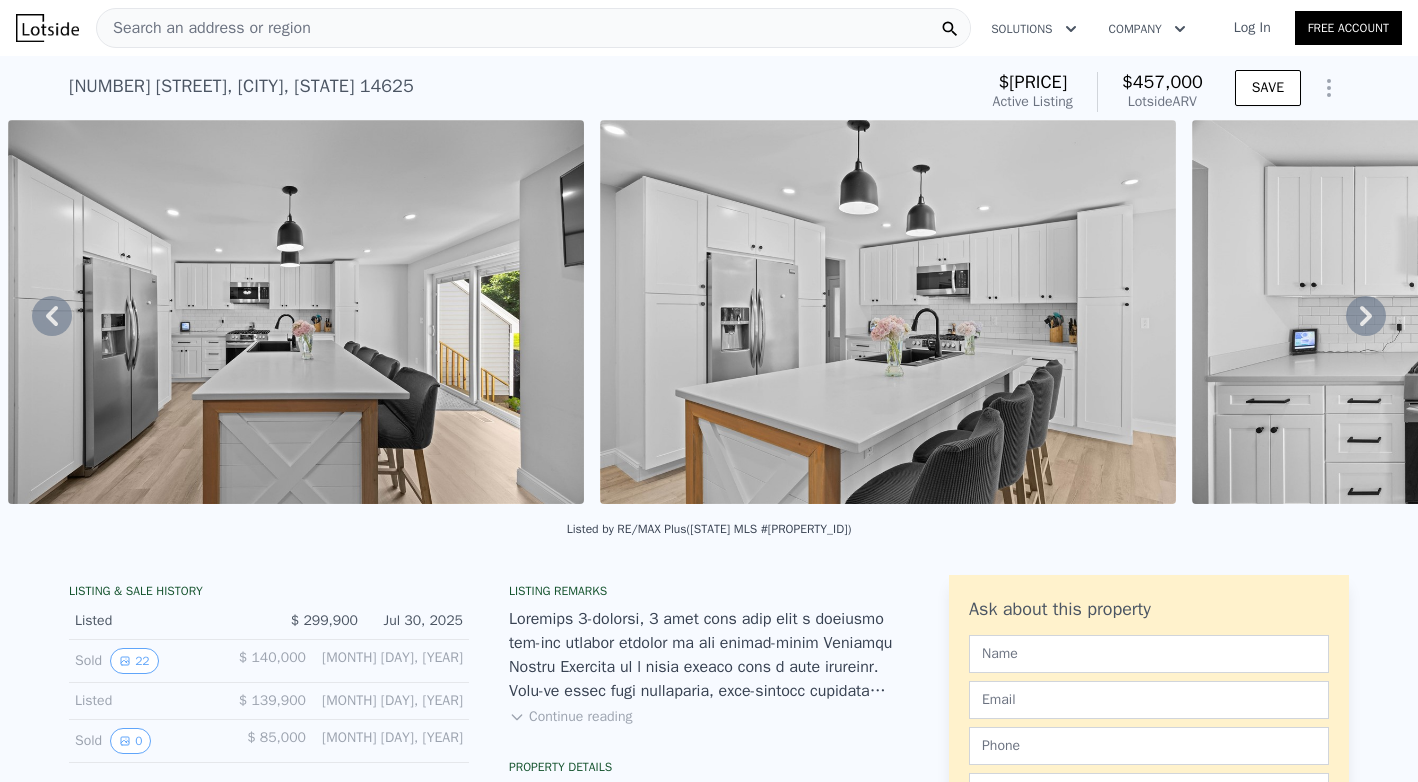 click 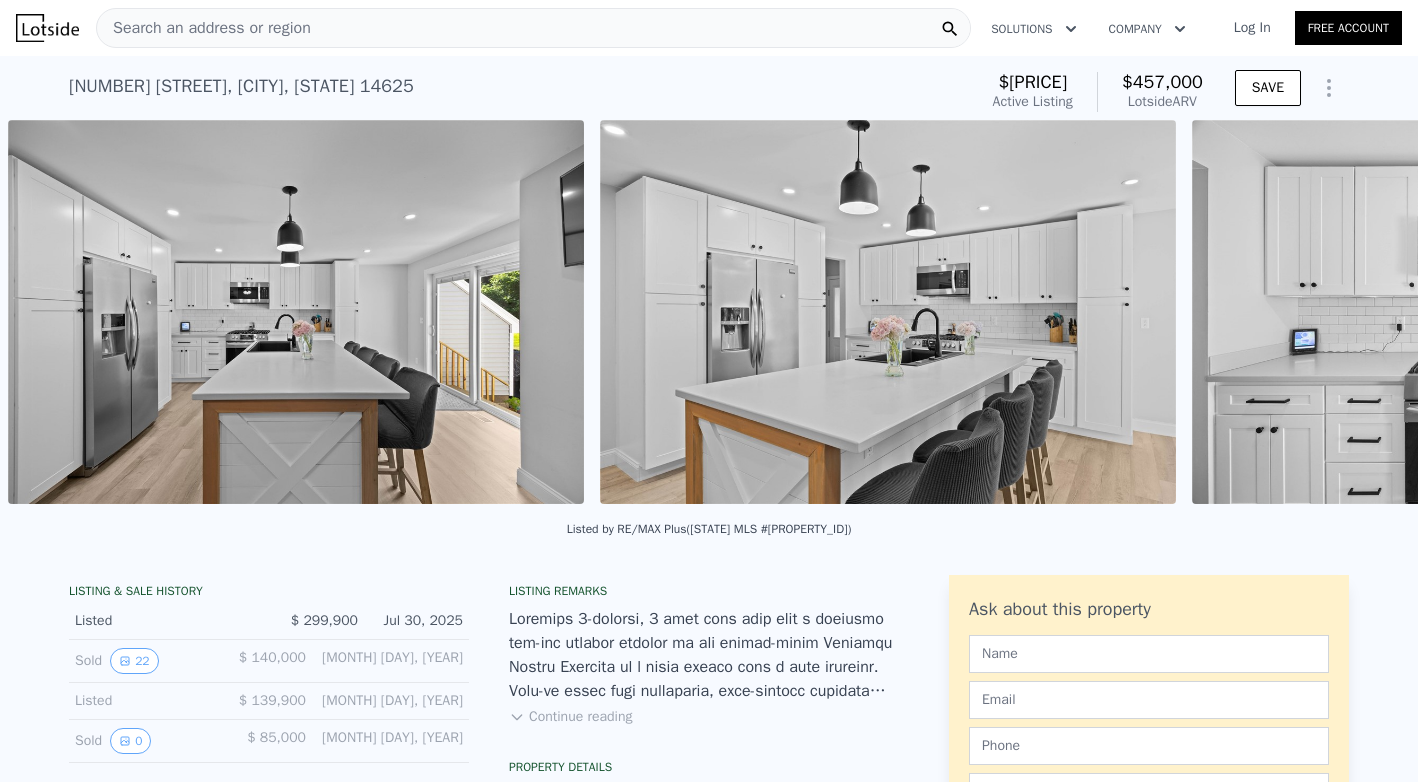 scroll, scrollTop: 0, scrollLeft: 6244, axis: horizontal 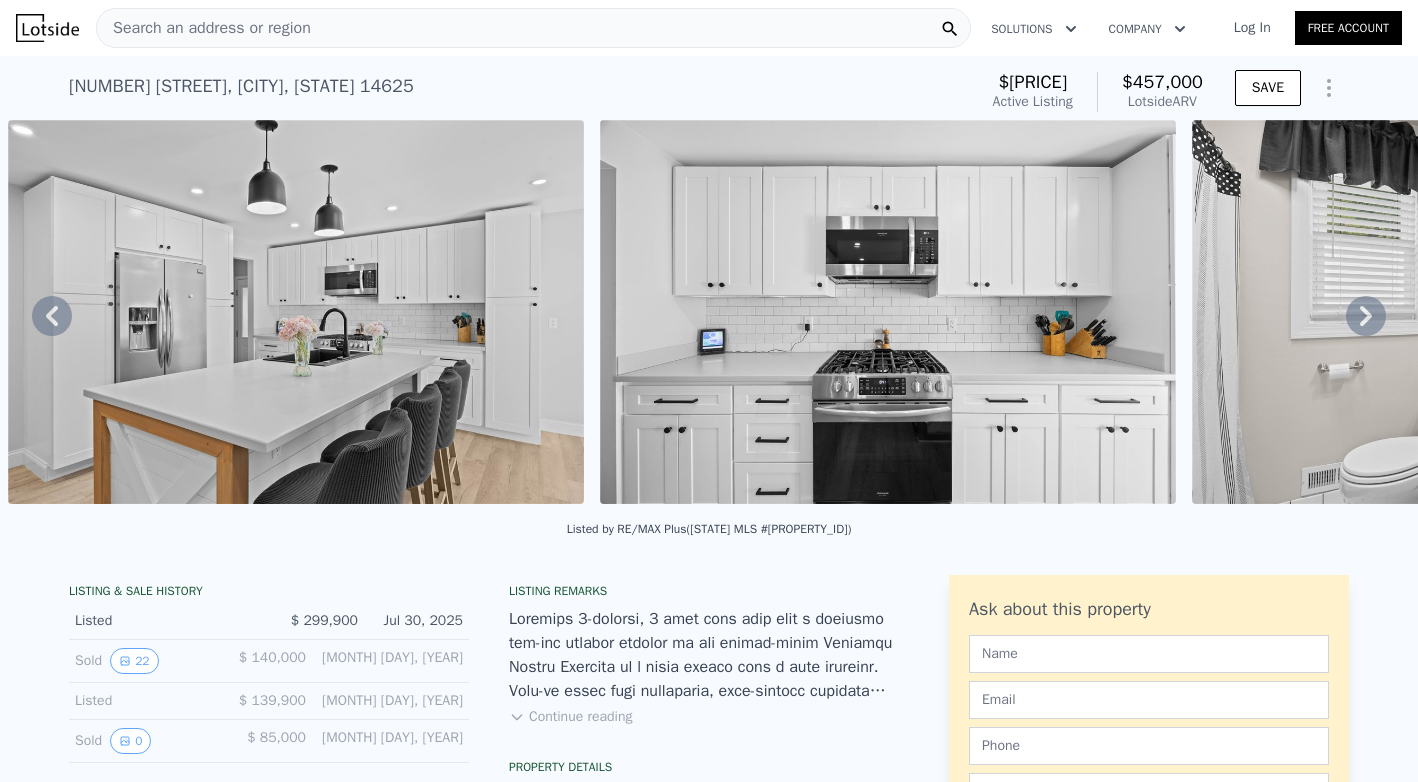 click on "•
+ −
•
+ − STREET VIEW Loading...   SATELLITE VIEW" at bounding box center [709, 315] 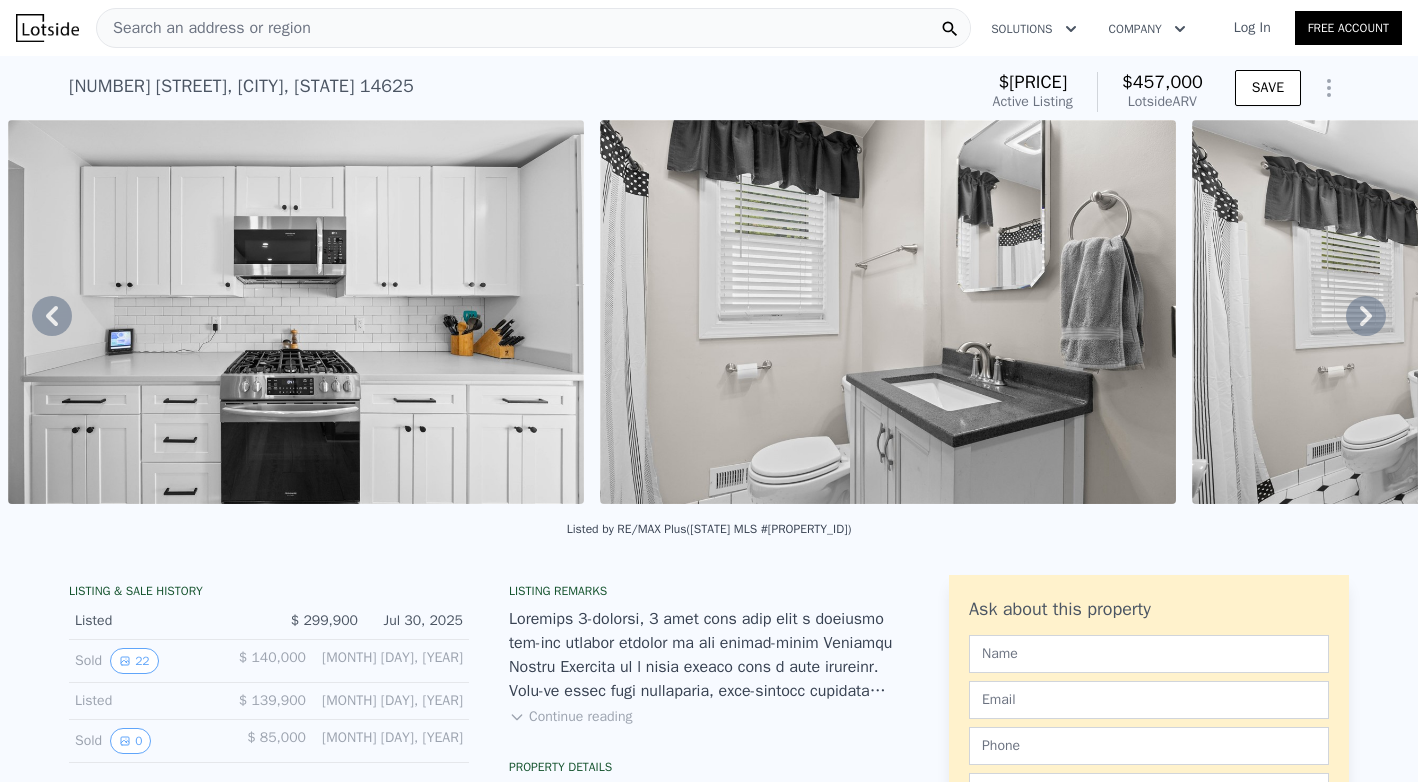 click 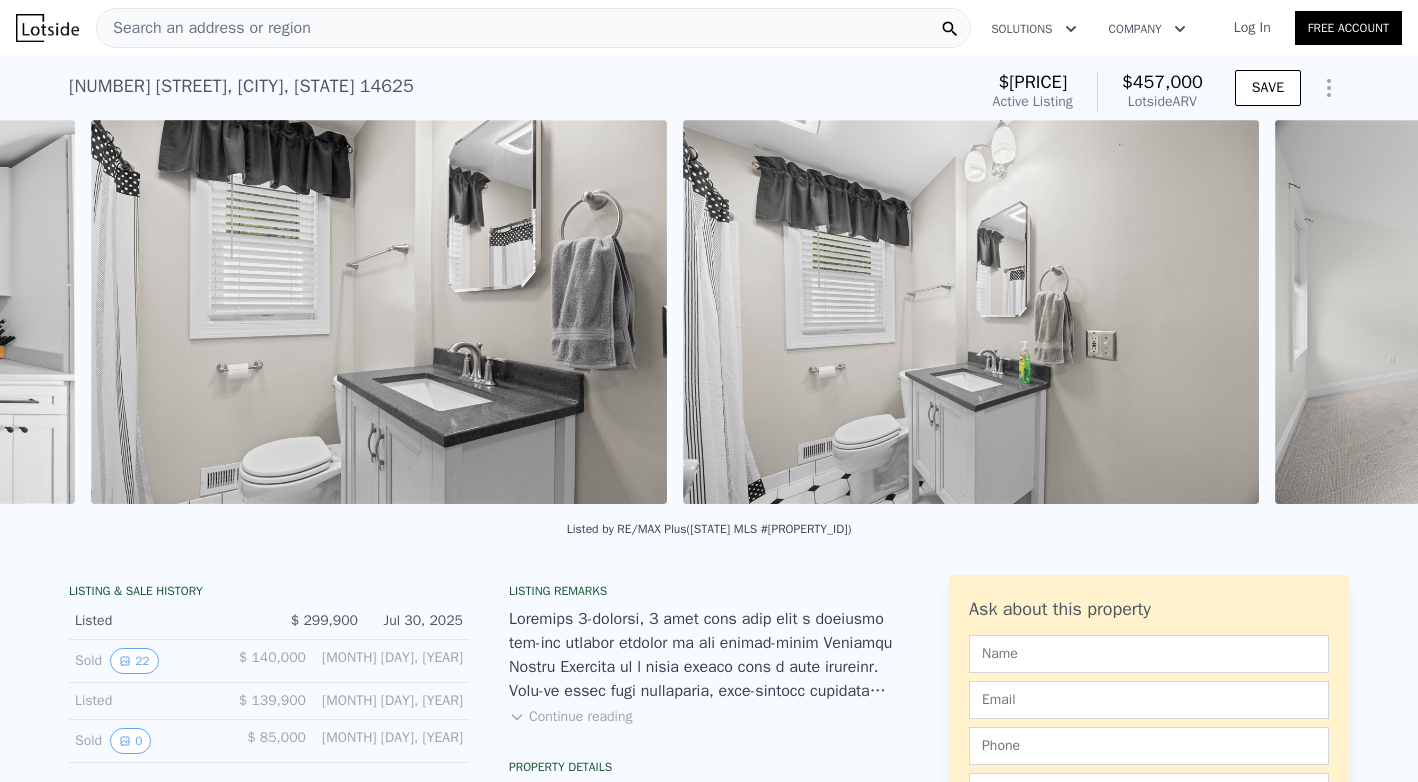 scroll, scrollTop: 0, scrollLeft: 7428, axis: horizontal 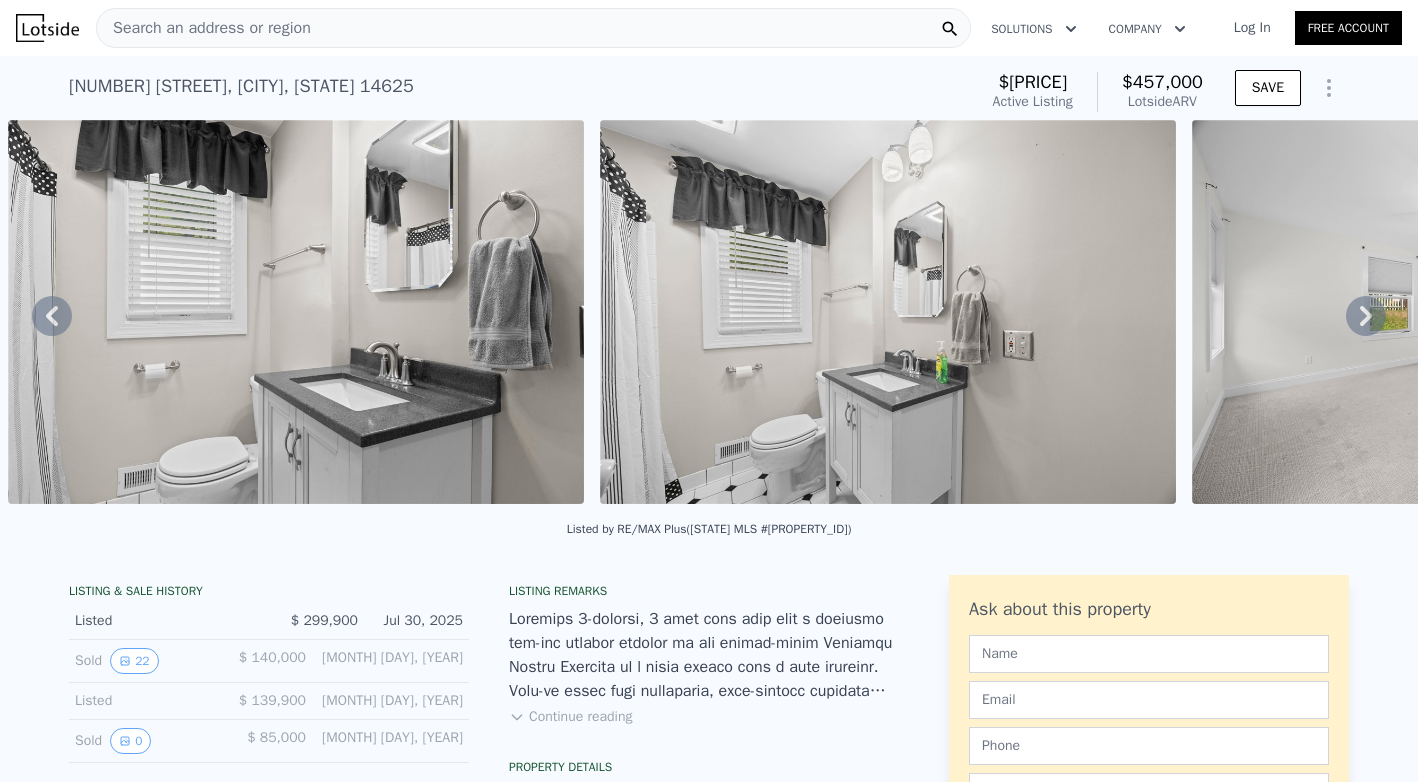 click 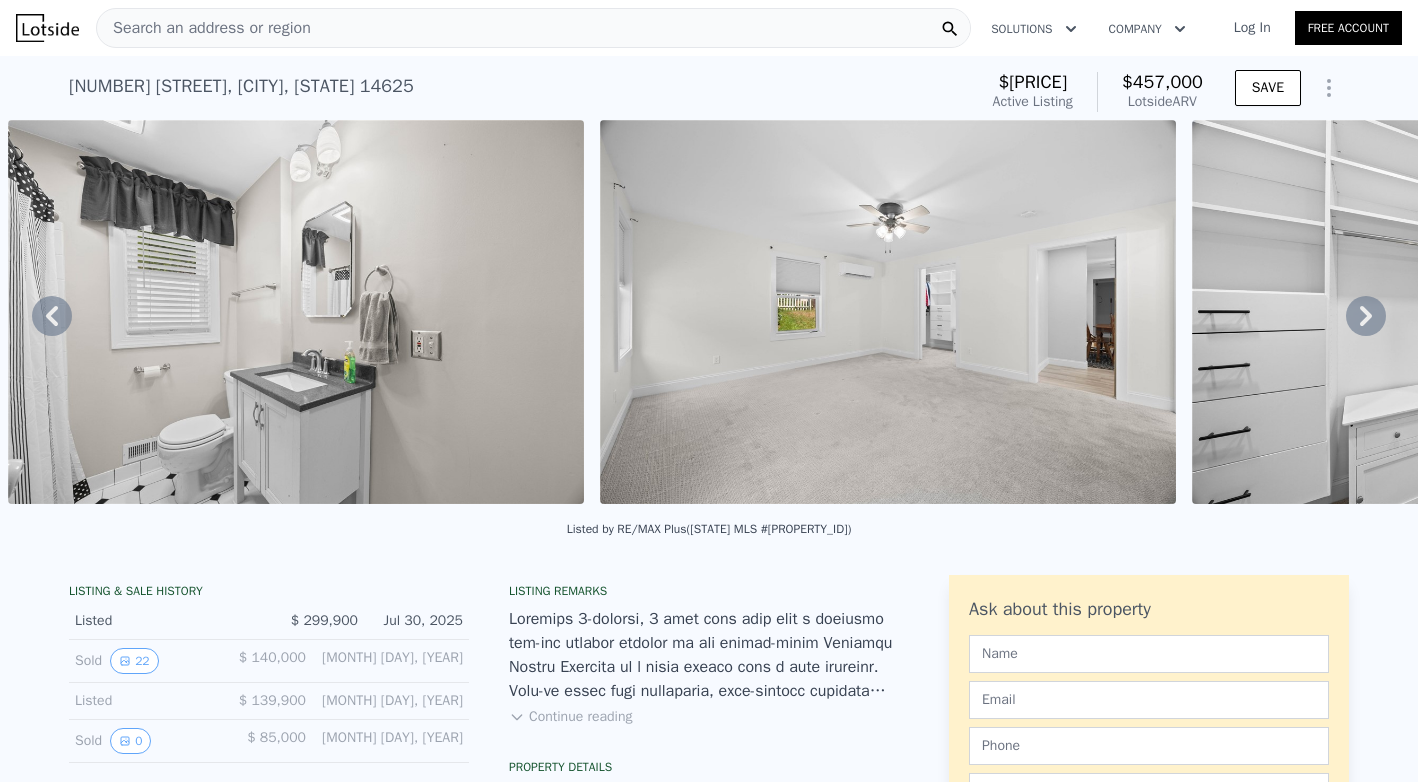 click 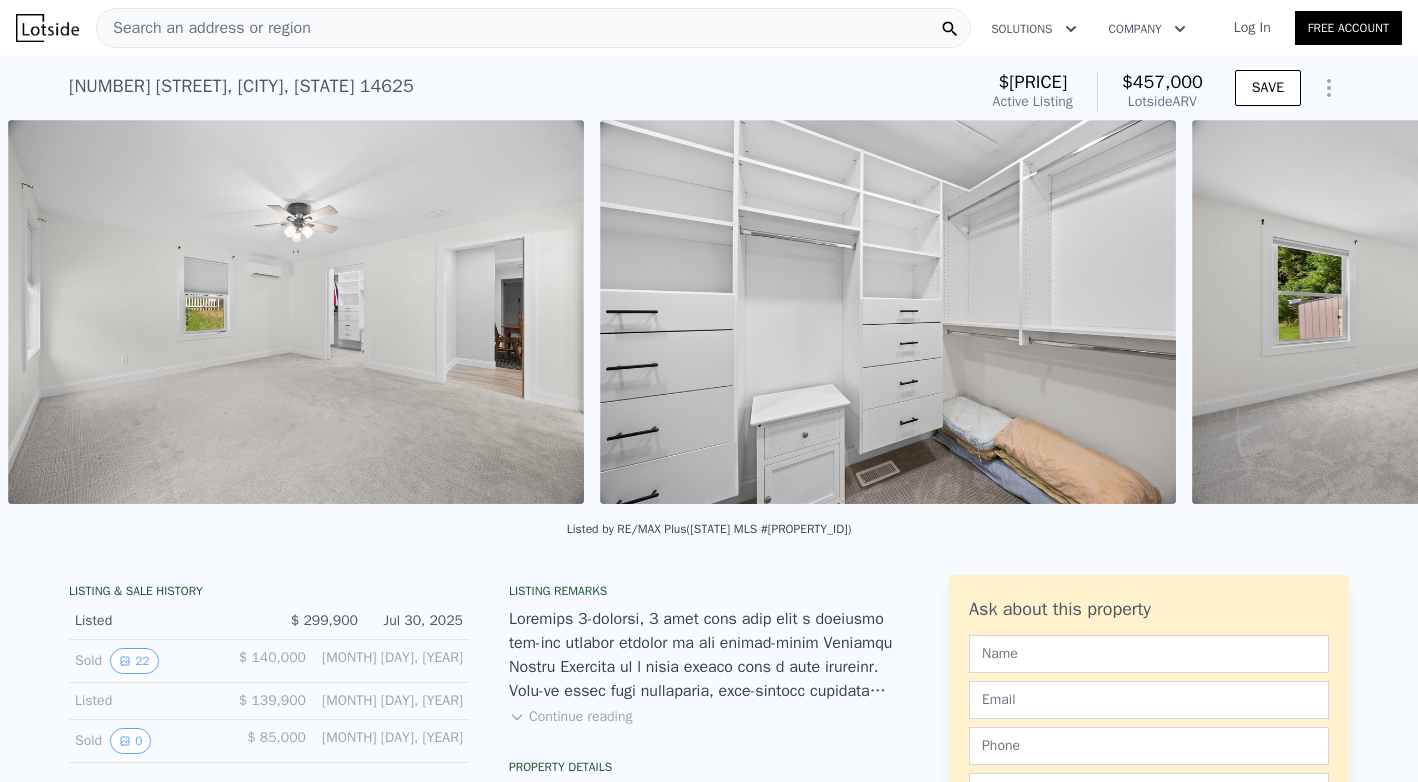 scroll, scrollTop: 0, scrollLeft: 9204, axis: horizontal 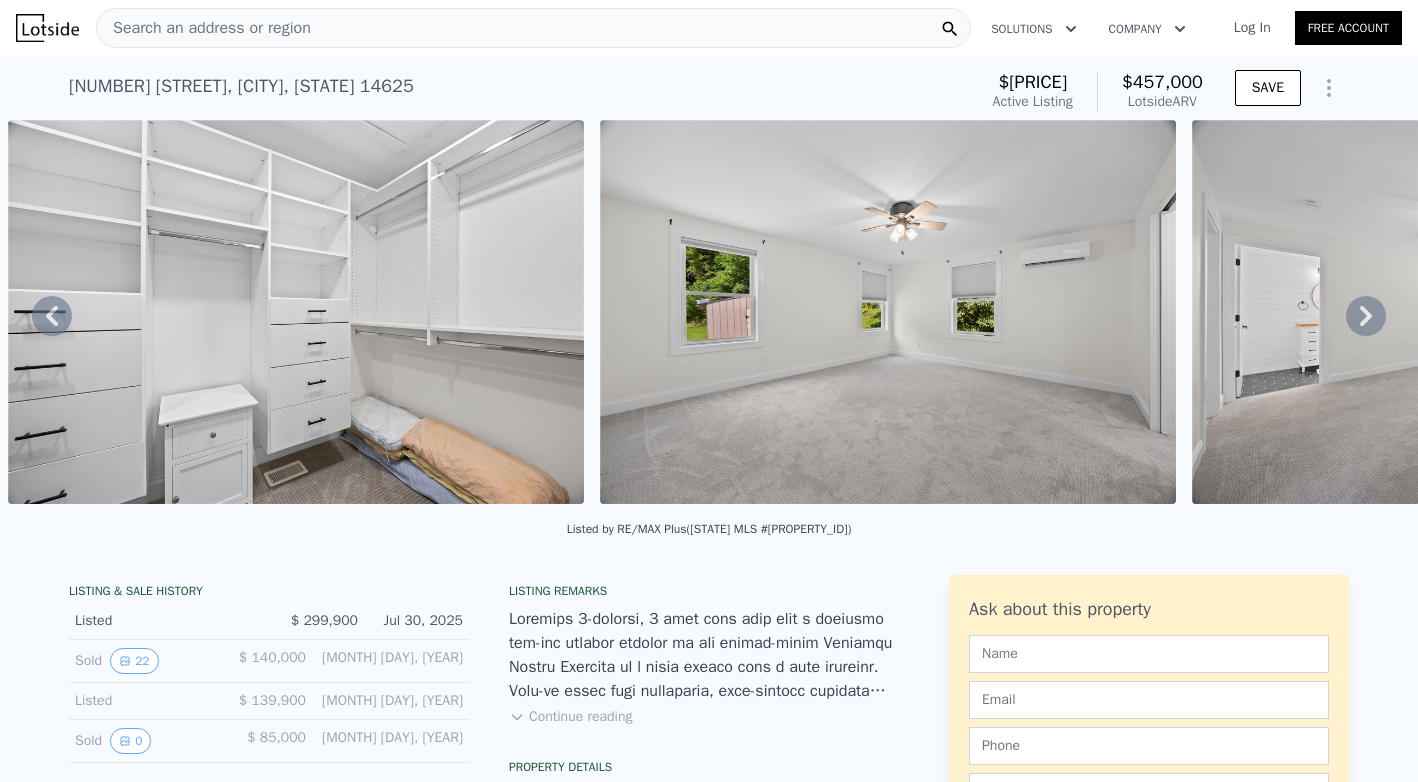 click on "•
+ −
•
+ − STREET VIEW Loading...   SATELLITE VIEW" at bounding box center (709, 315) 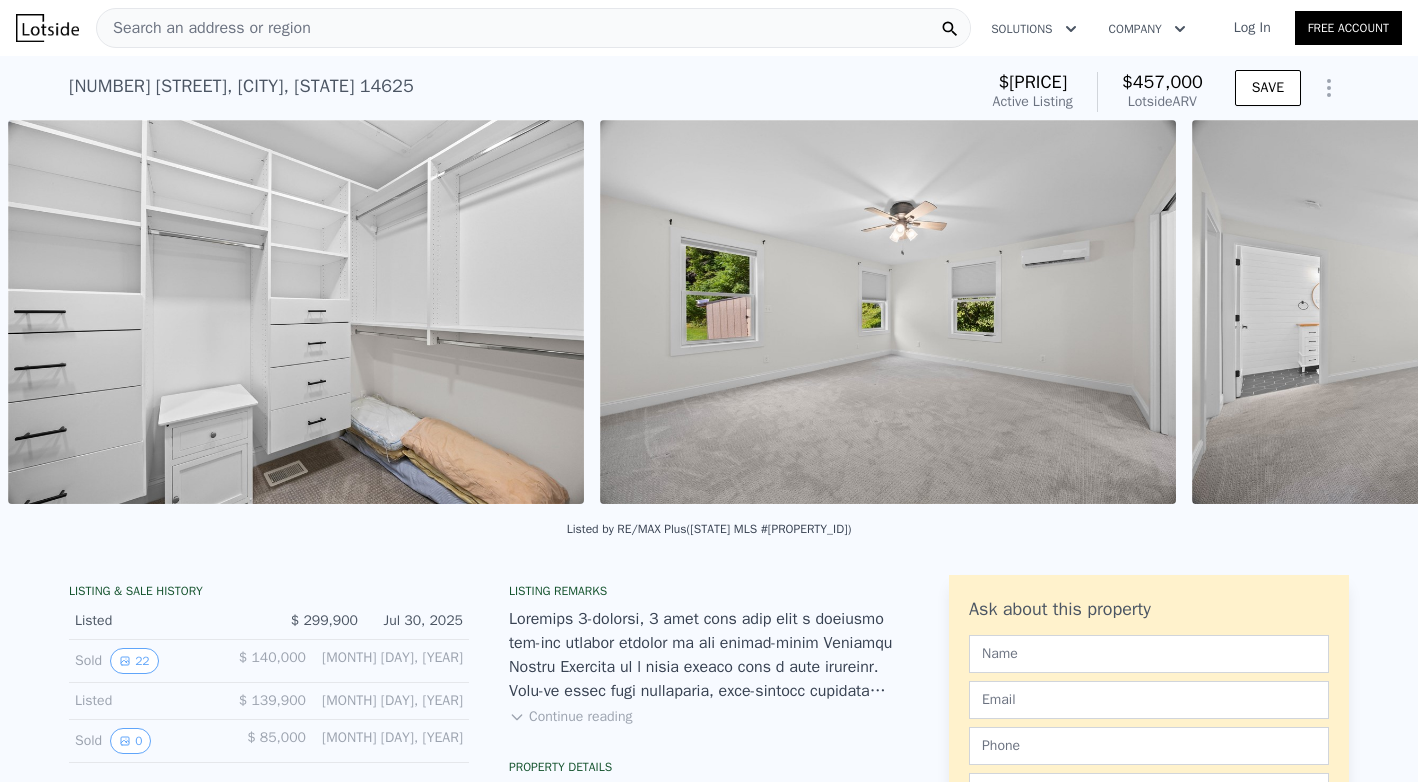scroll, scrollTop: 0, scrollLeft: 9796, axis: horizontal 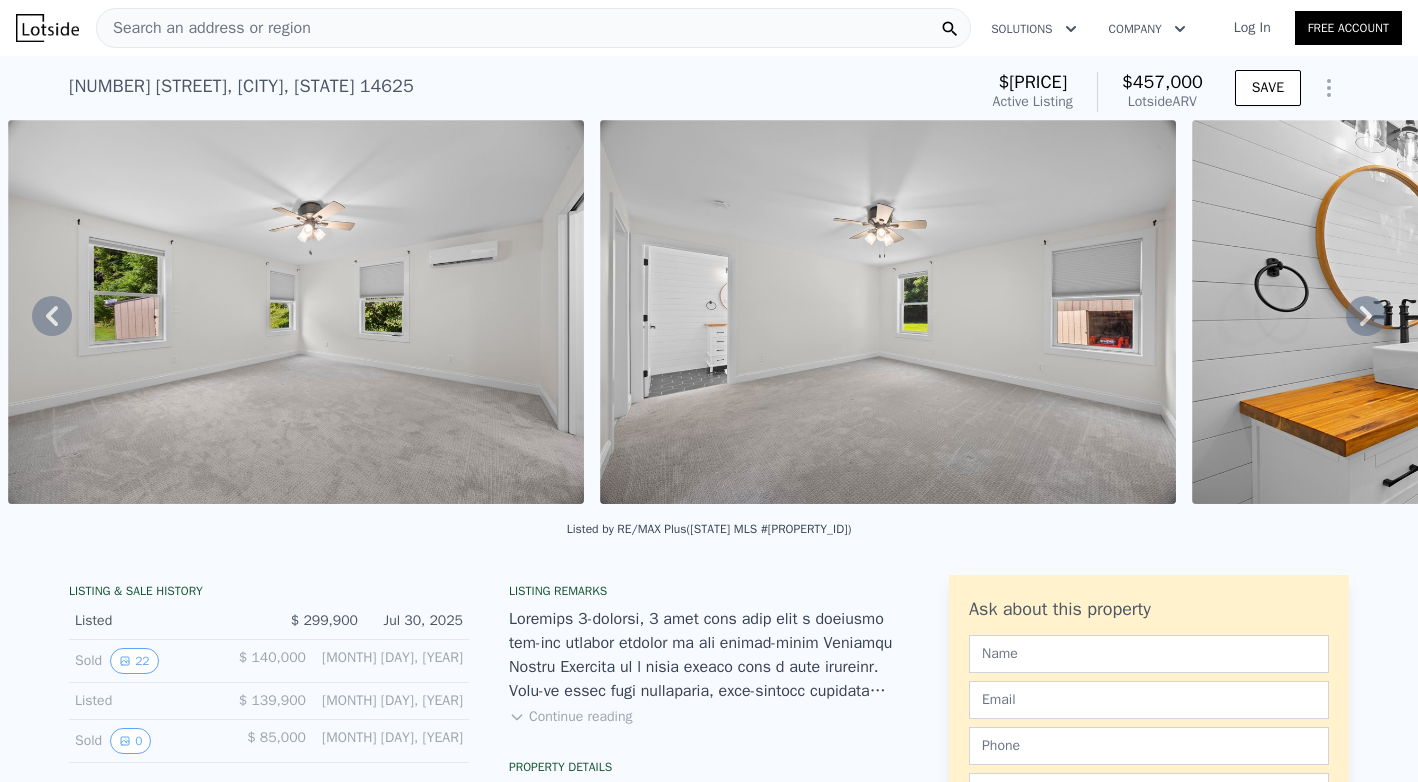 click on "•
+ −
•
+ − STREET VIEW Loading...   SATELLITE VIEW" at bounding box center [709, 315] 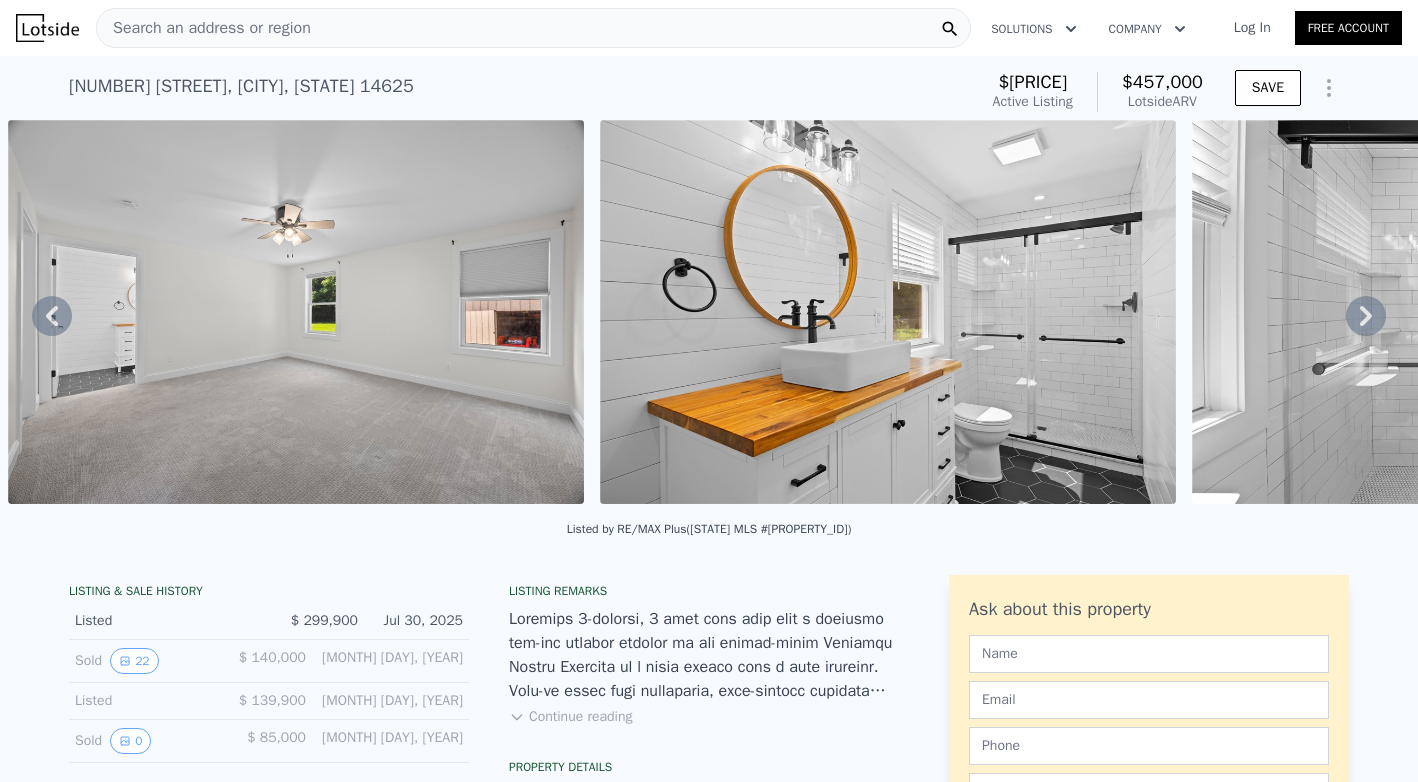 click 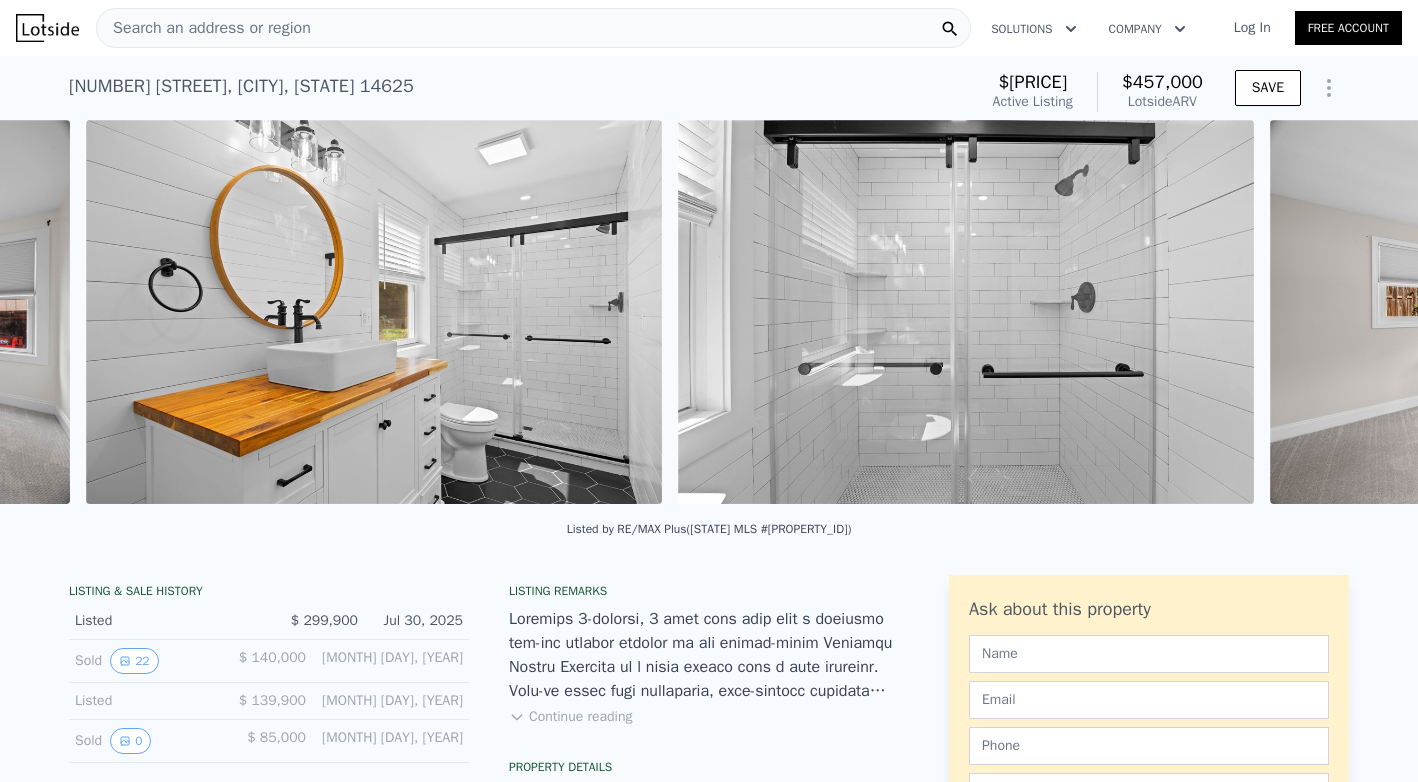 scroll, scrollTop: 0, scrollLeft: 10980, axis: horizontal 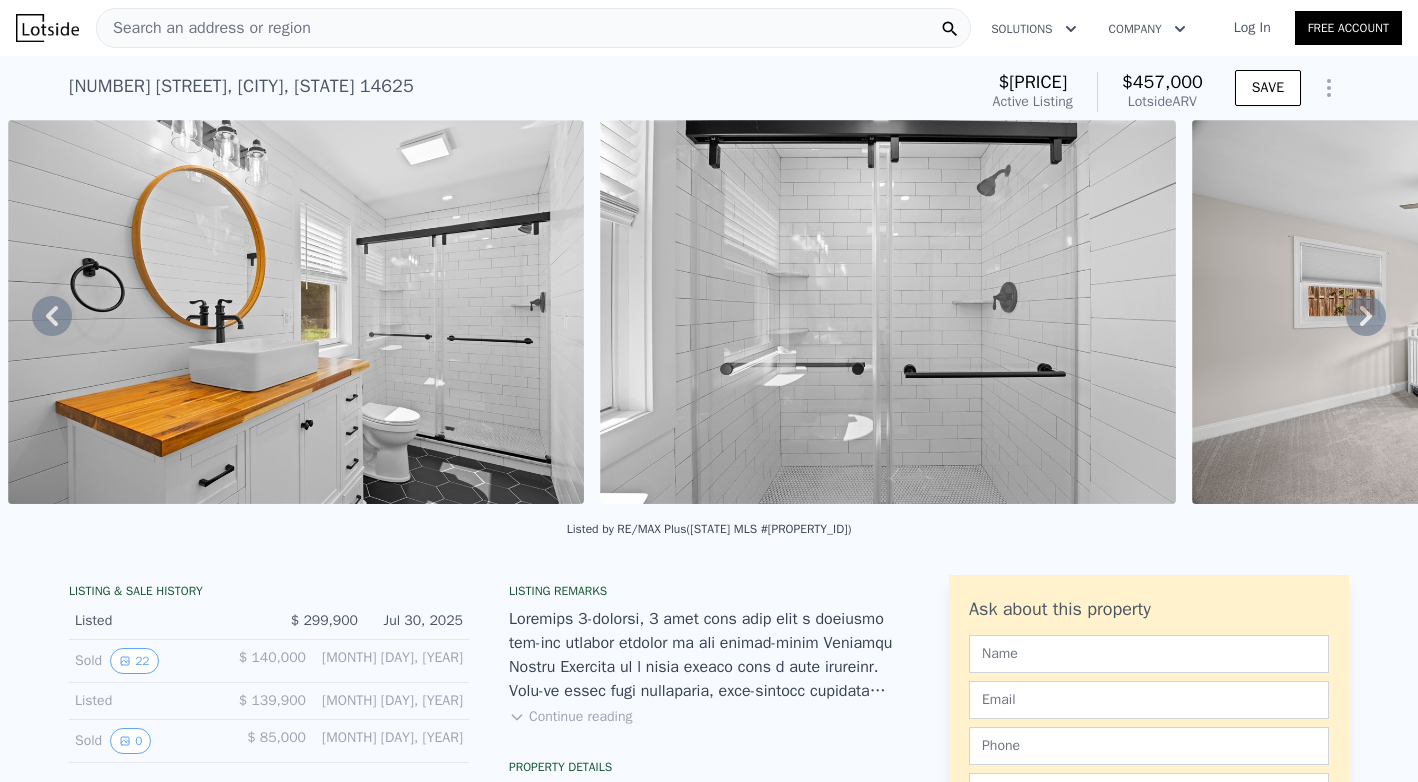 click 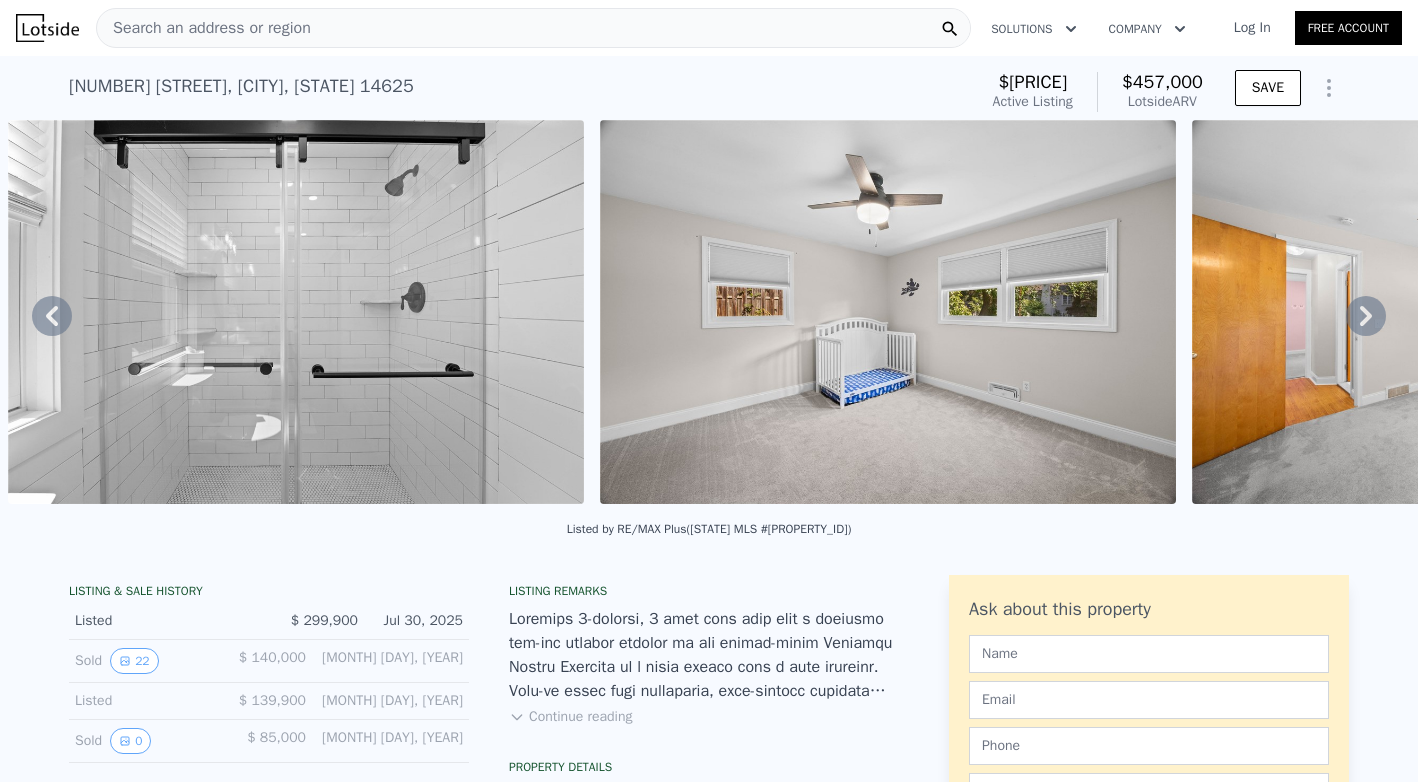 click 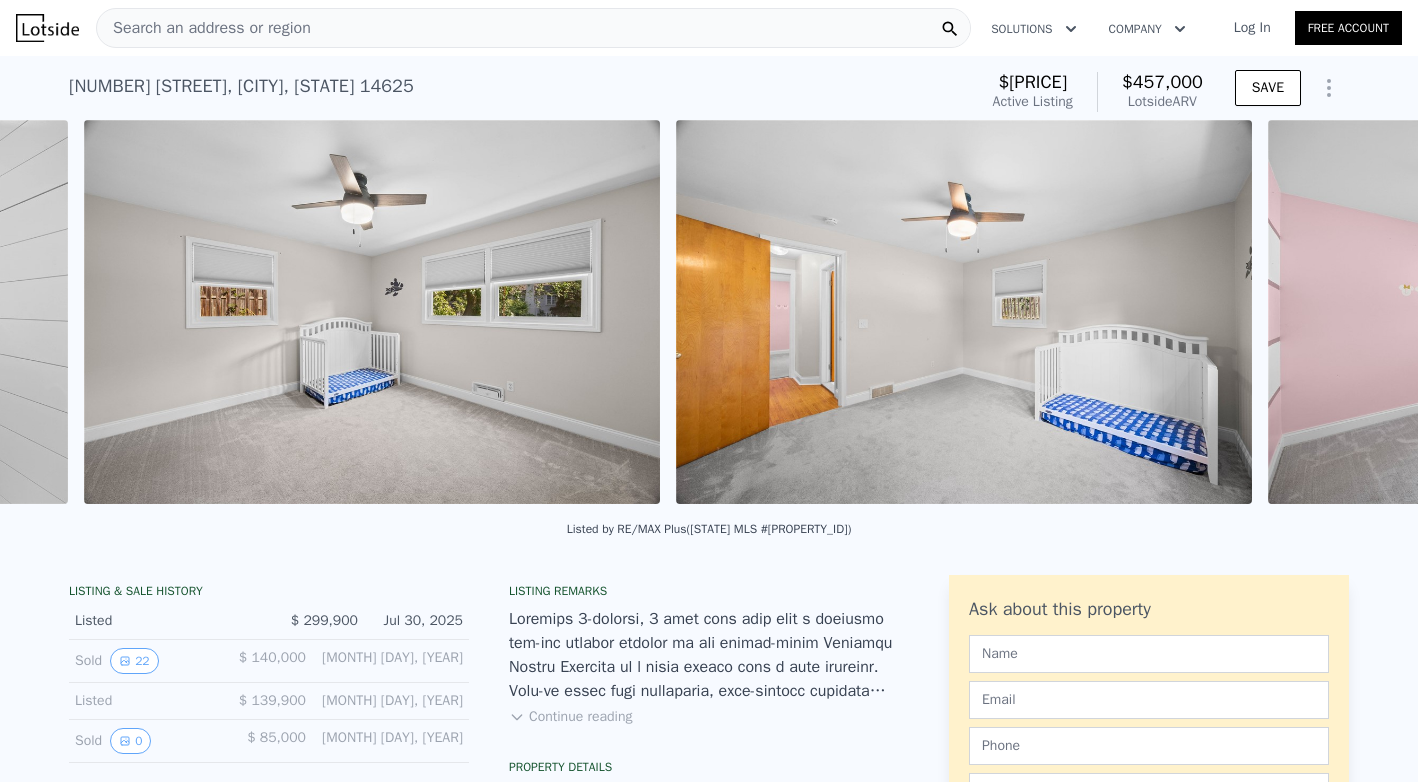 scroll, scrollTop: 0, scrollLeft: 12164, axis: horizontal 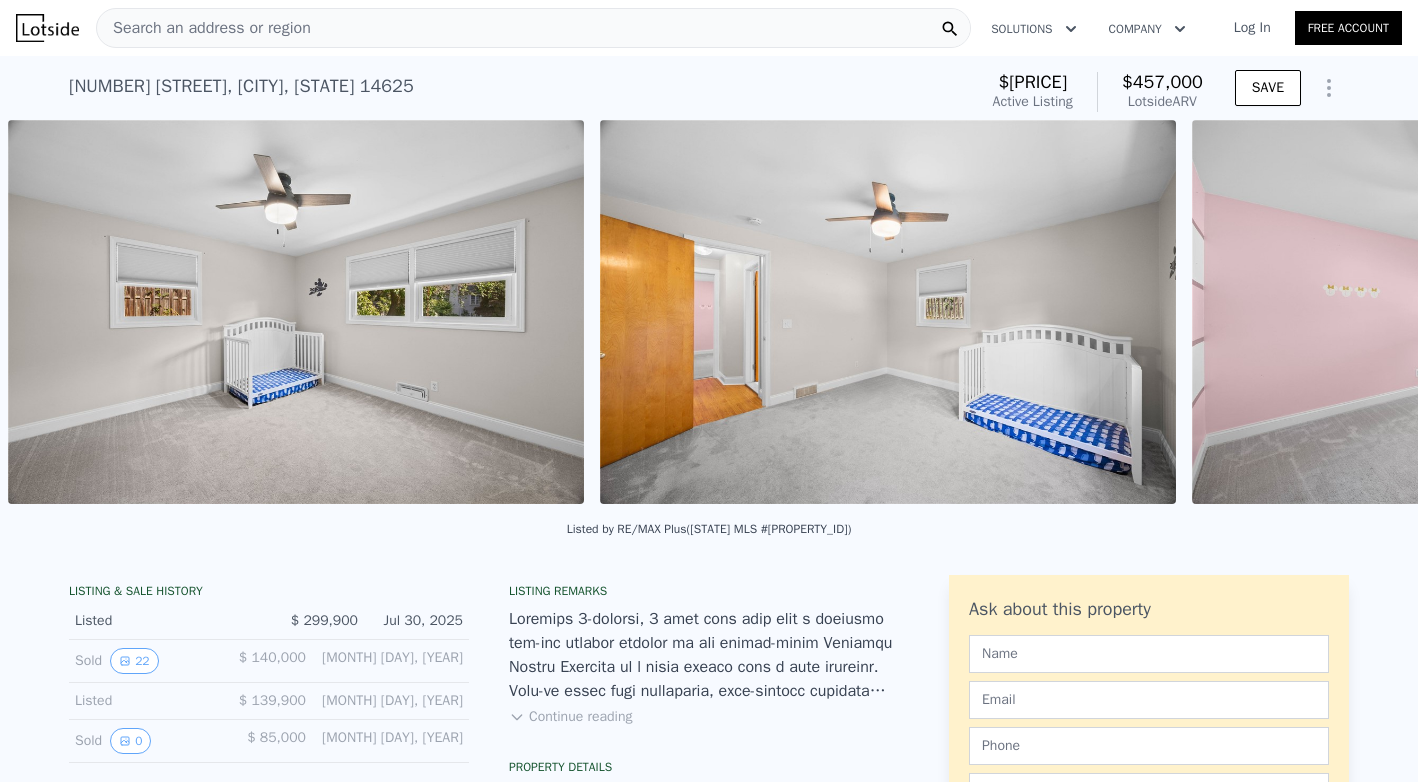 click on "•
+ −
•
+ − STREET VIEW Loading...   SATELLITE VIEW" at bounding box center [709, 315] 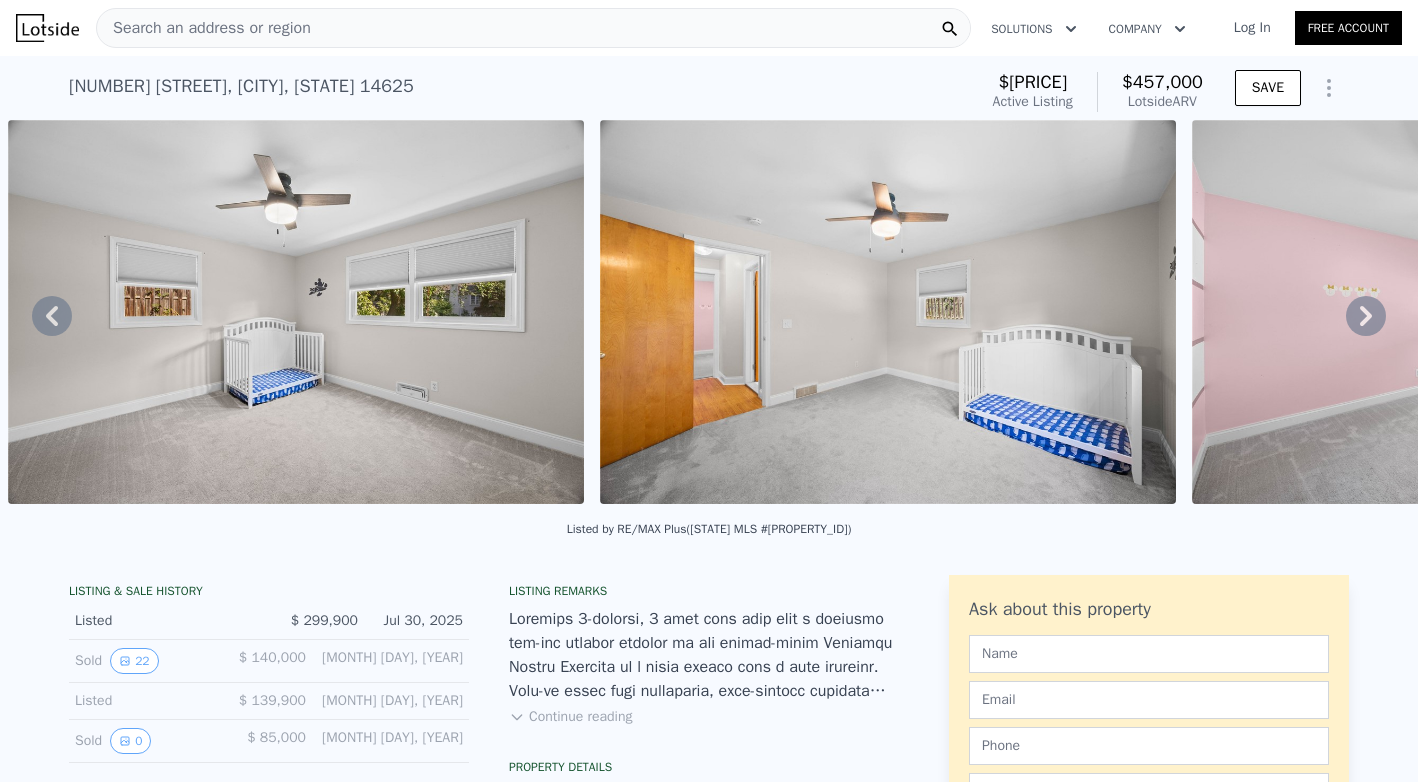 click 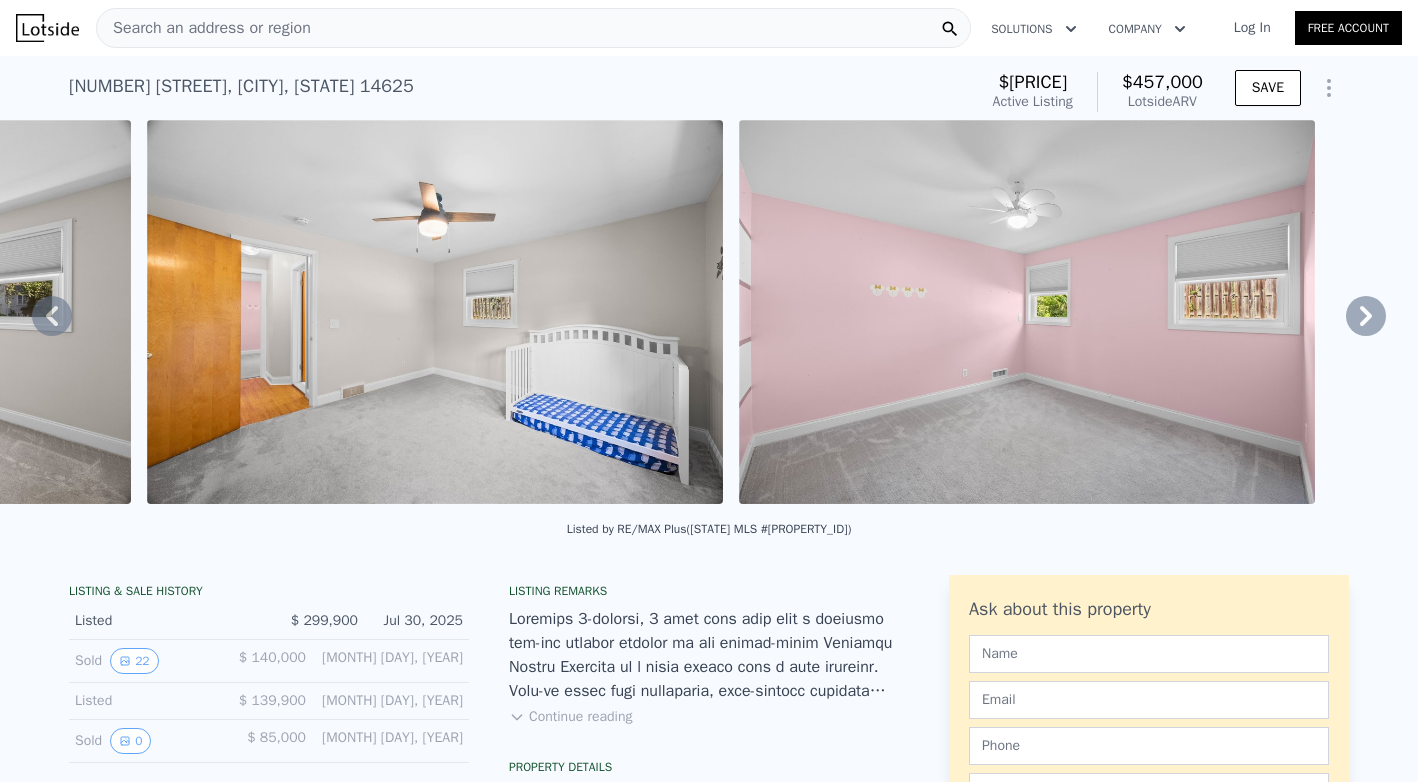 scroll, scrollTop: 0, scrollLeft: 12756, axis: horizontal 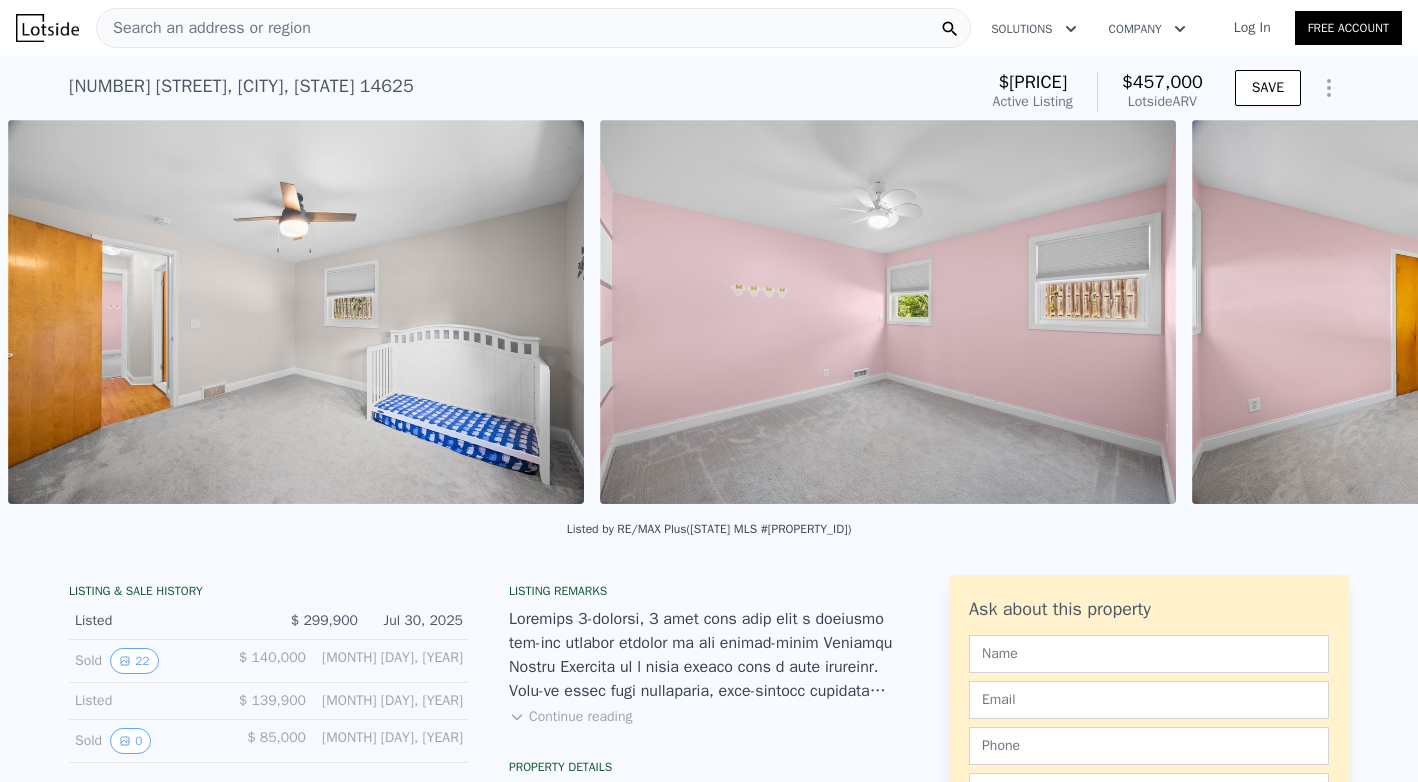 click on "•
+ −
•
+ − STREET VIEW Loading...   SATELLITE VIEW" at bounding box center (709, 315) 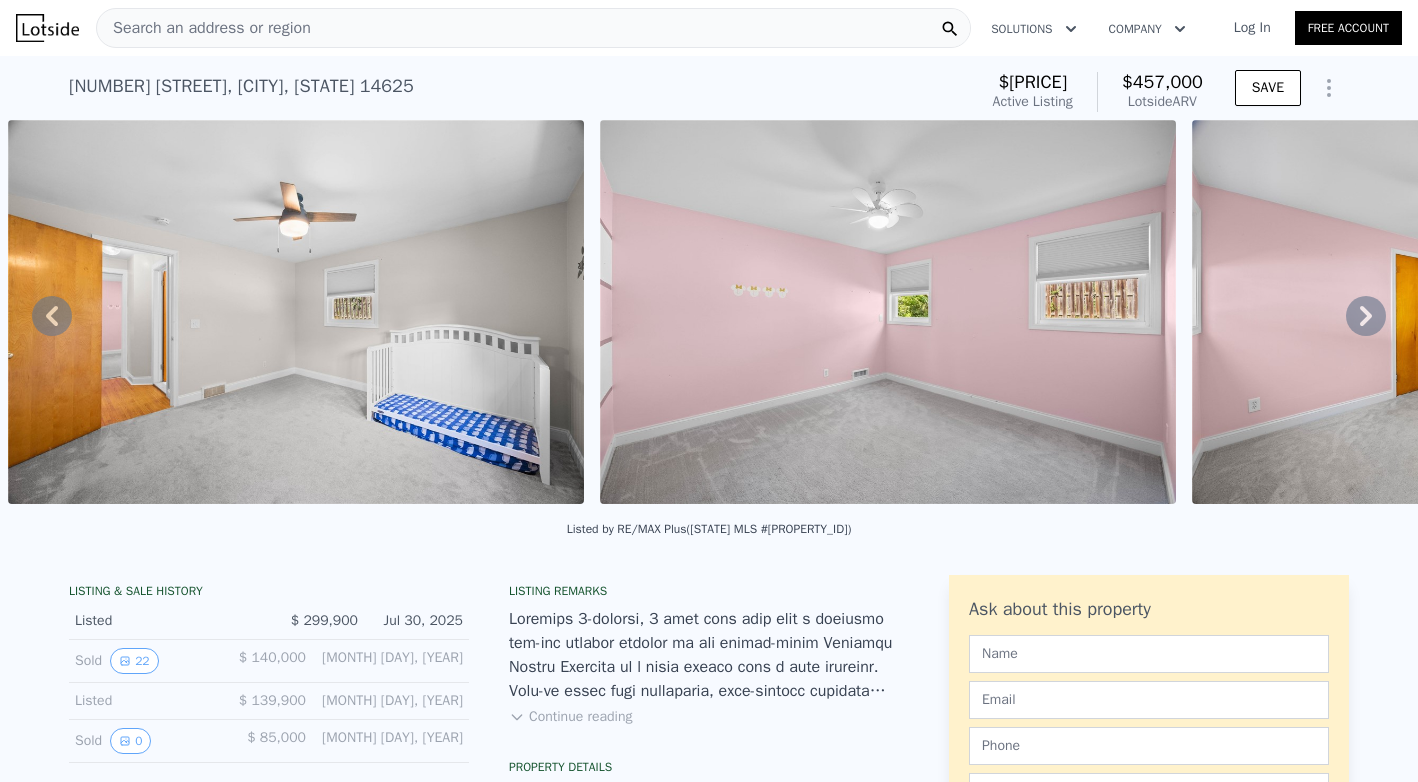 click 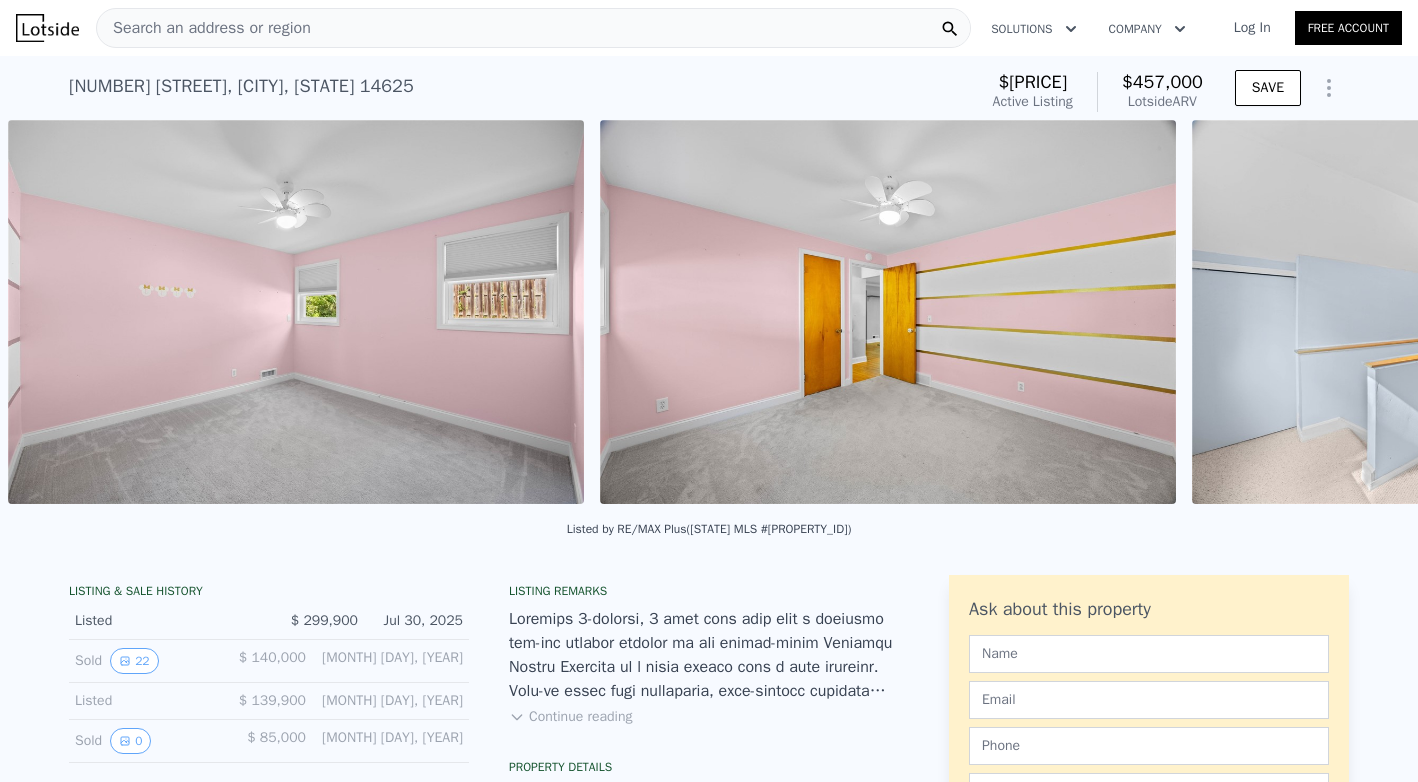 click on "•
+ −
•
+ − STREET VIEW Loading...   SATELLITE VIEW" at bounding box center [709, 315] 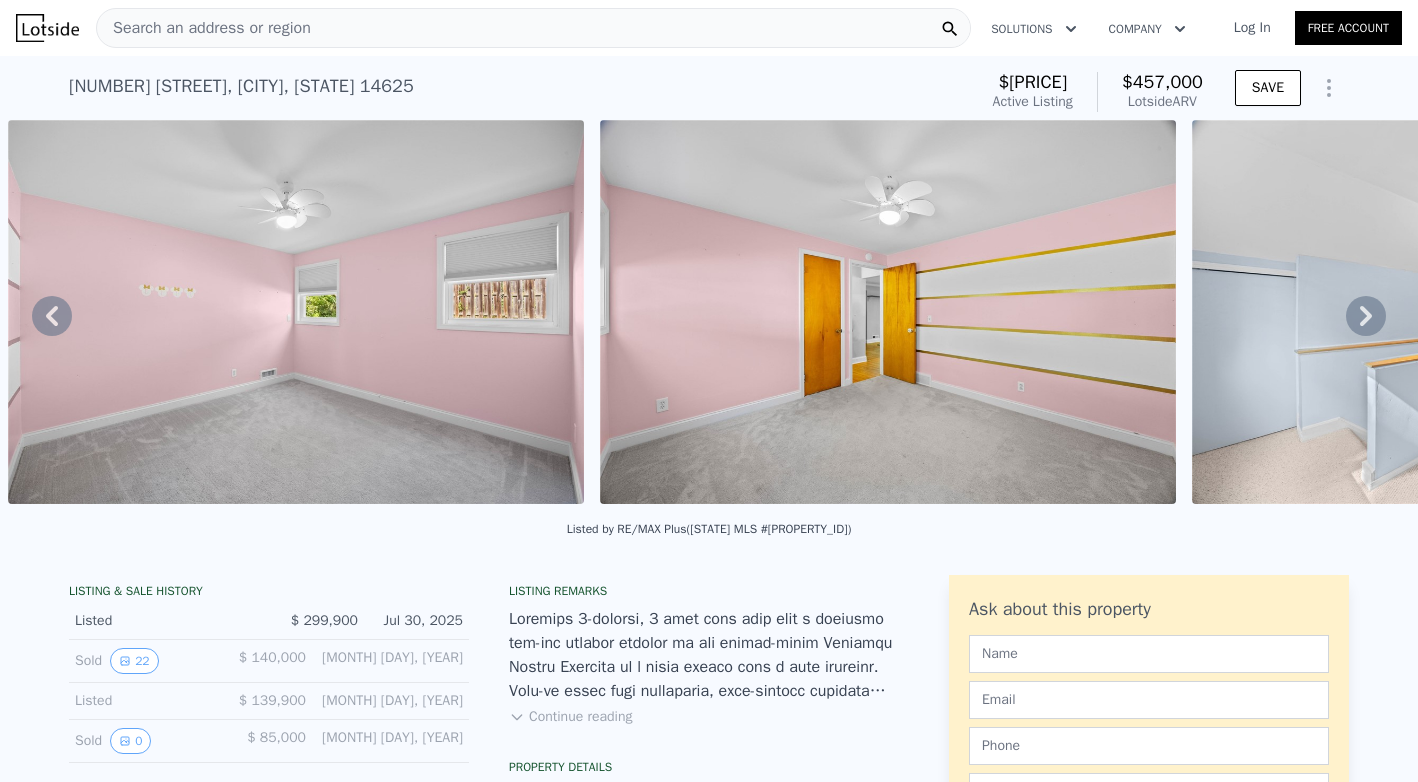 click 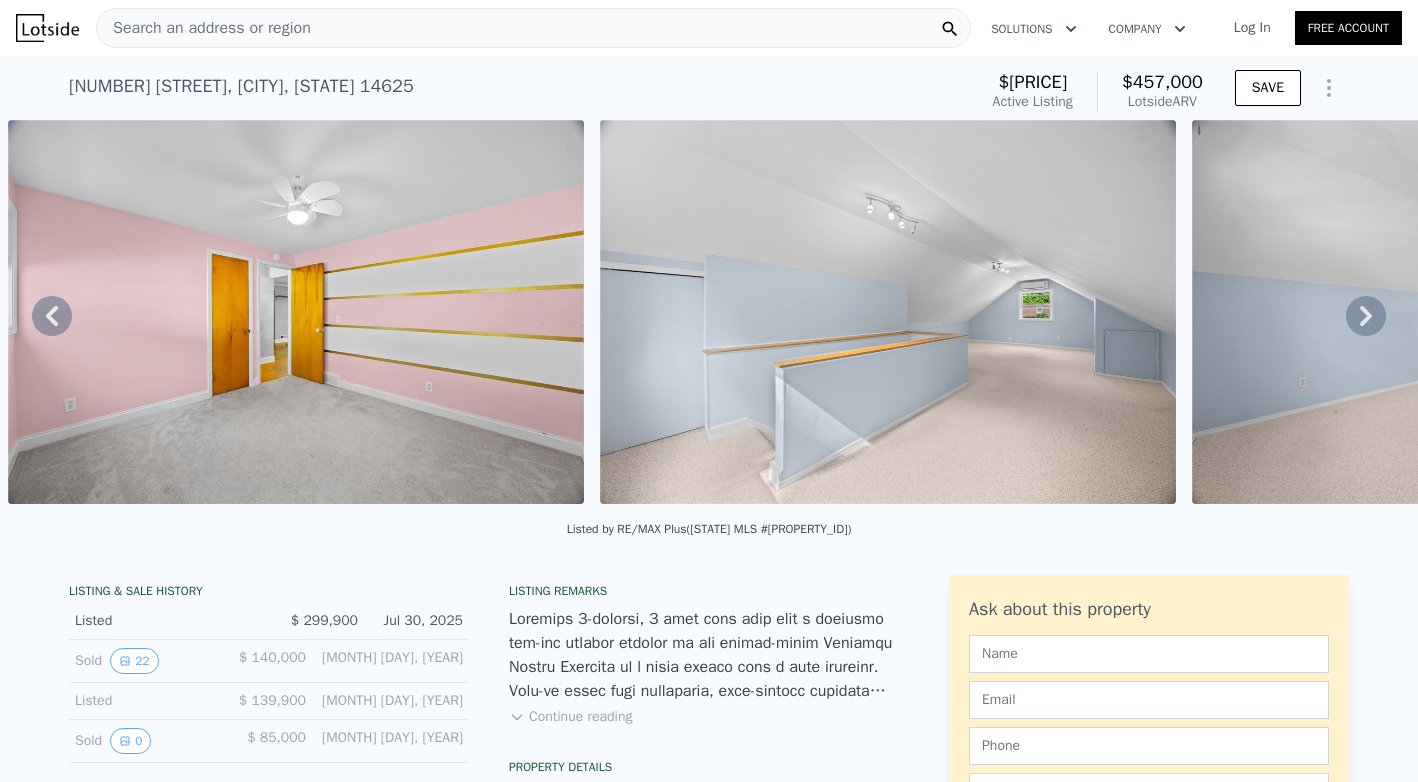 click on "•
+ −
•
+ − STREET VIEW Loading...   SATELLITE VIEW" at bounding box center [709, 315] 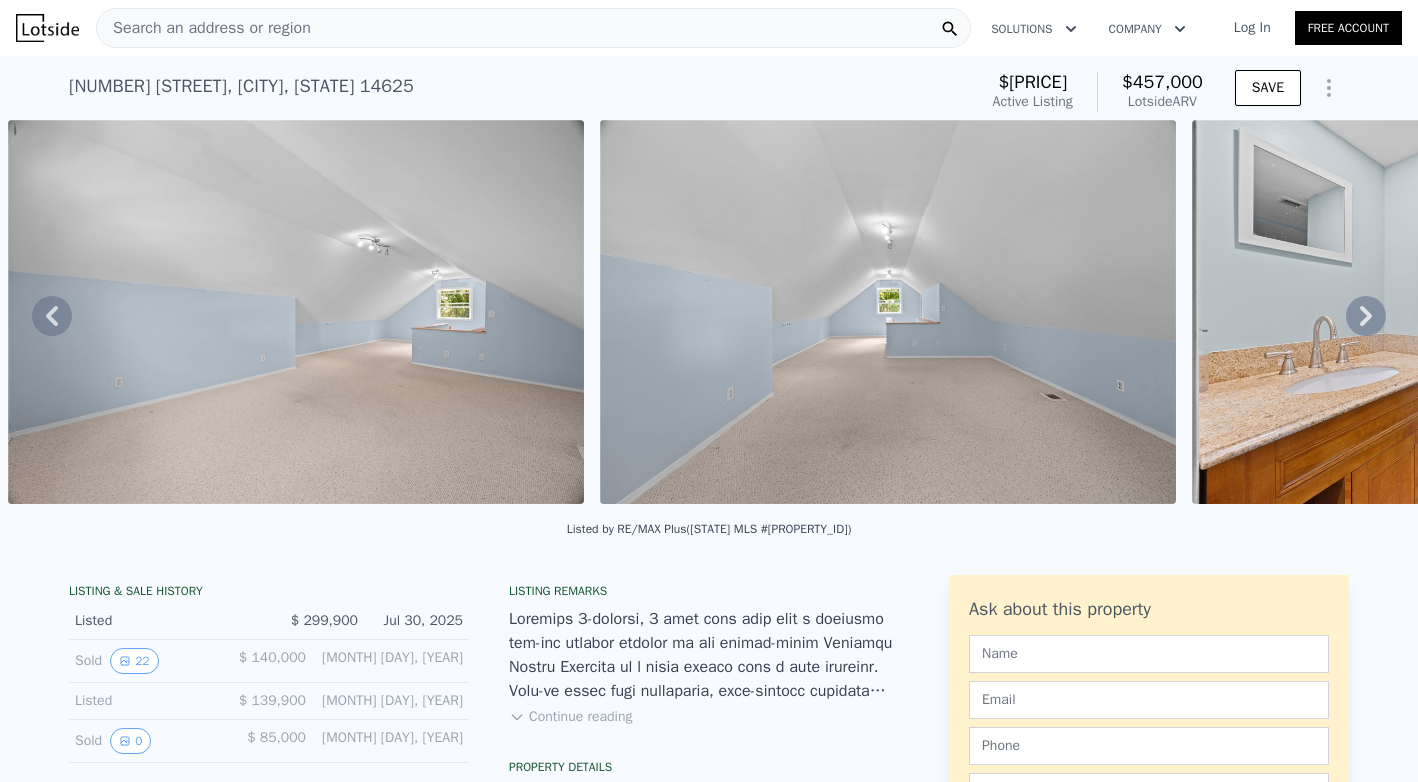 click 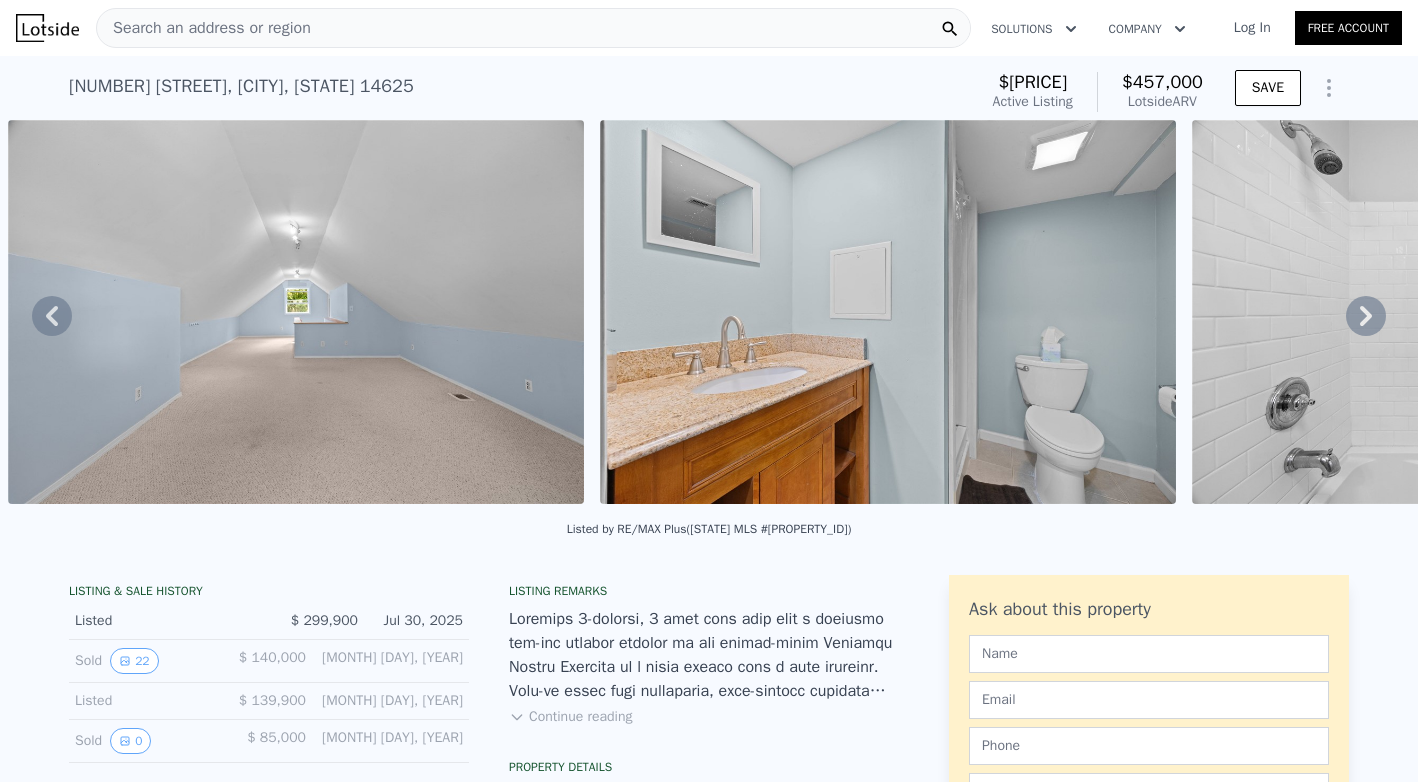 click 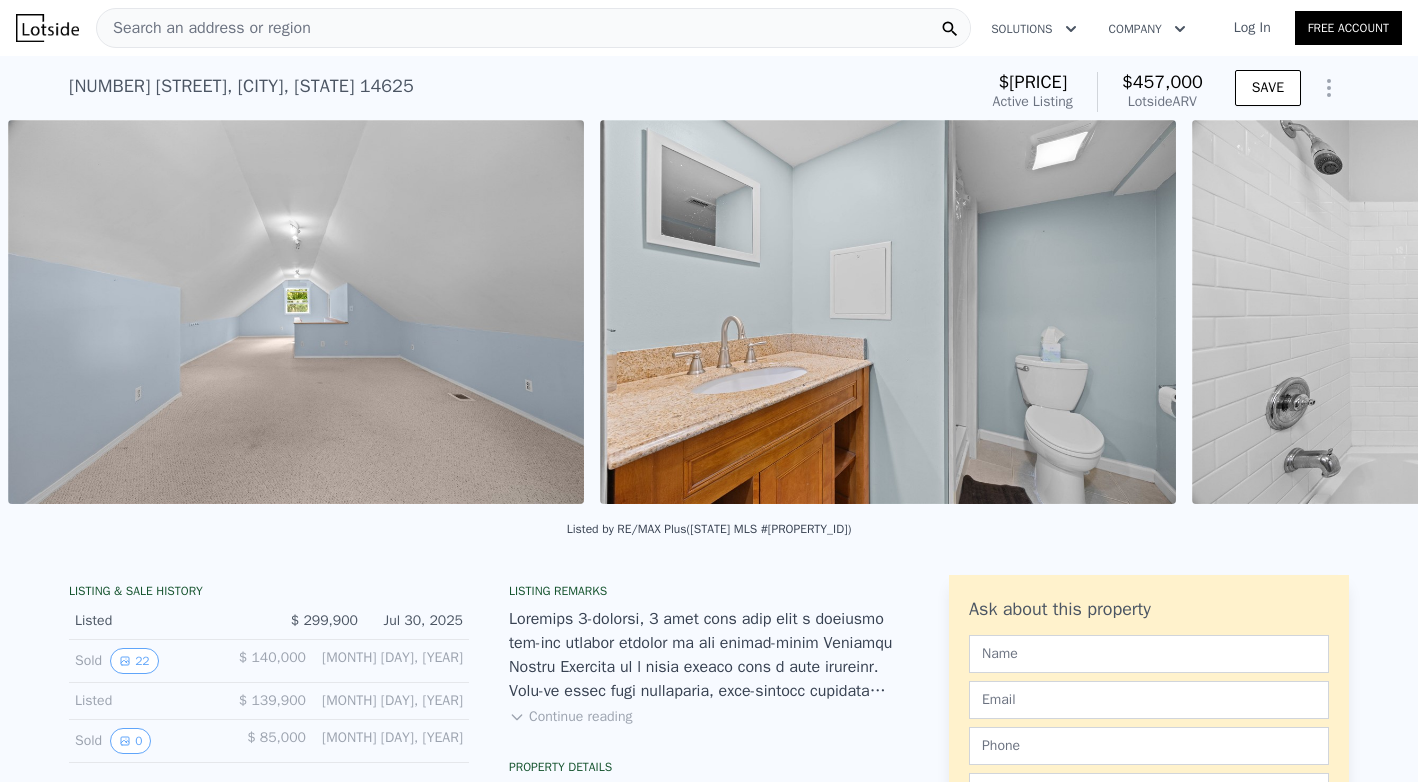 scroll, scrollTop: 0, scrollLeft: 16308, axis: horizontal 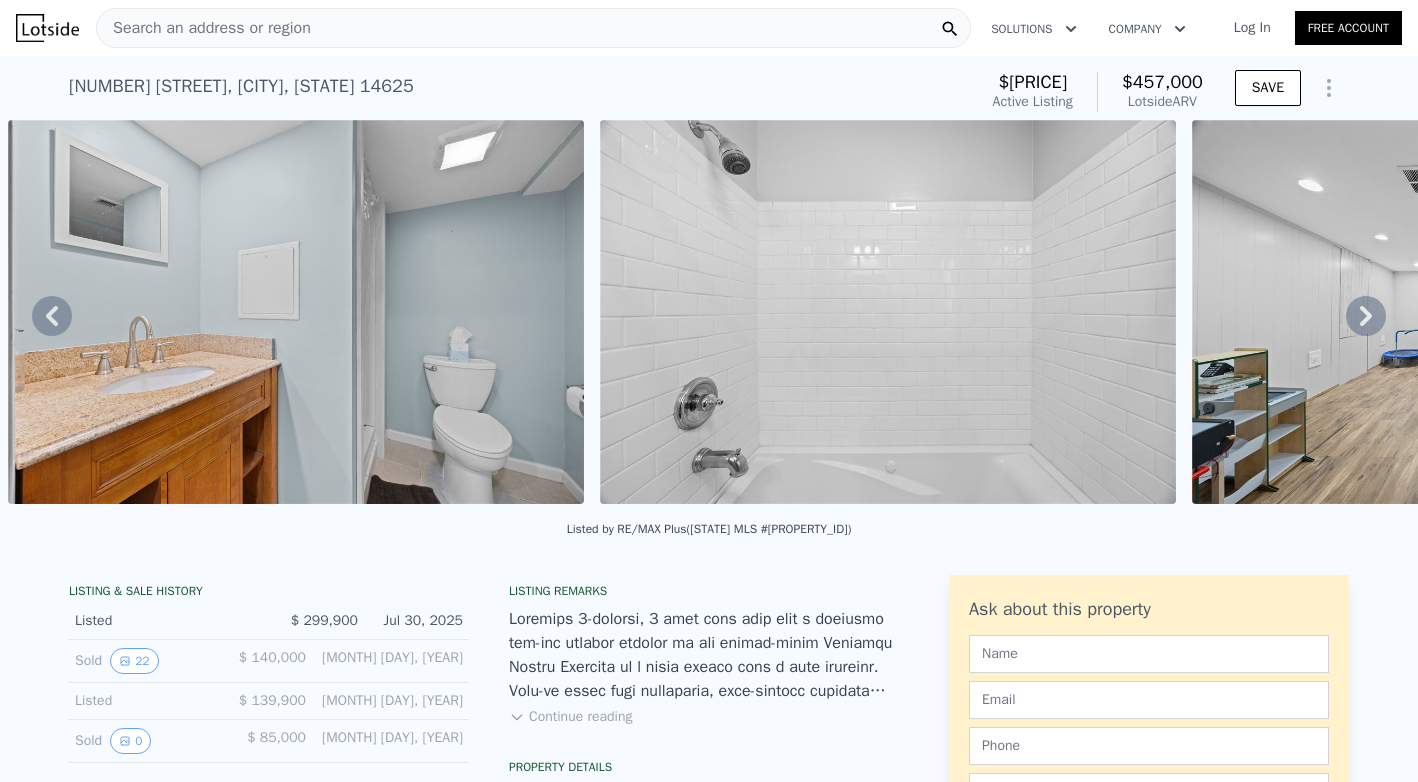 click on "•
+ −
•
+ − STREET VIEW Loading...   SATELLITE VIEW" at bounding box center [709, 315] 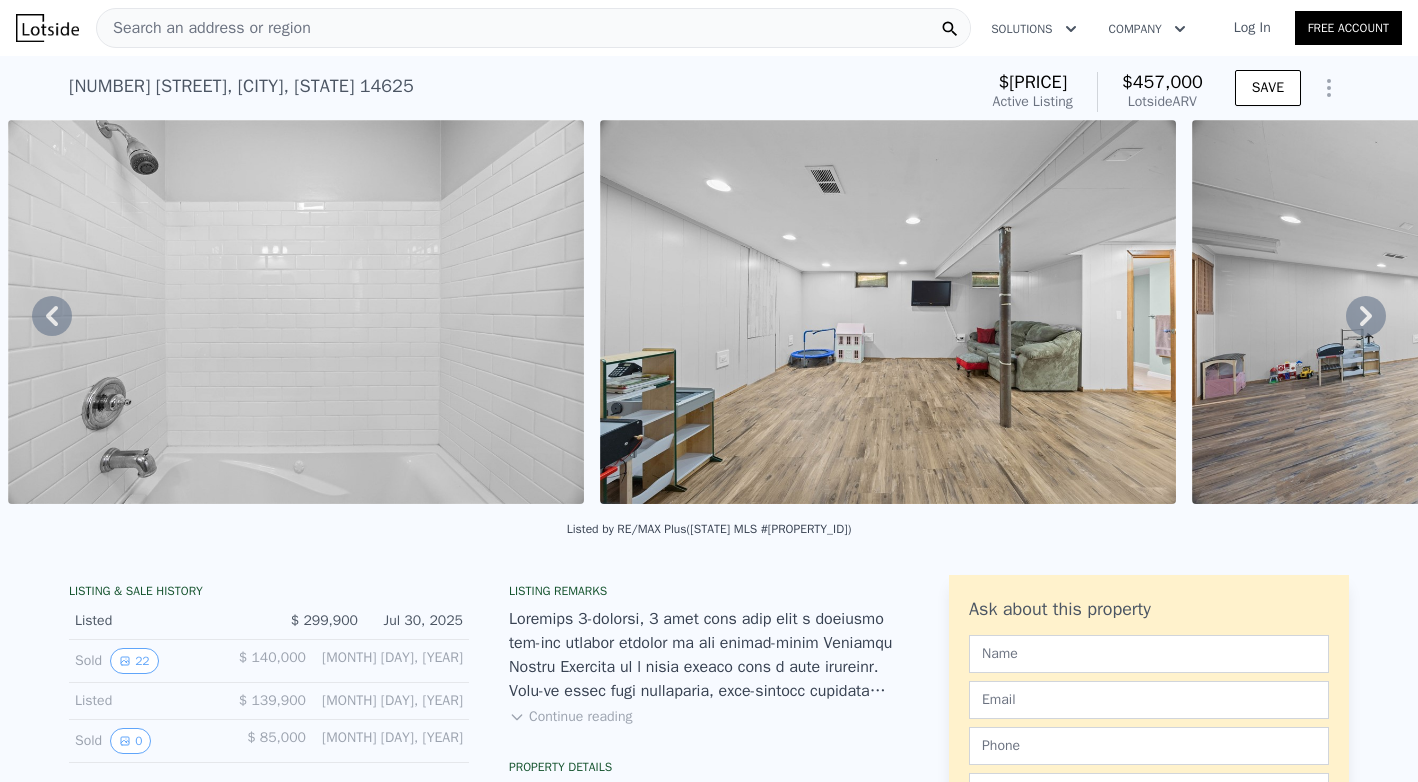 click 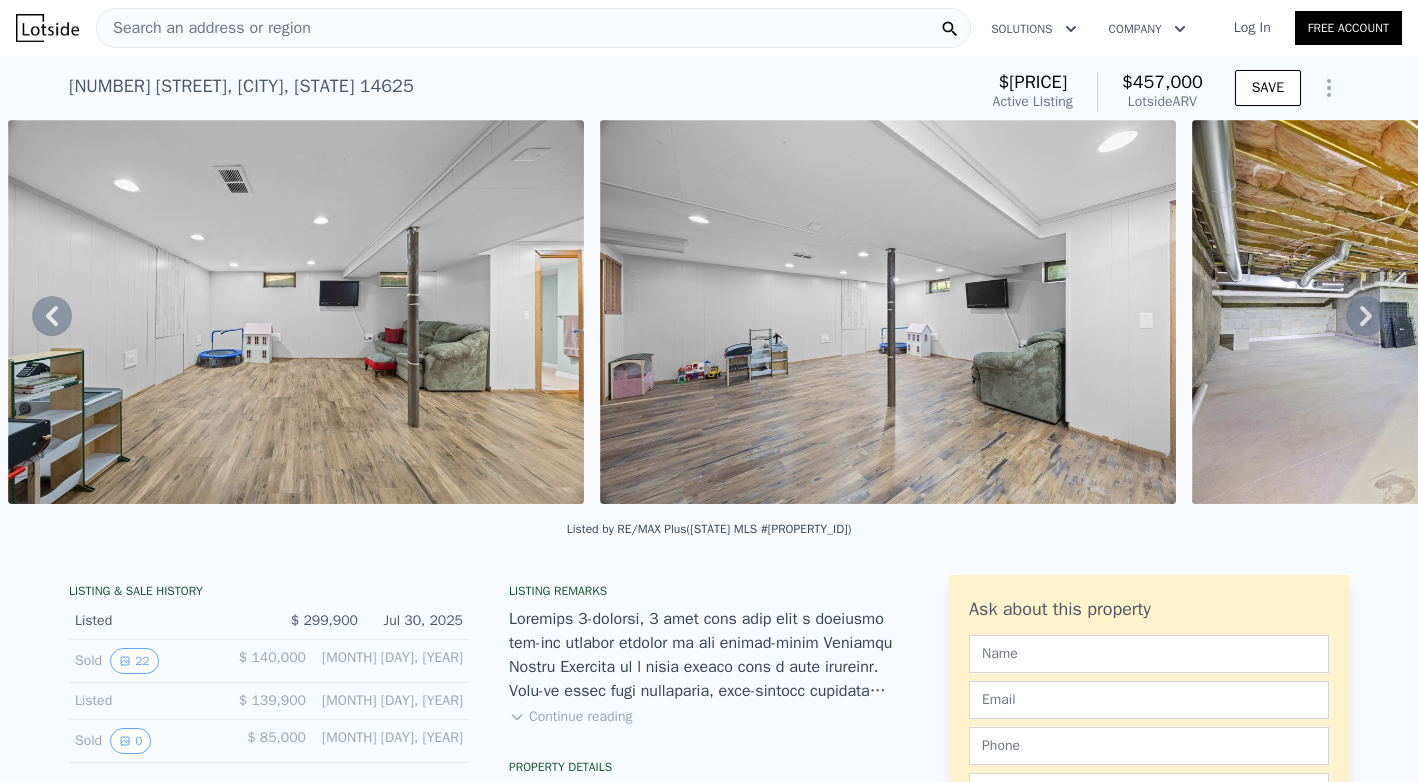 click 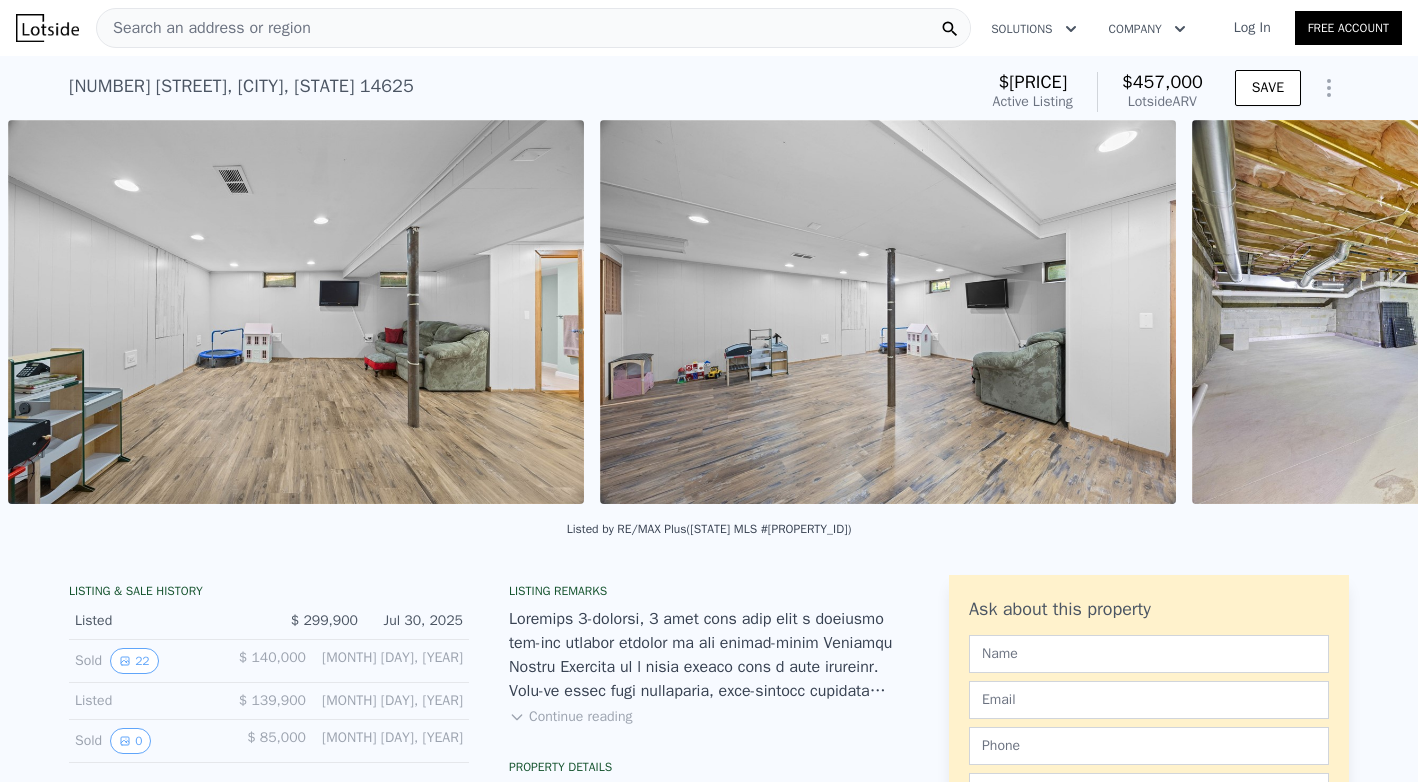 scroll, scrollTop: 0, scrollLeft: 18084, axis: horizontal 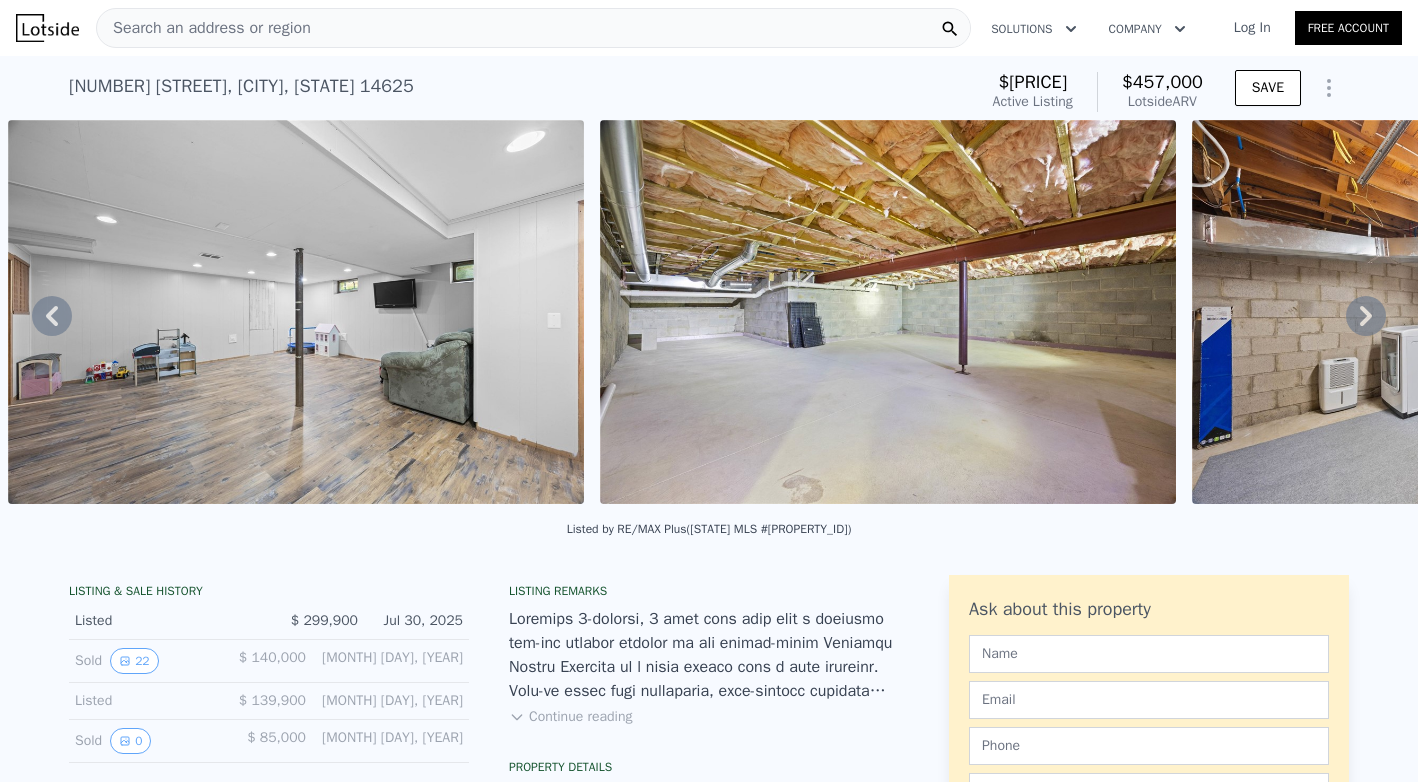 click 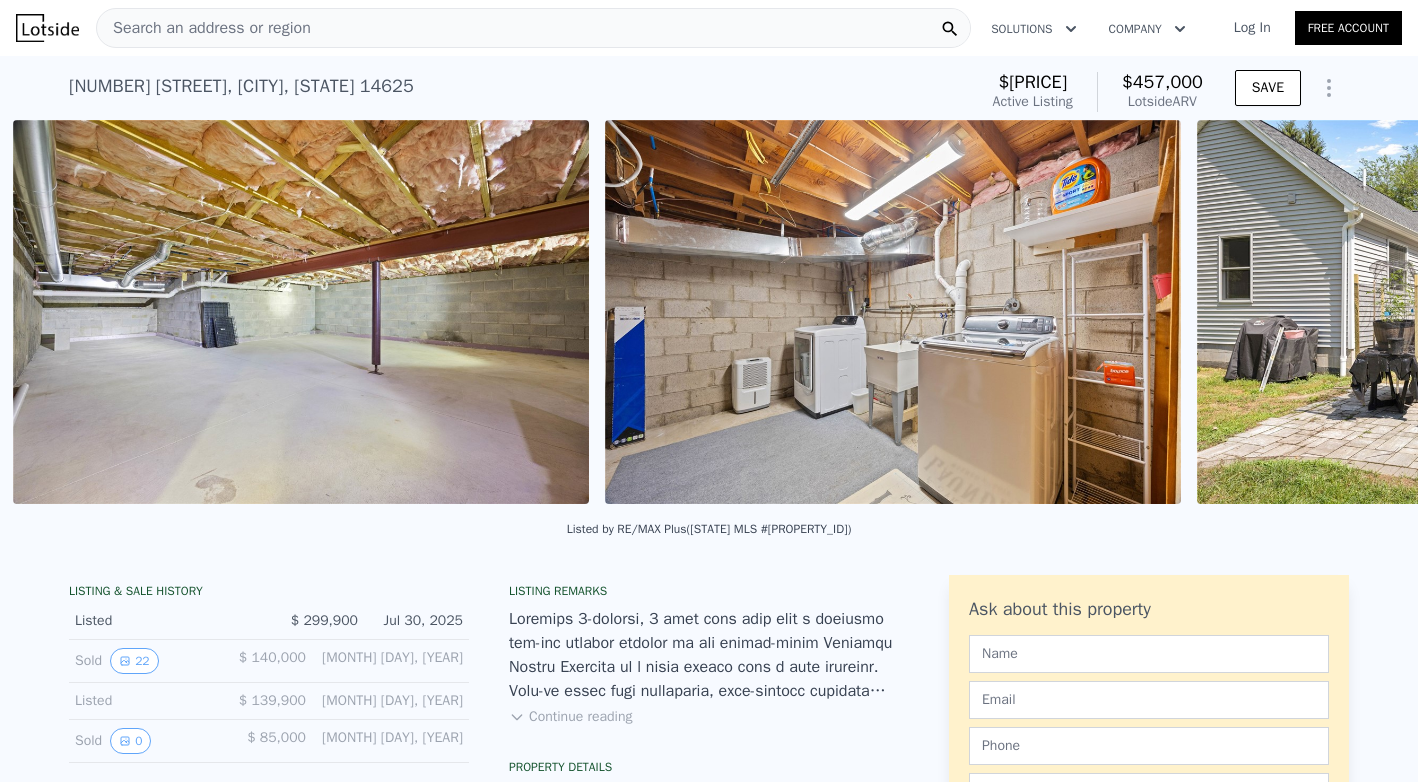scroll, scrollTop: 0, scrollLeft: 18676, axis: horizontal 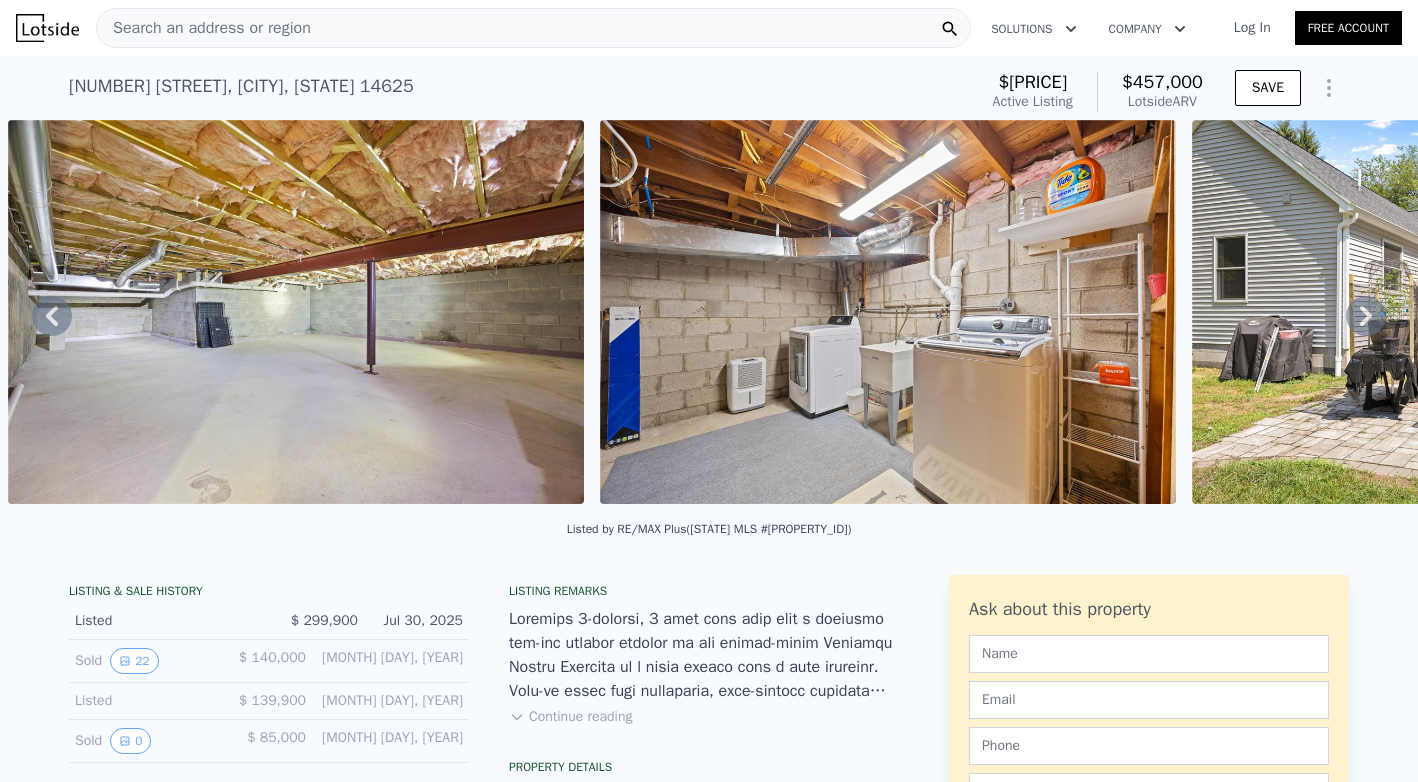 click 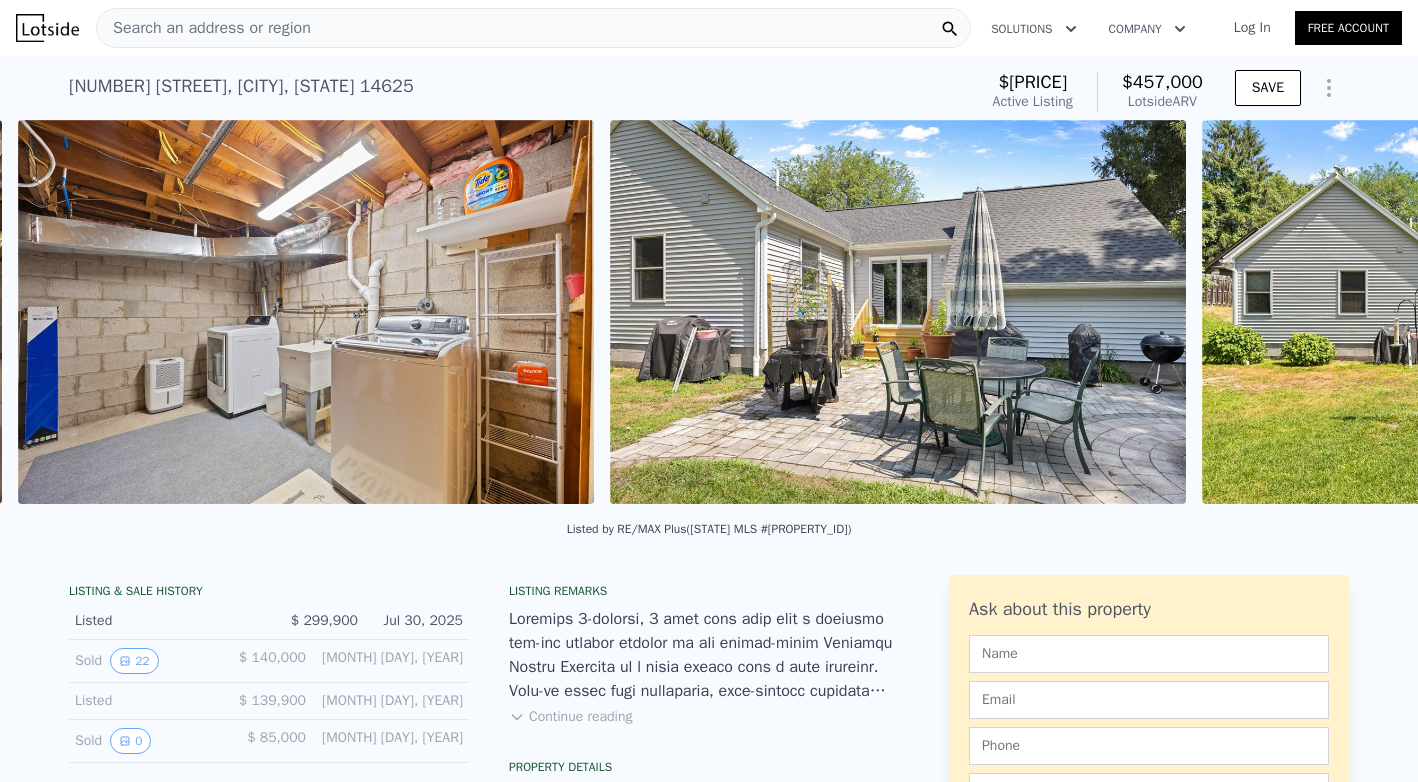 scroll, scrollTop: 0, scrollLeft: 19268, axis: horizontal 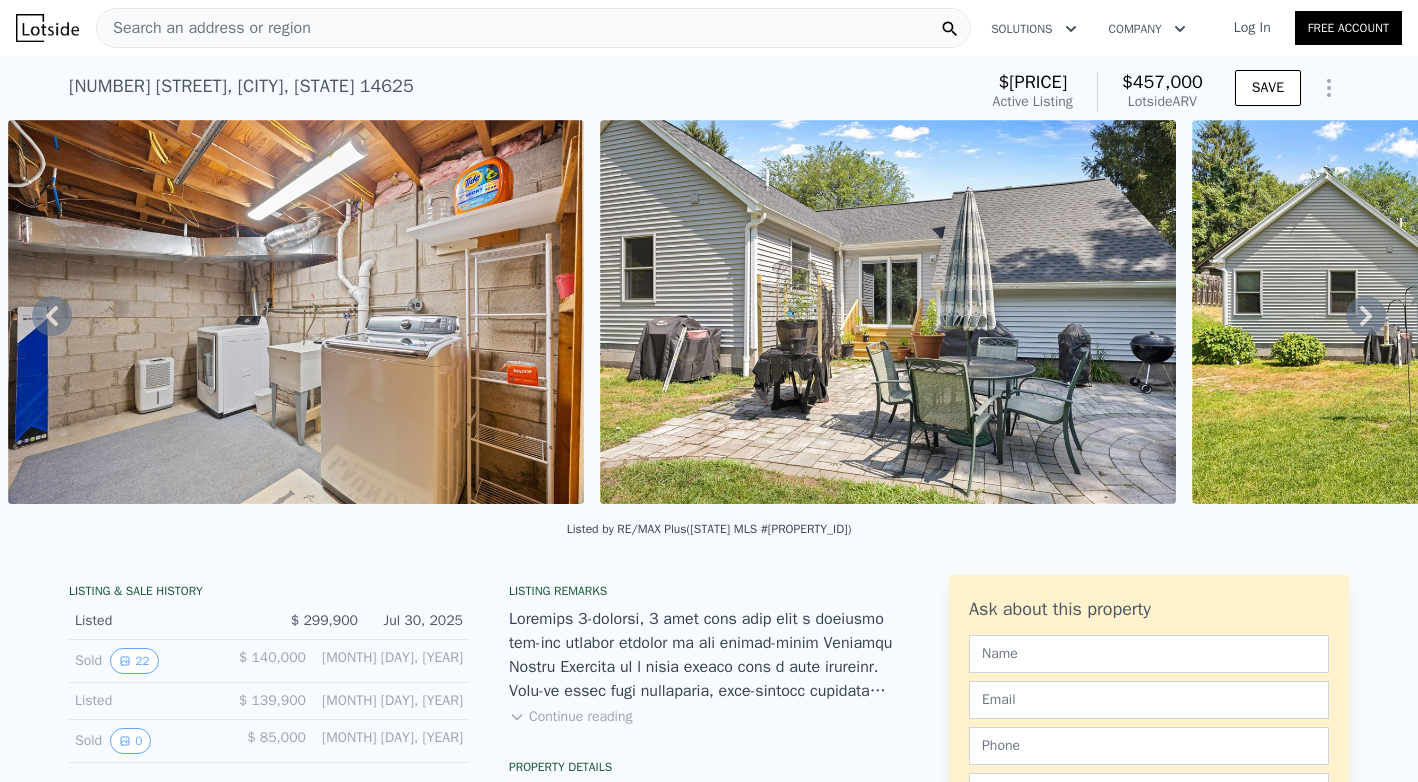 click 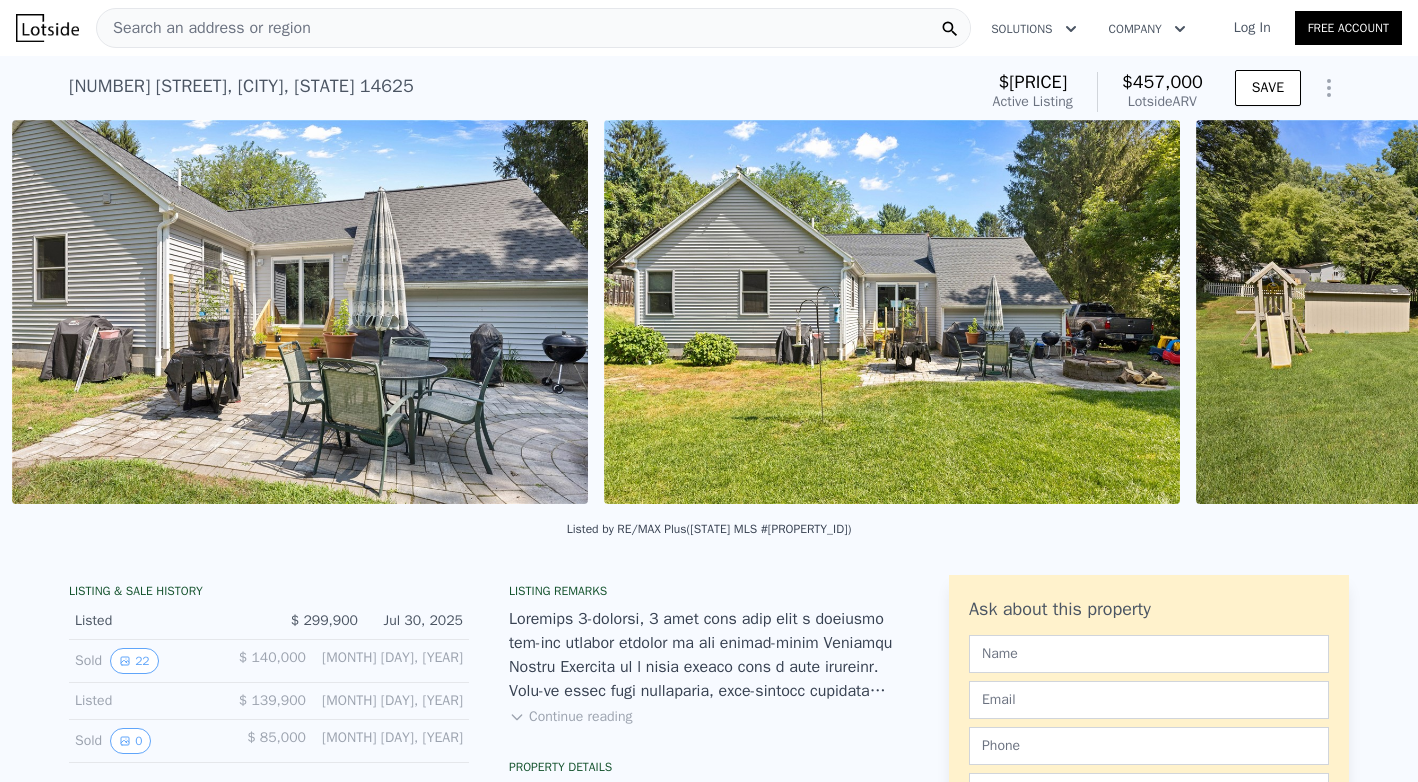 scroll, scrollTop: 0, scrollLeft: 19860, axis: horizontal 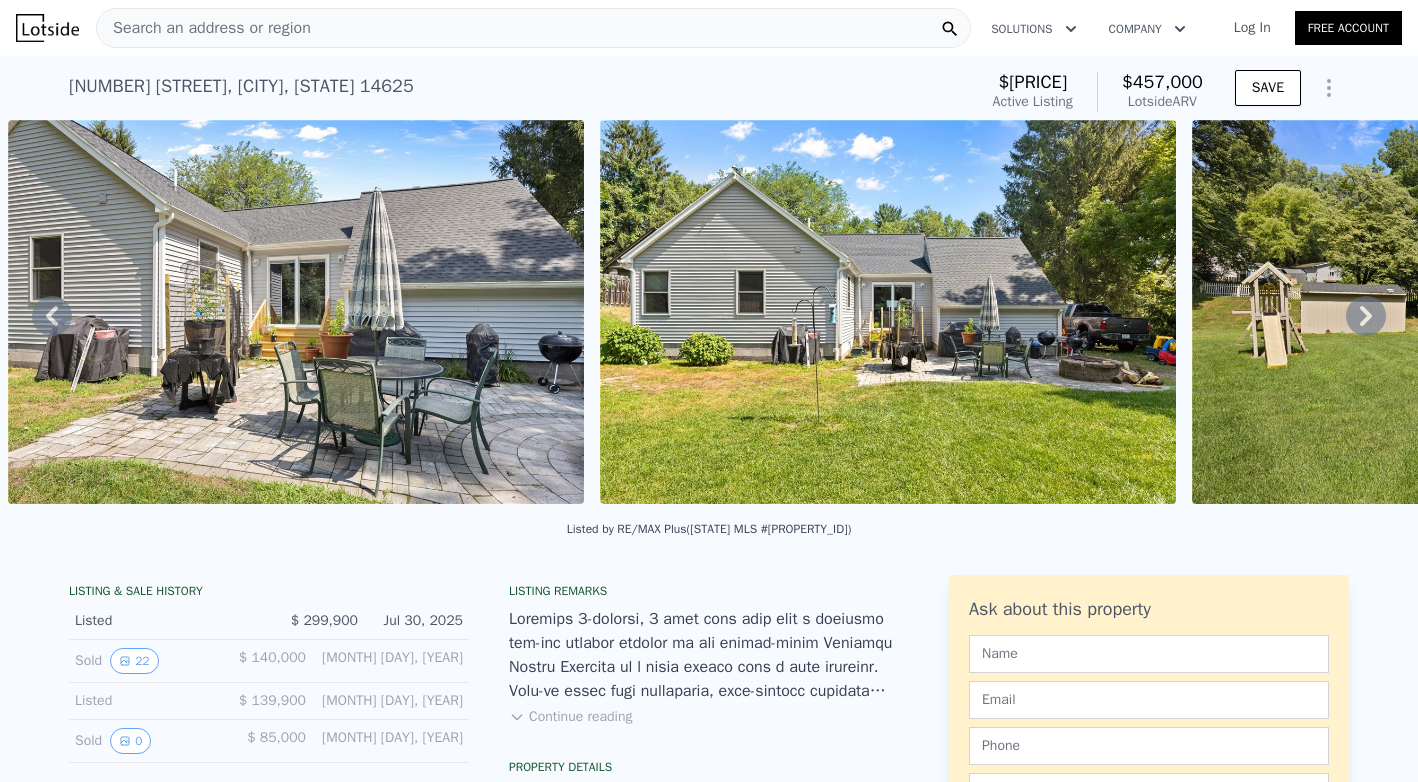 click on "195 Richs Dugway Rd ,   Brighton ,   NY   14625 Active at  $299,900 (~ARV  $457k )" at bounding box center [519, 92] 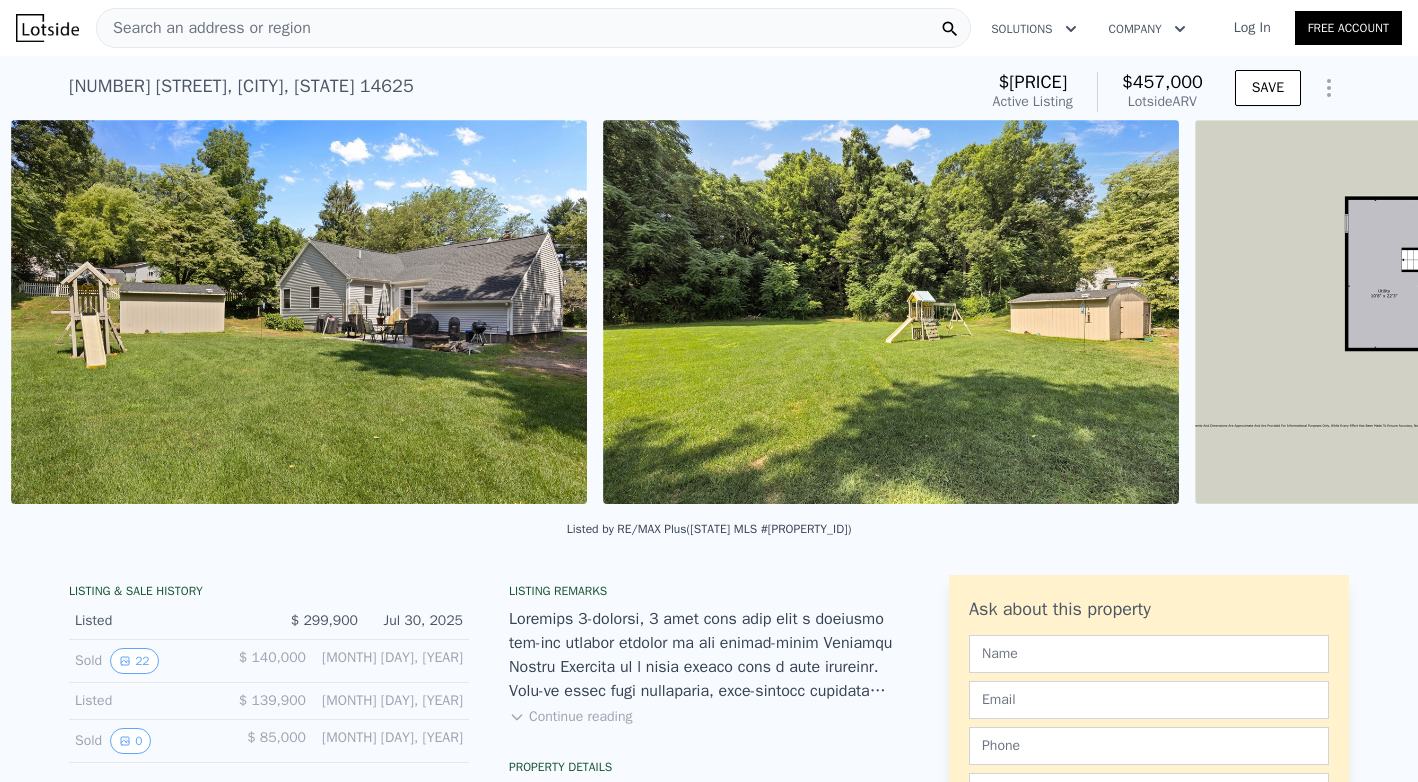 scroll, scrollTop: 0, scrollLeft: 21044, axis: horizontal 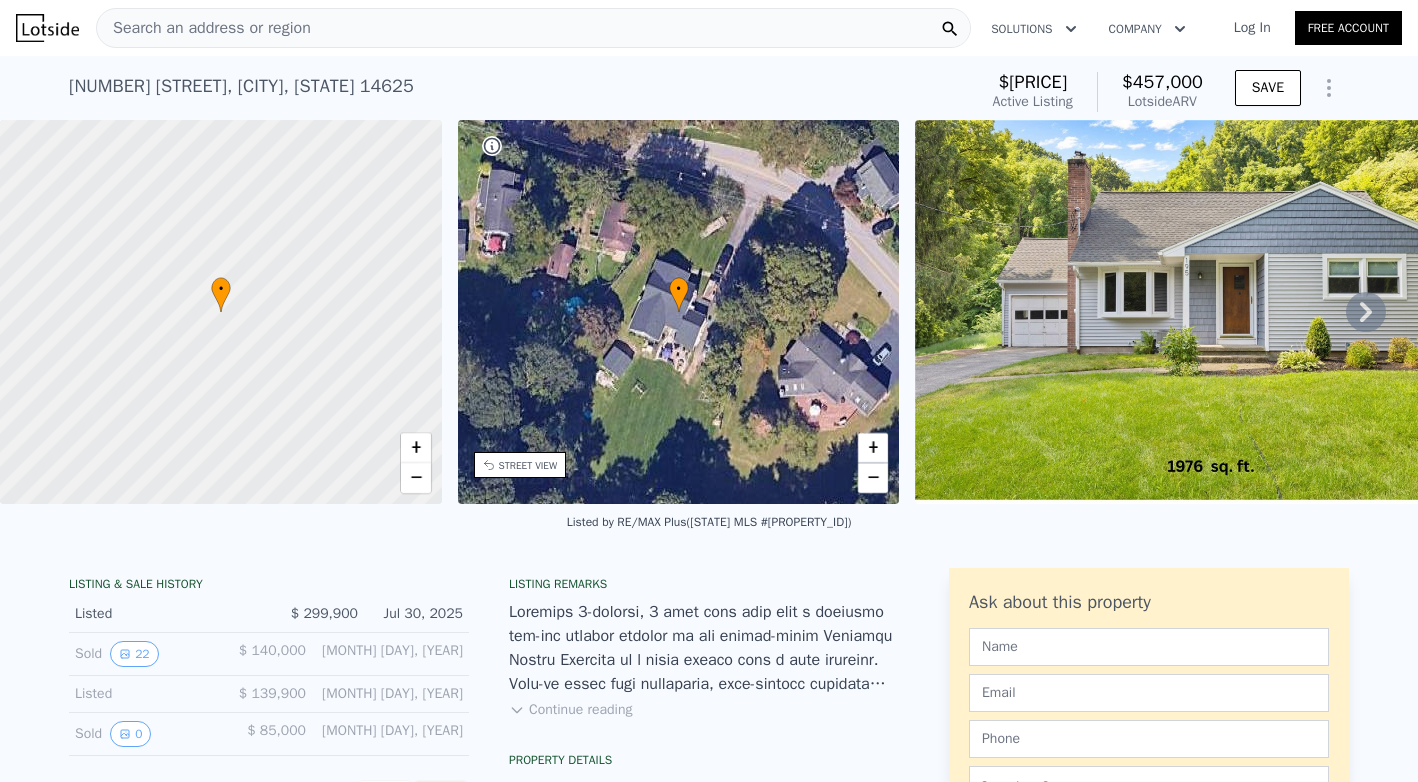 click on "STREET VIEW" at bounding box center (528, 465) 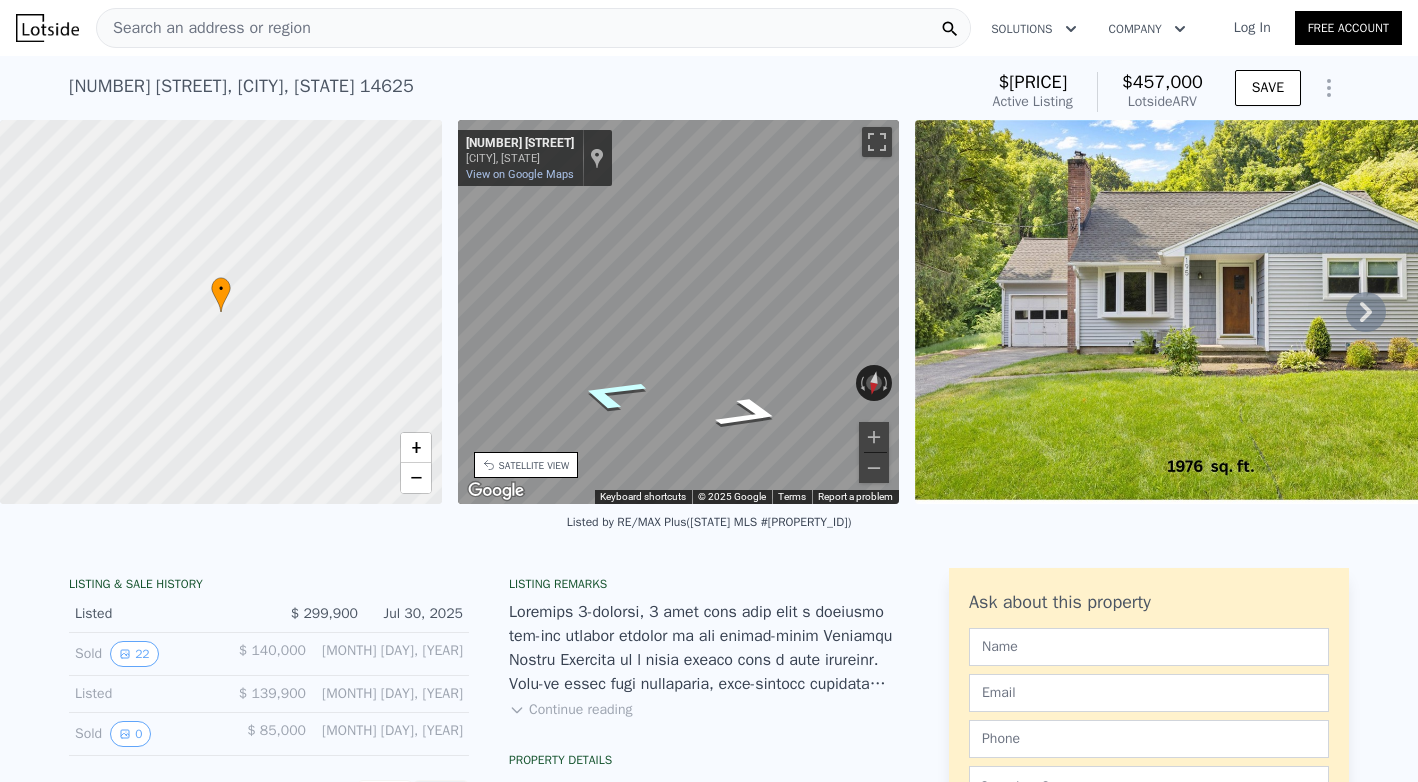 click 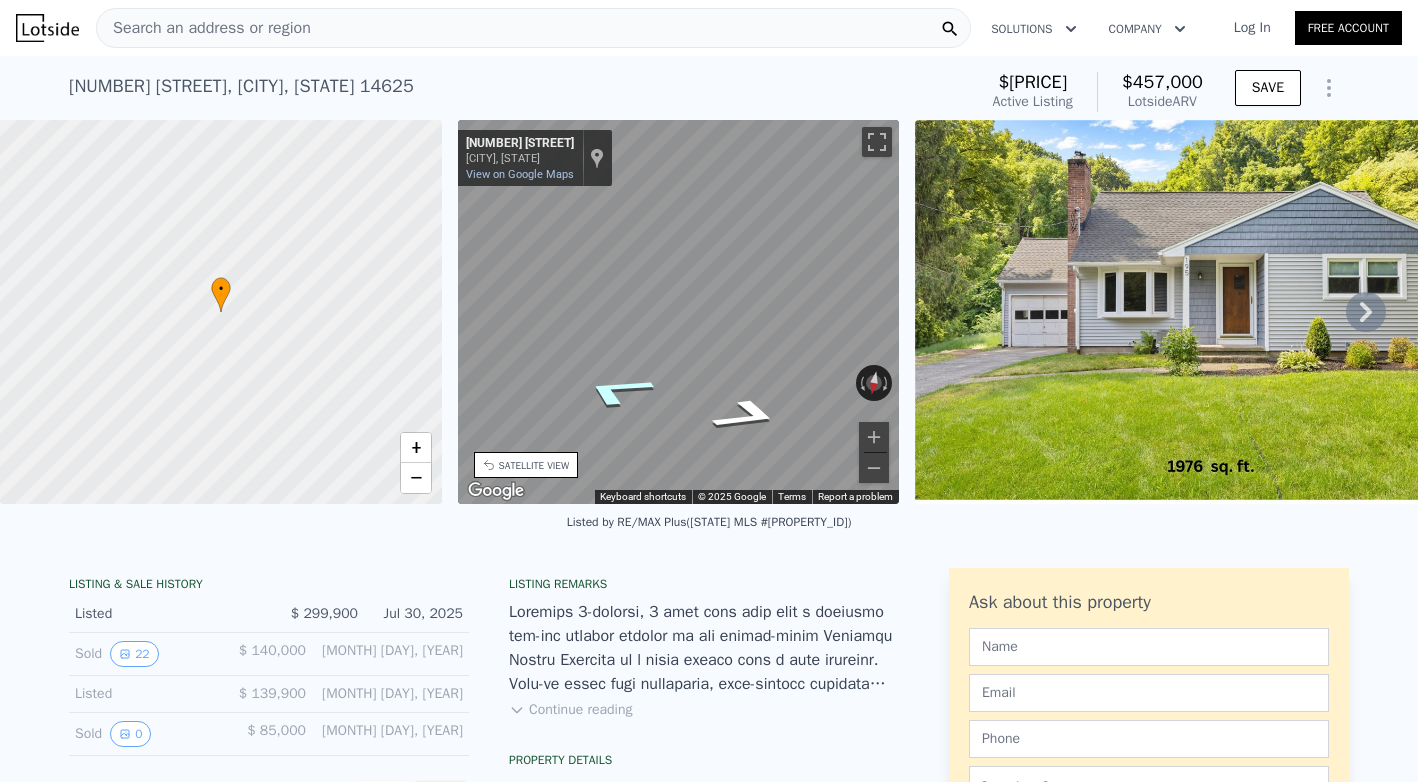 click 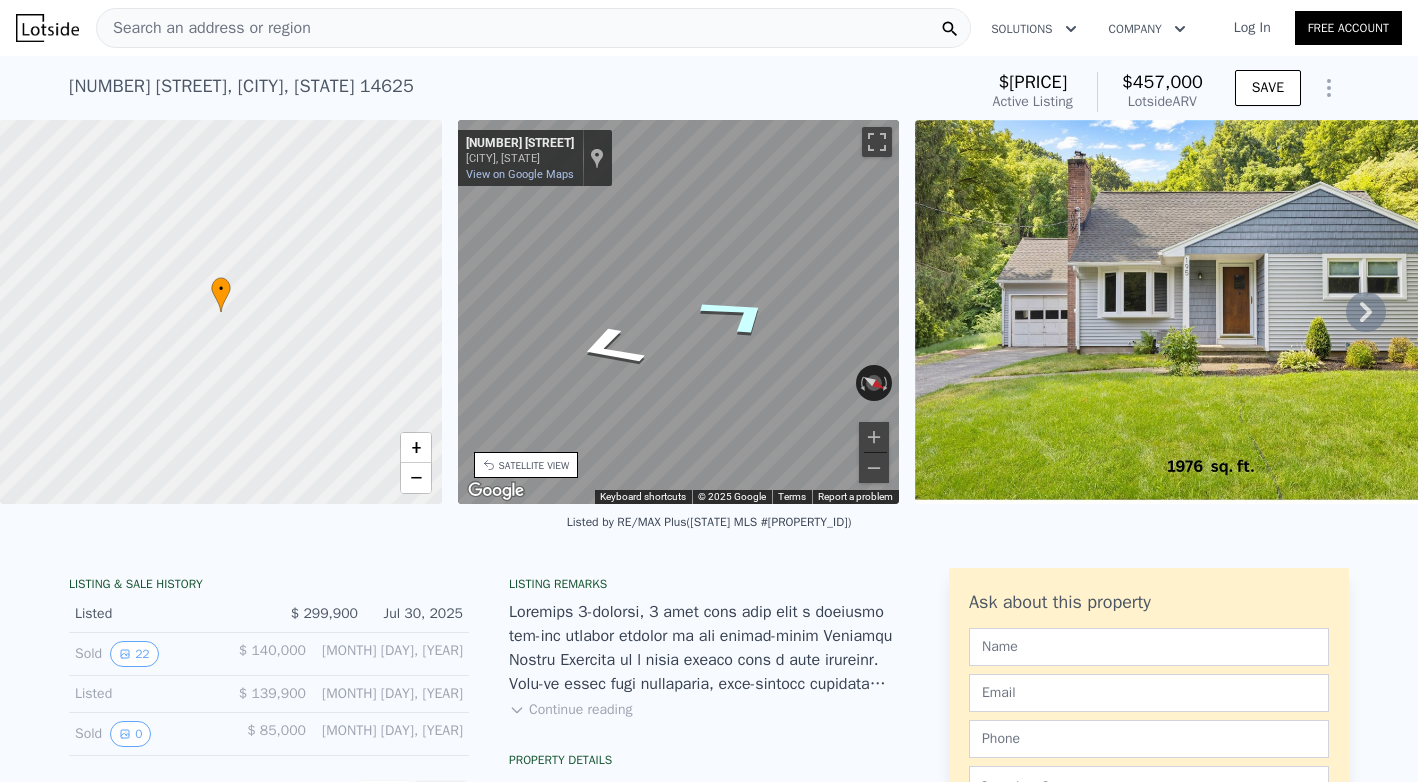 click 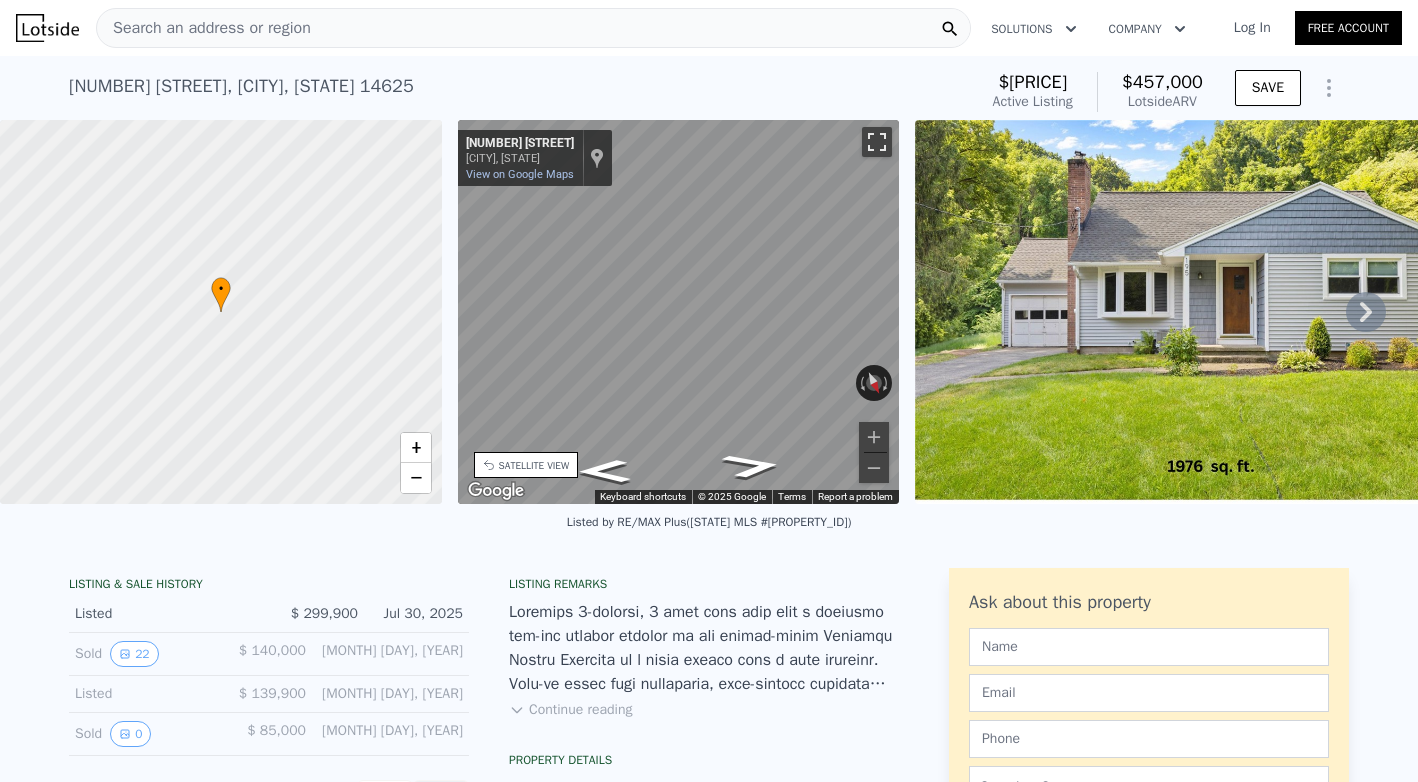 click at bounding box center (877, 142) 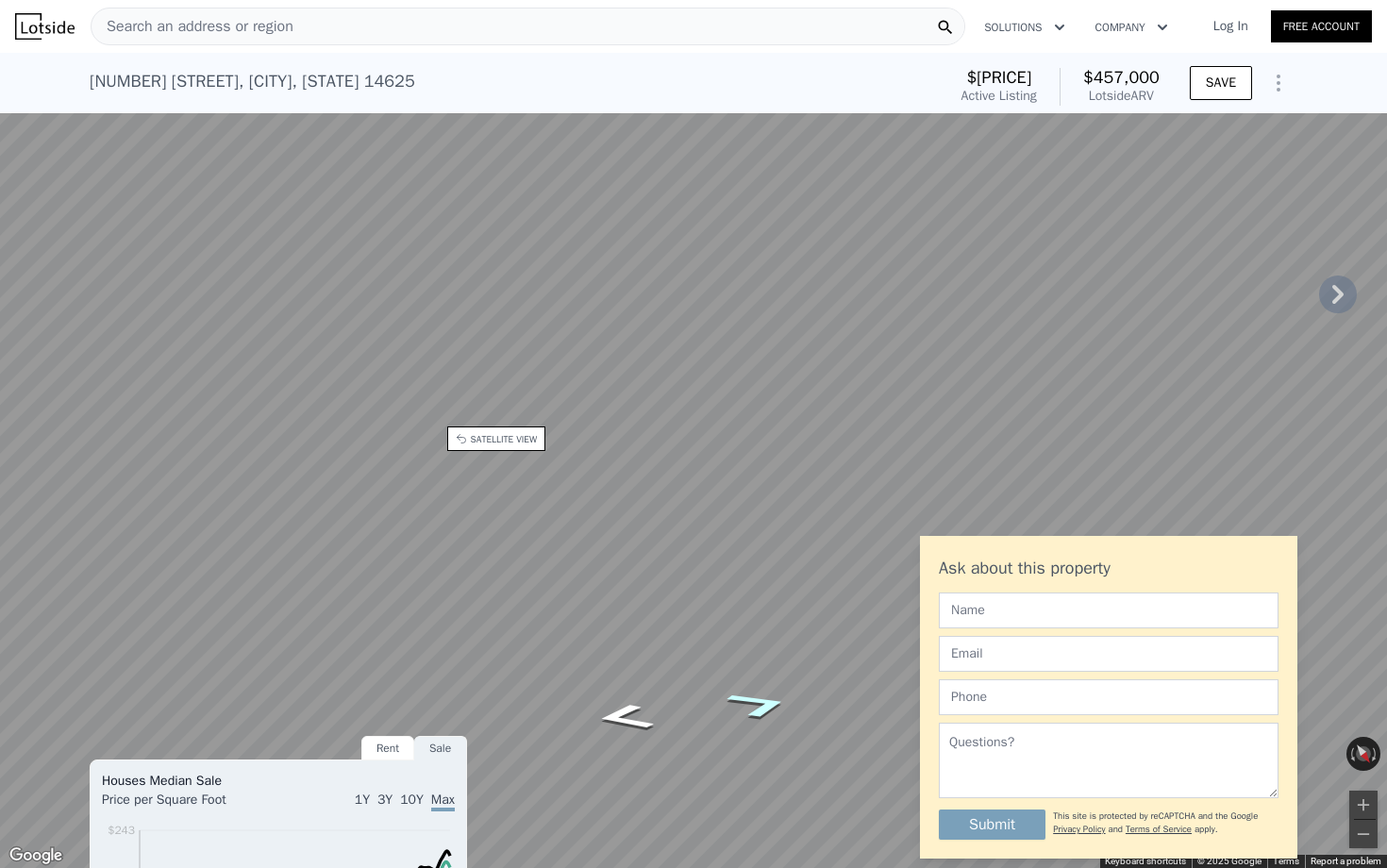 click 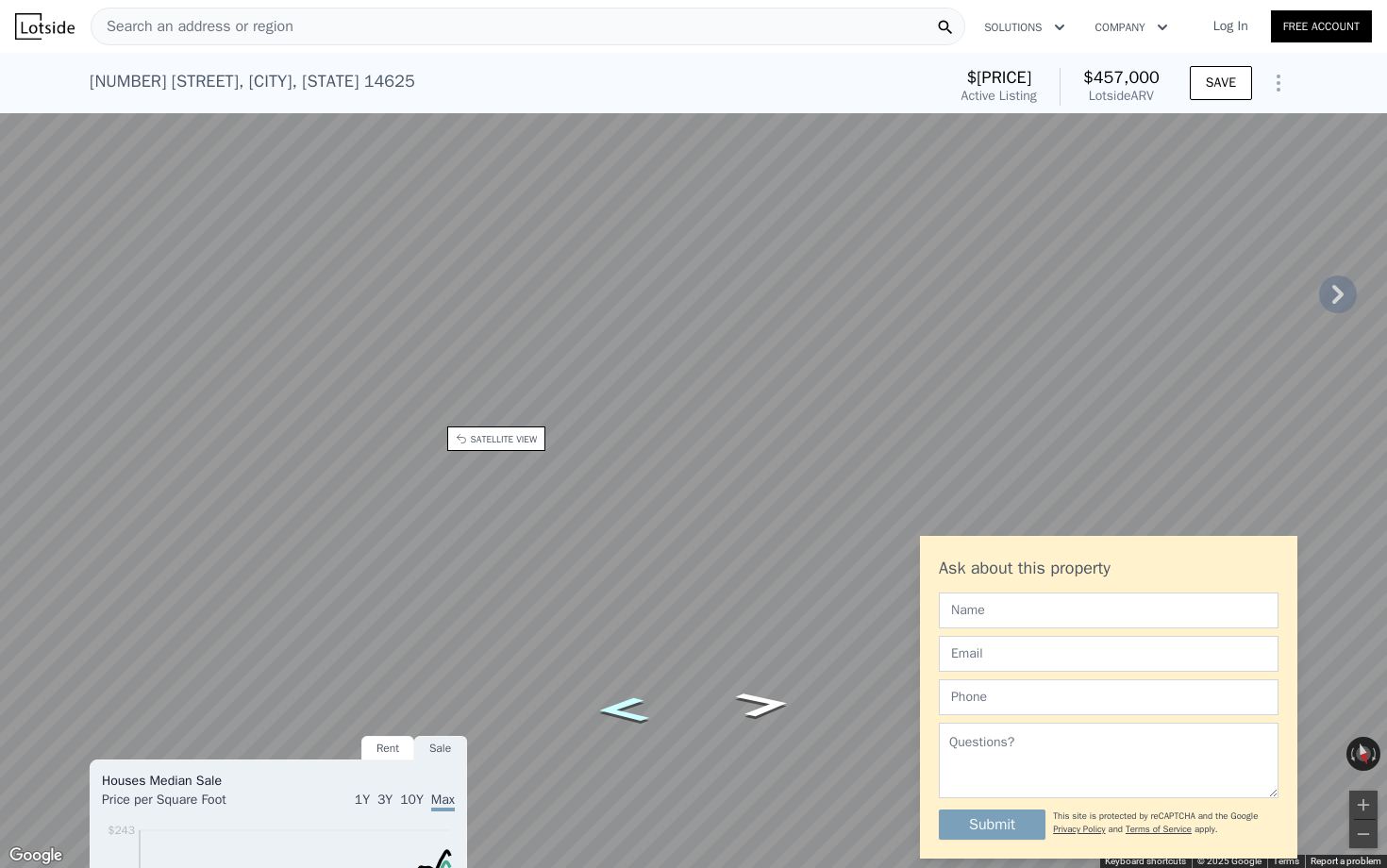 click 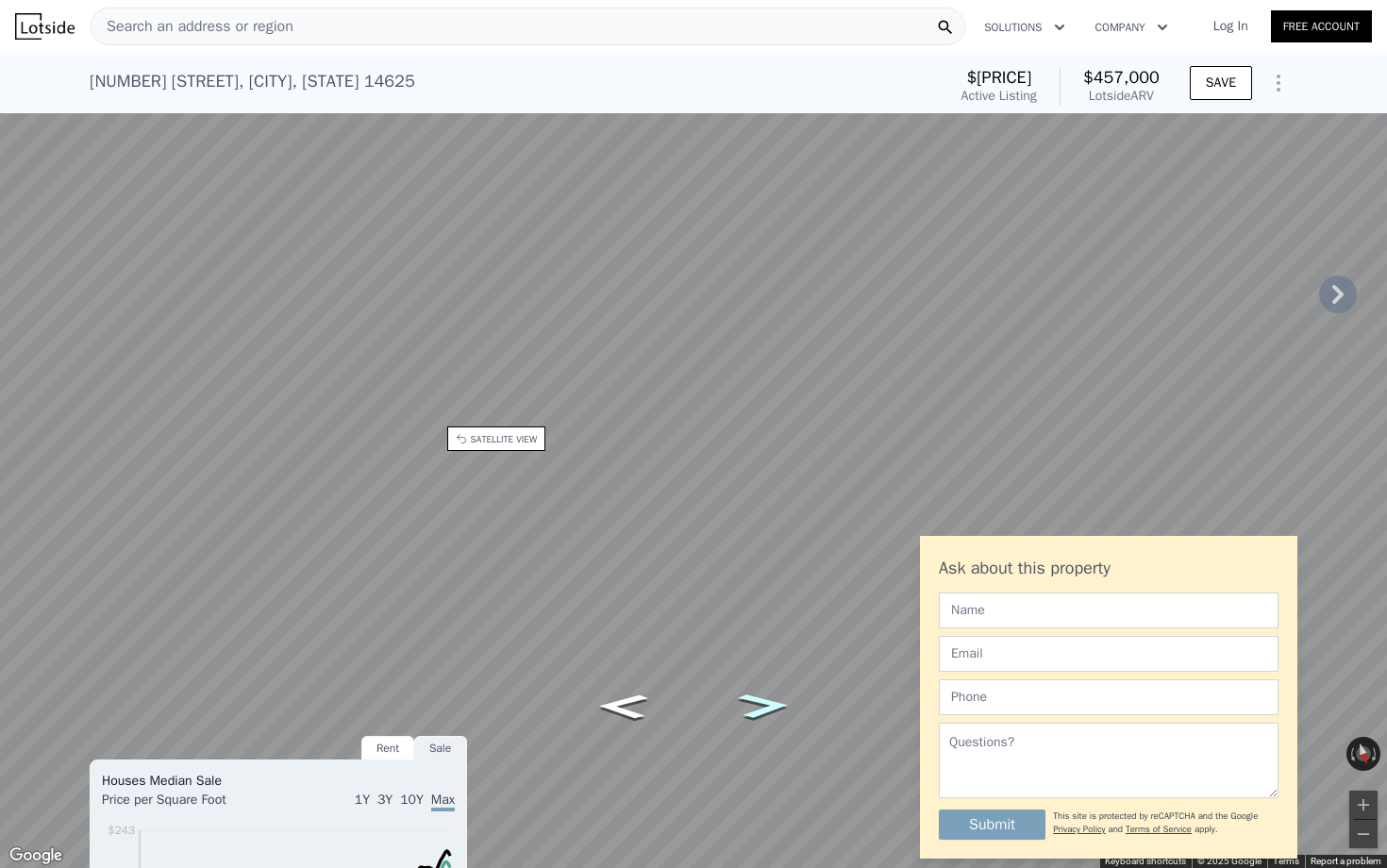 click 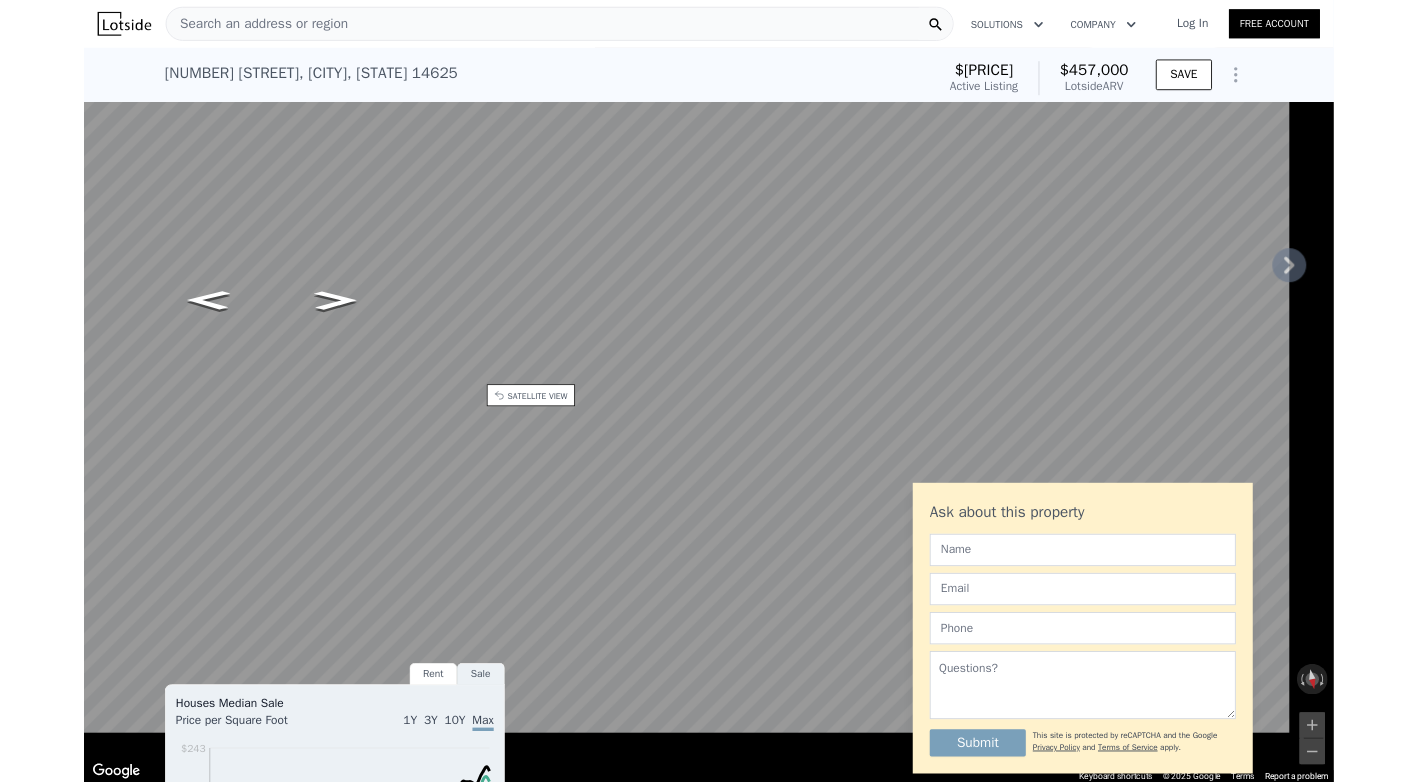 scroll, scrollTop: 0, scrollLeft: 0, axis: both 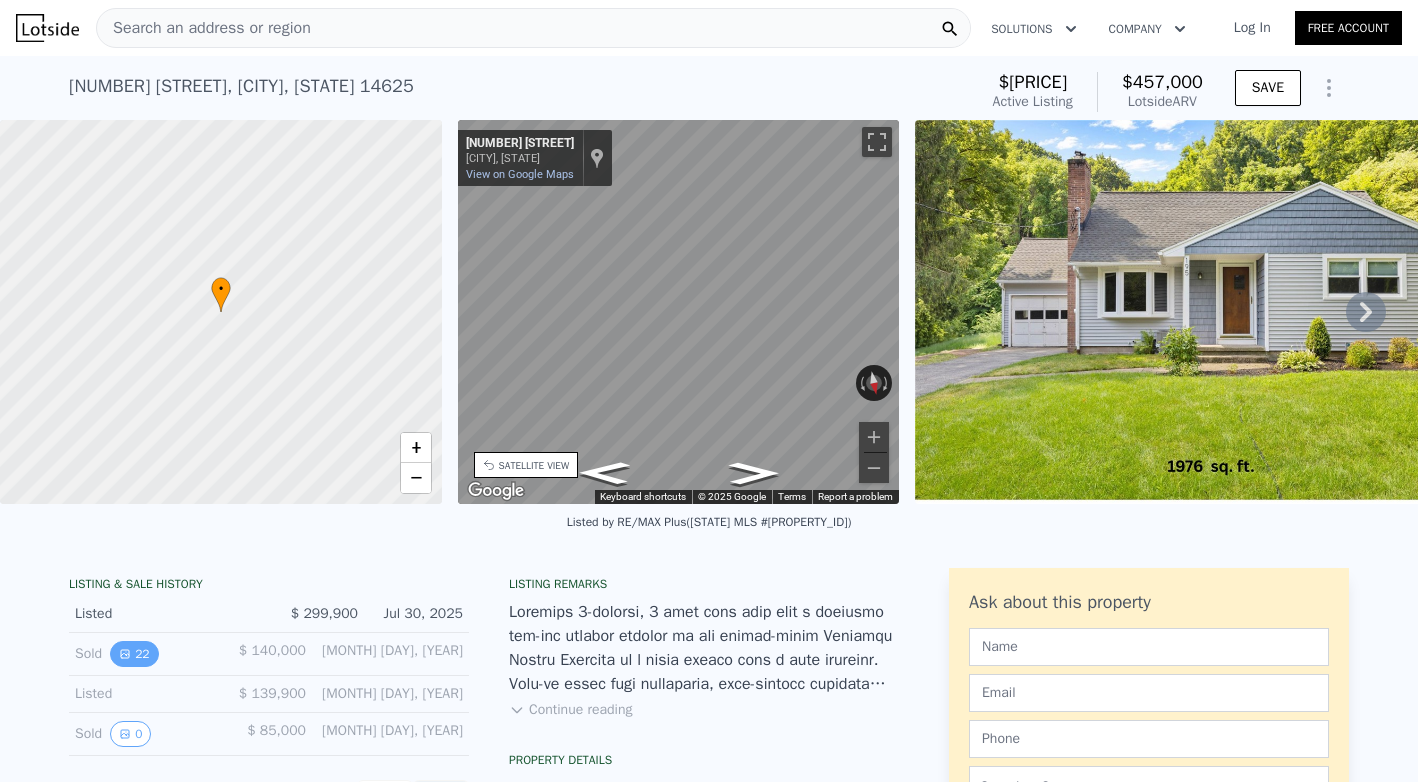 click on "22" at bounding box center (134, 654) 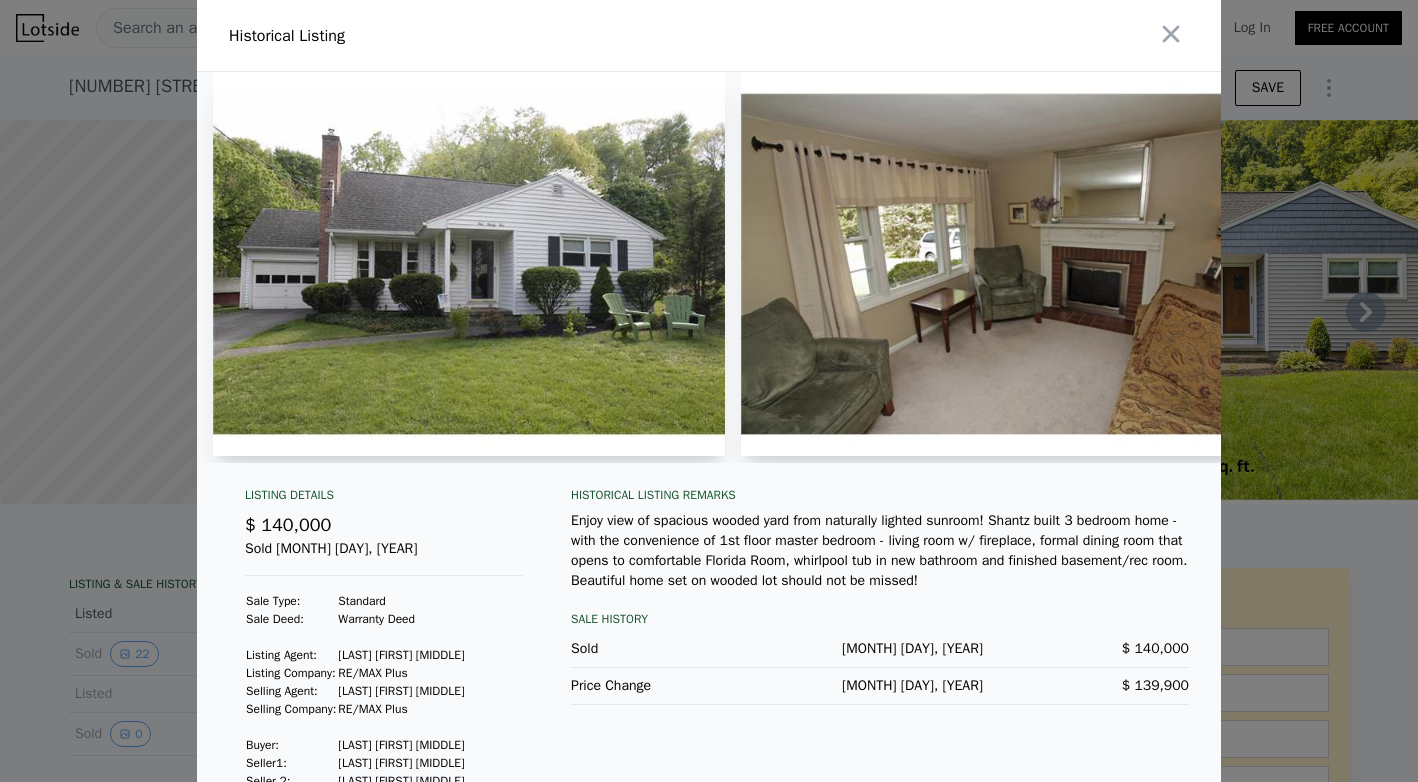click at bounding box center [709, 391] 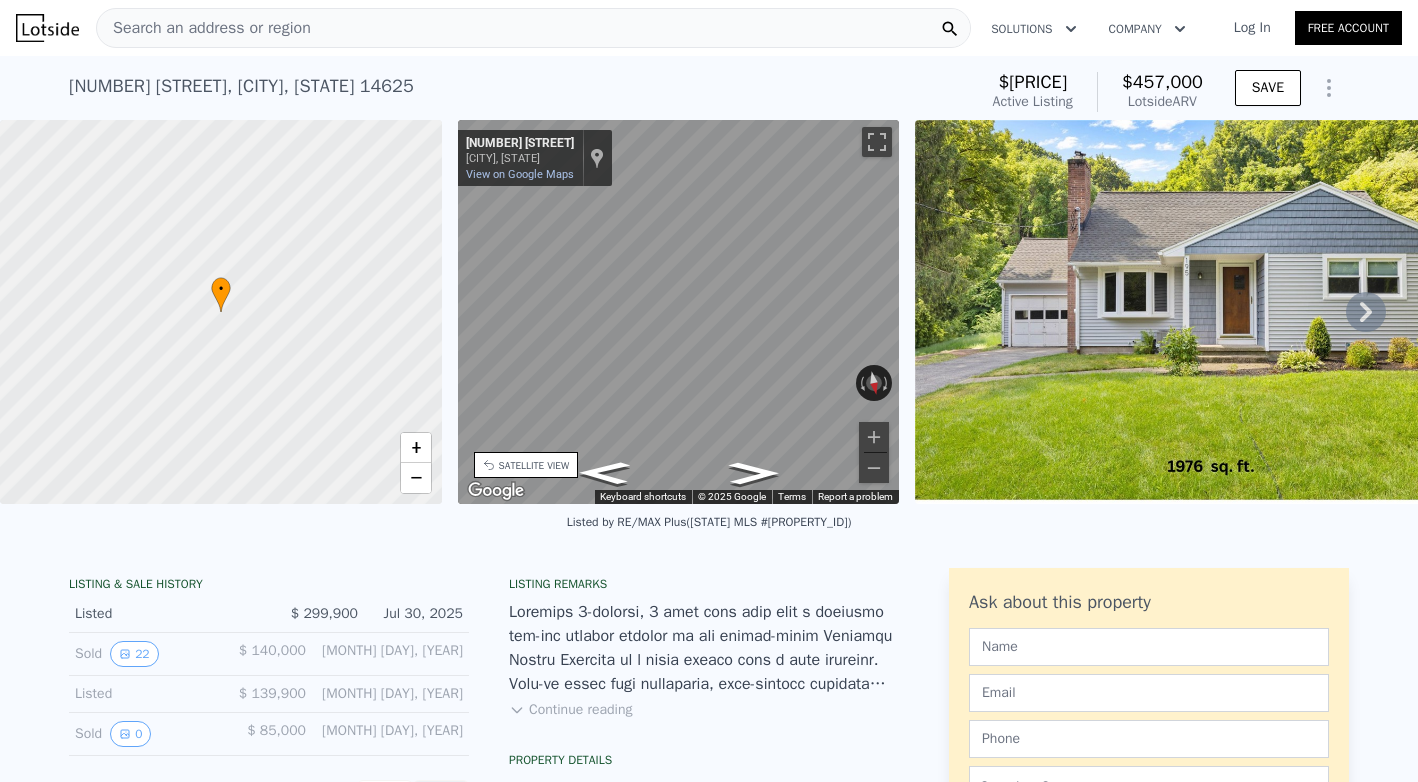 click on "22" at bounding box center [134, 654] 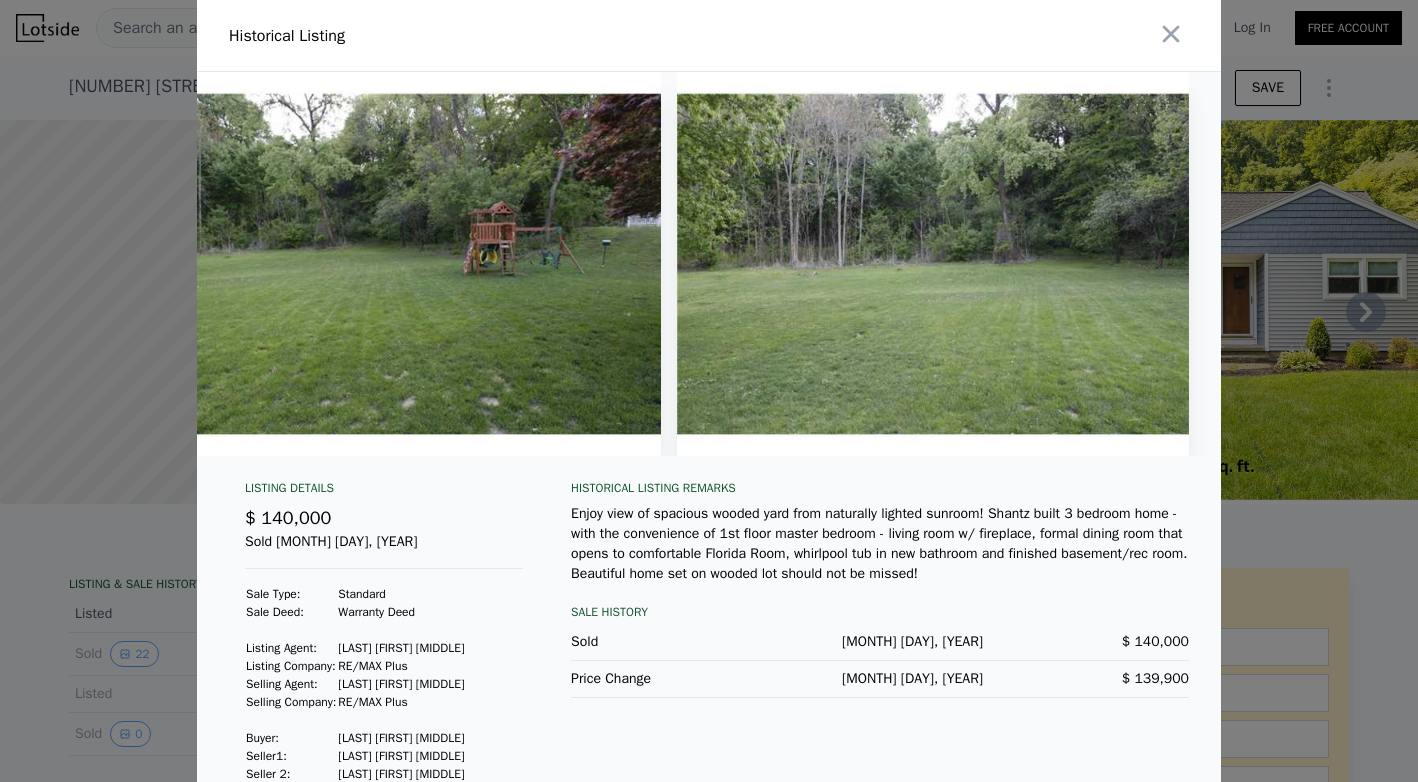 scroll, scrollTop: 0, scrollLeft: 10624, axis: horizontal 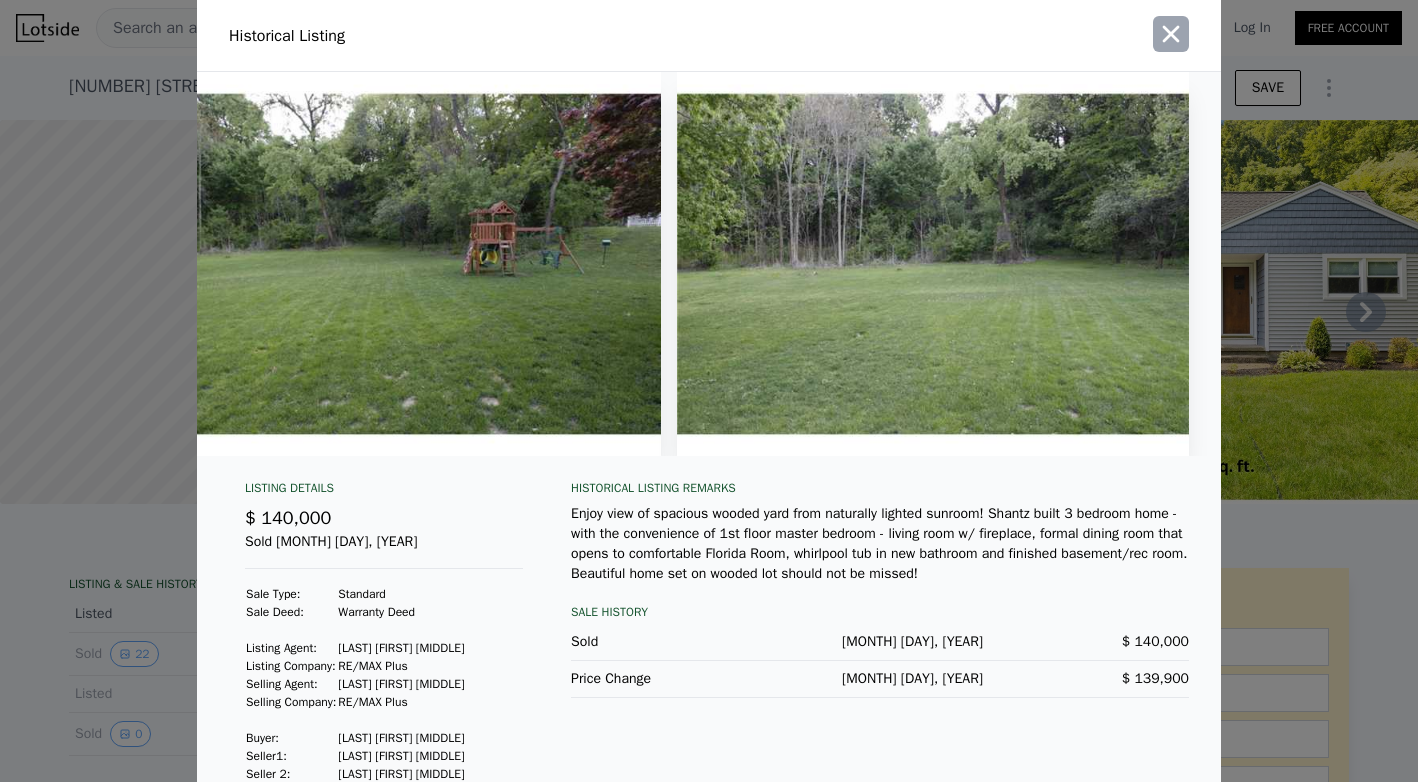 click 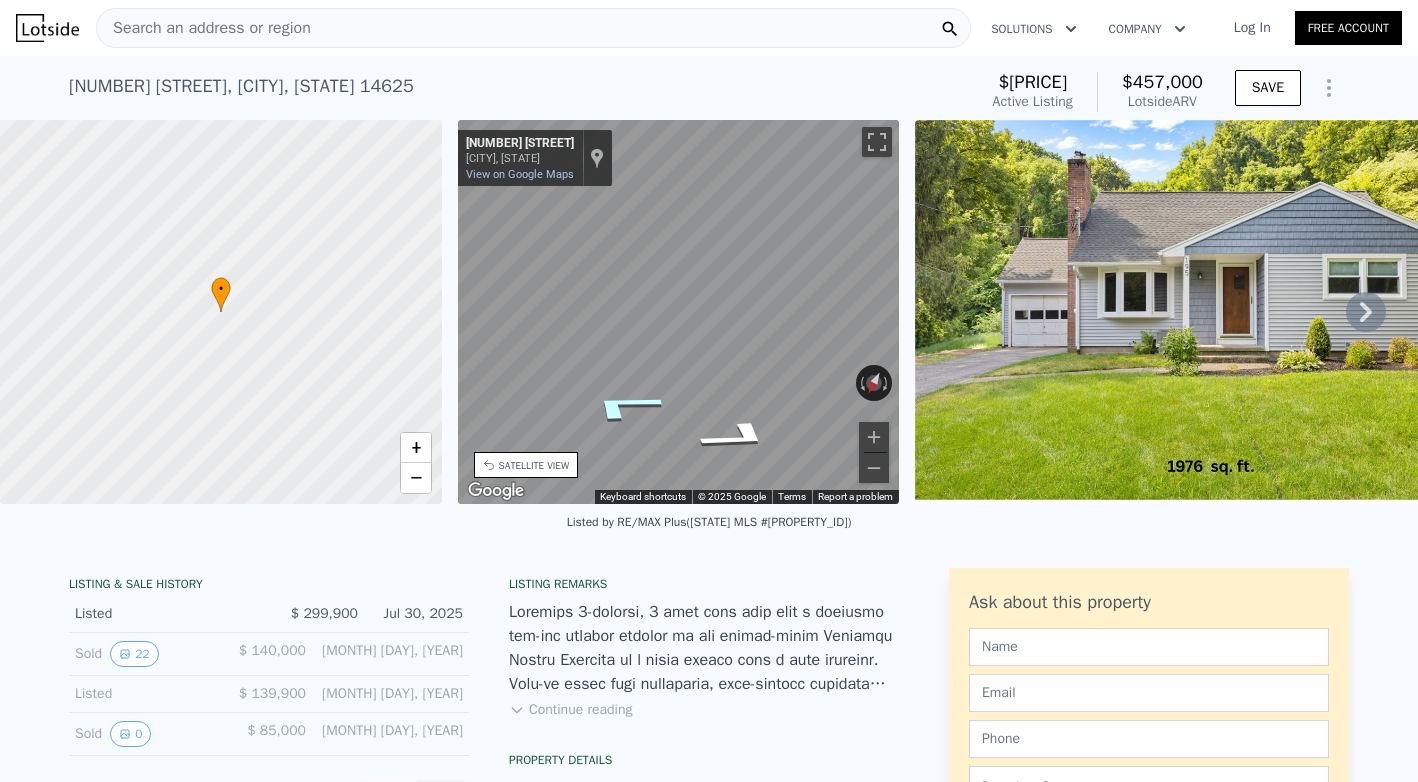 click 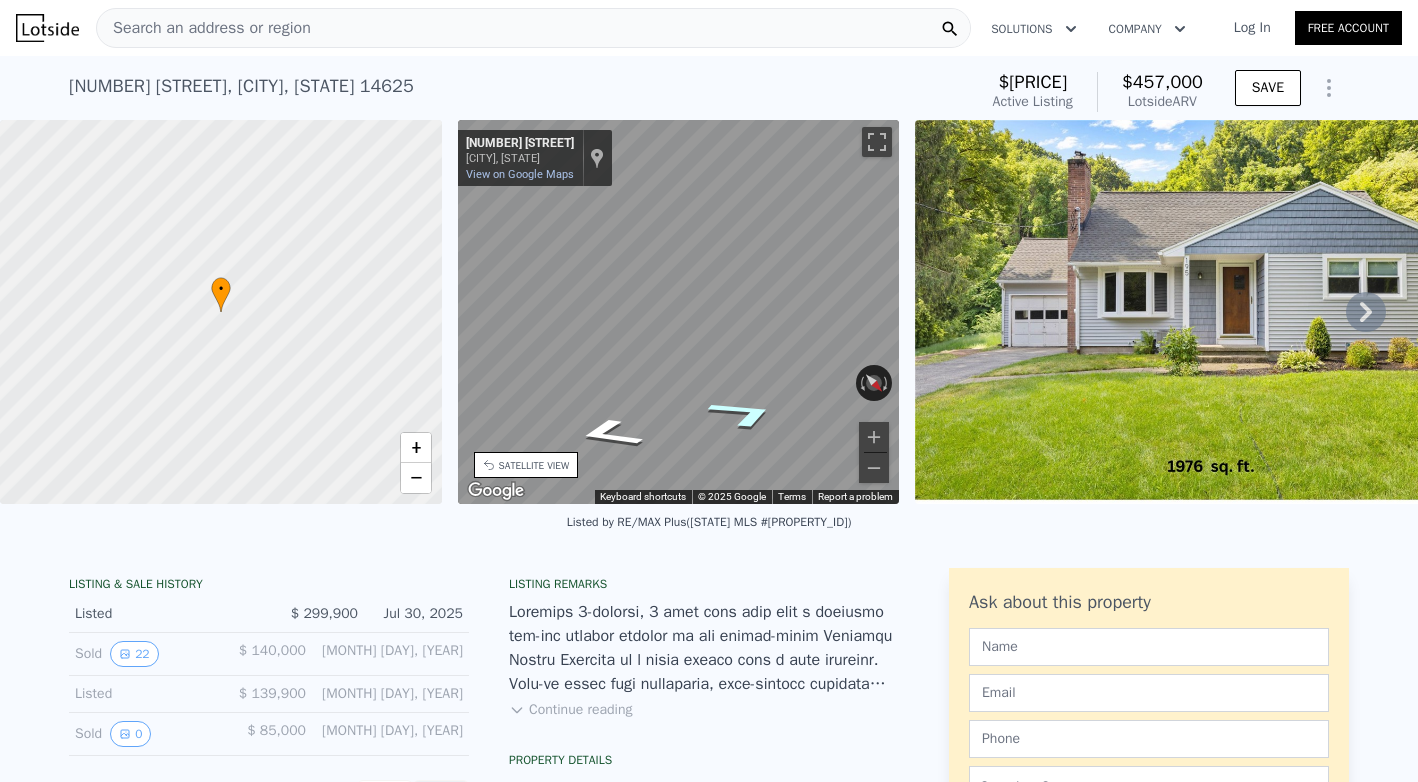 click 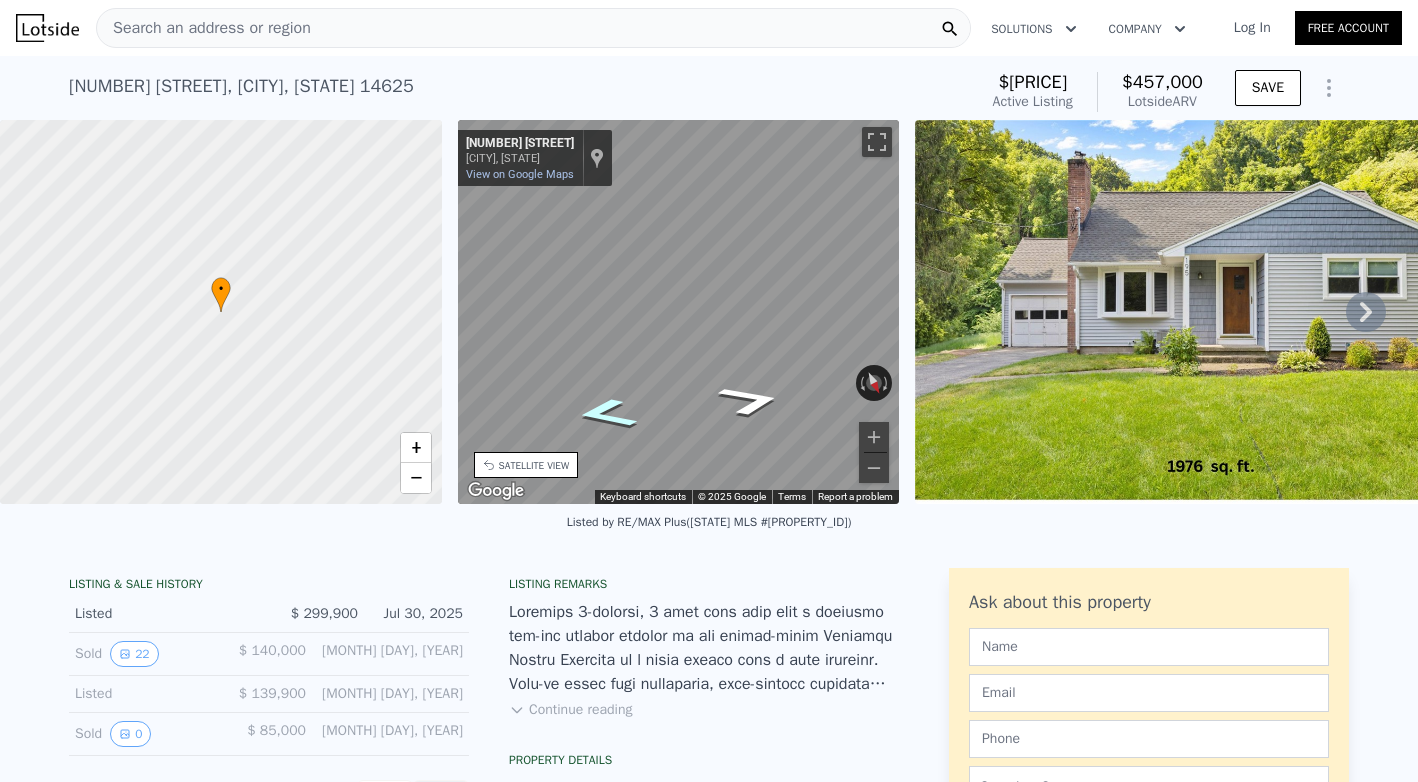 click 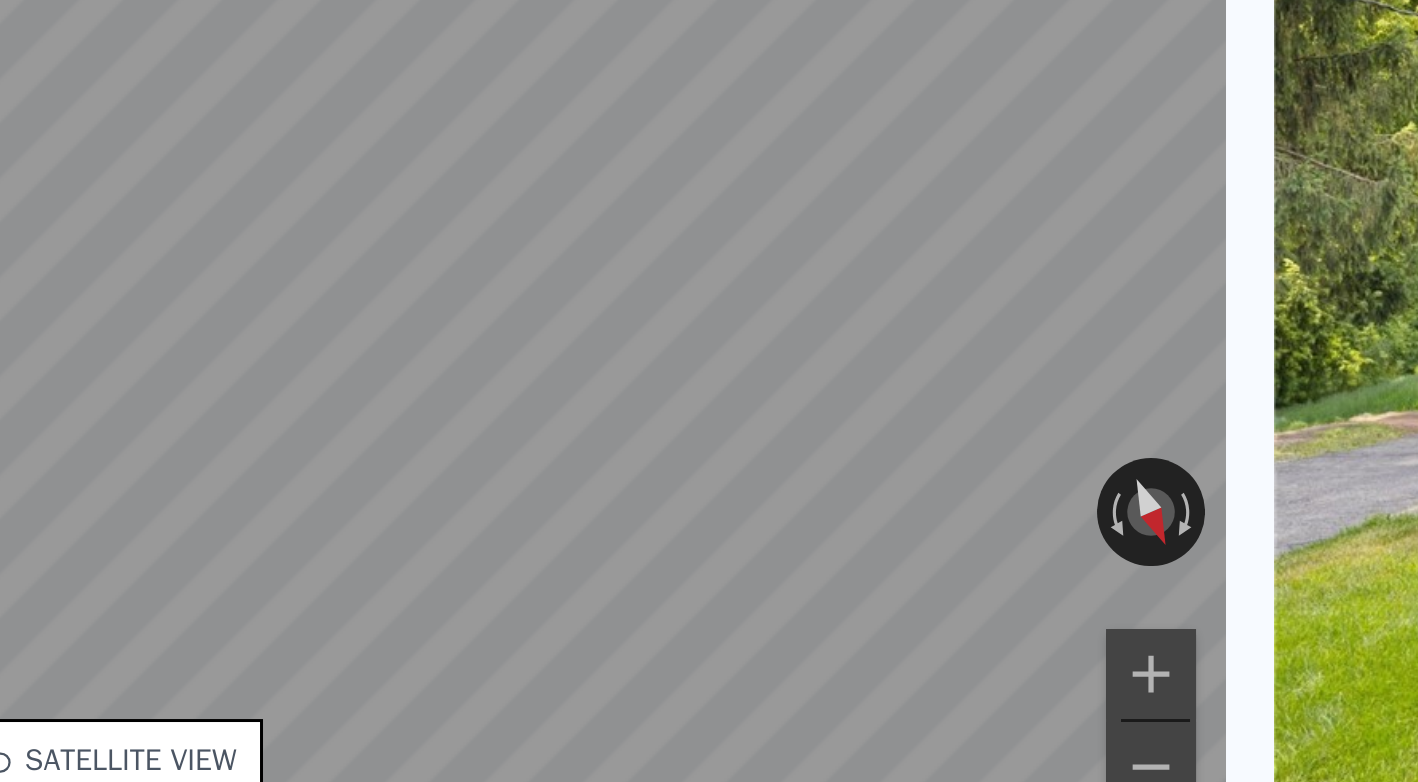 scroll, scrollTop: 0, scrollLeft: 18, axis: horizontal 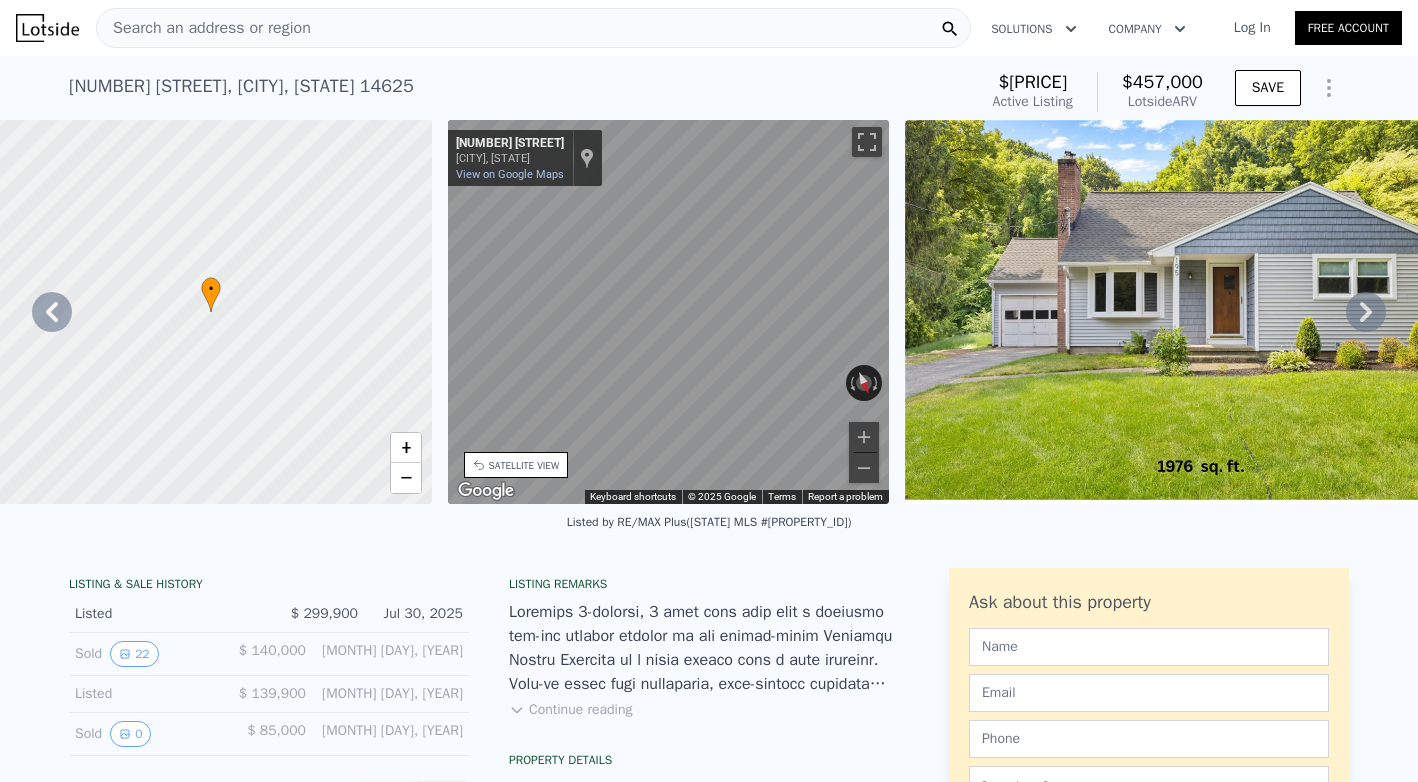 click 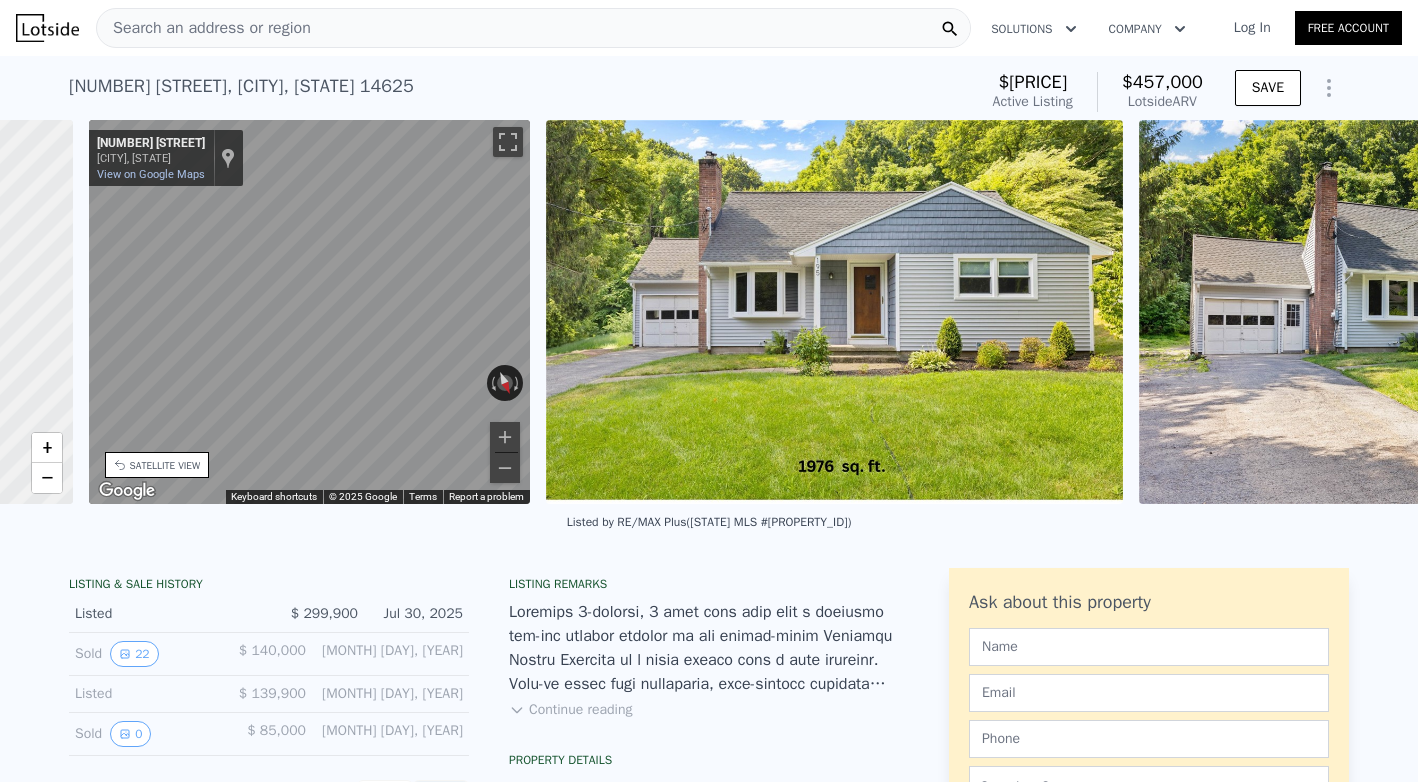 scroll, scrollTop: 0, scrollLeft: 466, axis: horizontal 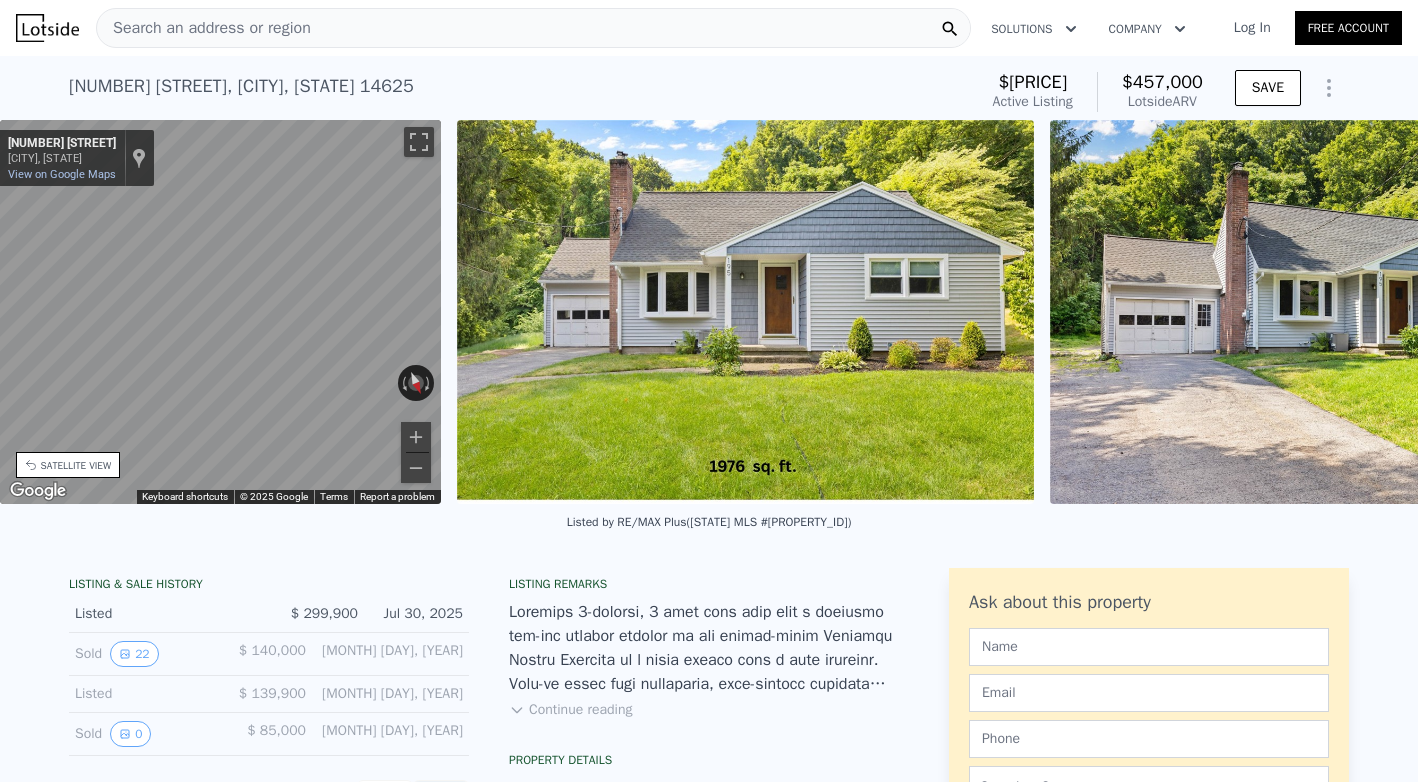 click on "•
+ −
•
+ − STREET VIEW                 ← Move left → Move right ↑ Move up ↓ Move down + Zoom in - Zoom out             195 Richs Dugway Rd   Rochester, New York       195 Richs Dugway Rd            View on Google Maps        Custom Imagery                 This image is no longer available                                      Rotate the view          Keyboard shortcuts Map Data © 2025 Google © 2025 Google Terms Report a problem   SATELLITE VIEW" at bounding box center [709, 312] 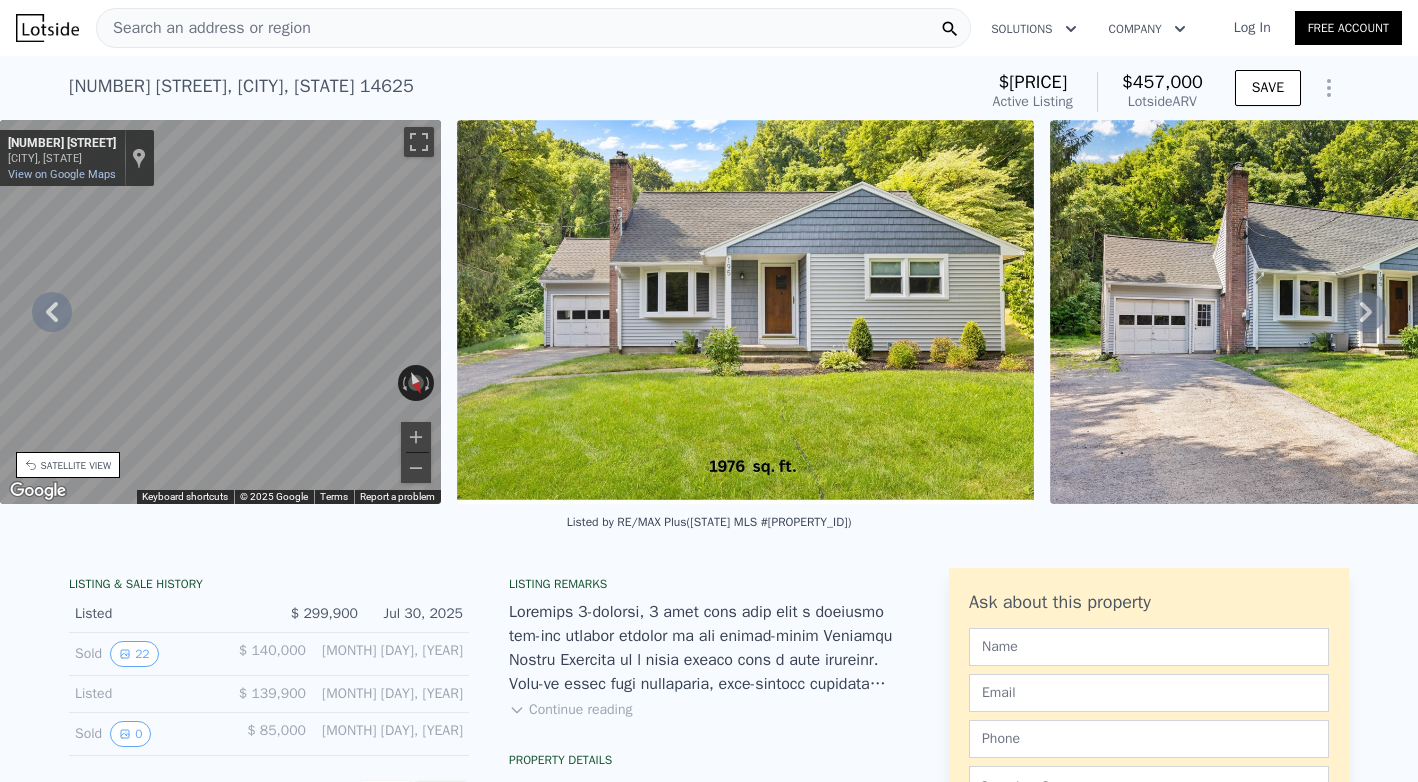 click 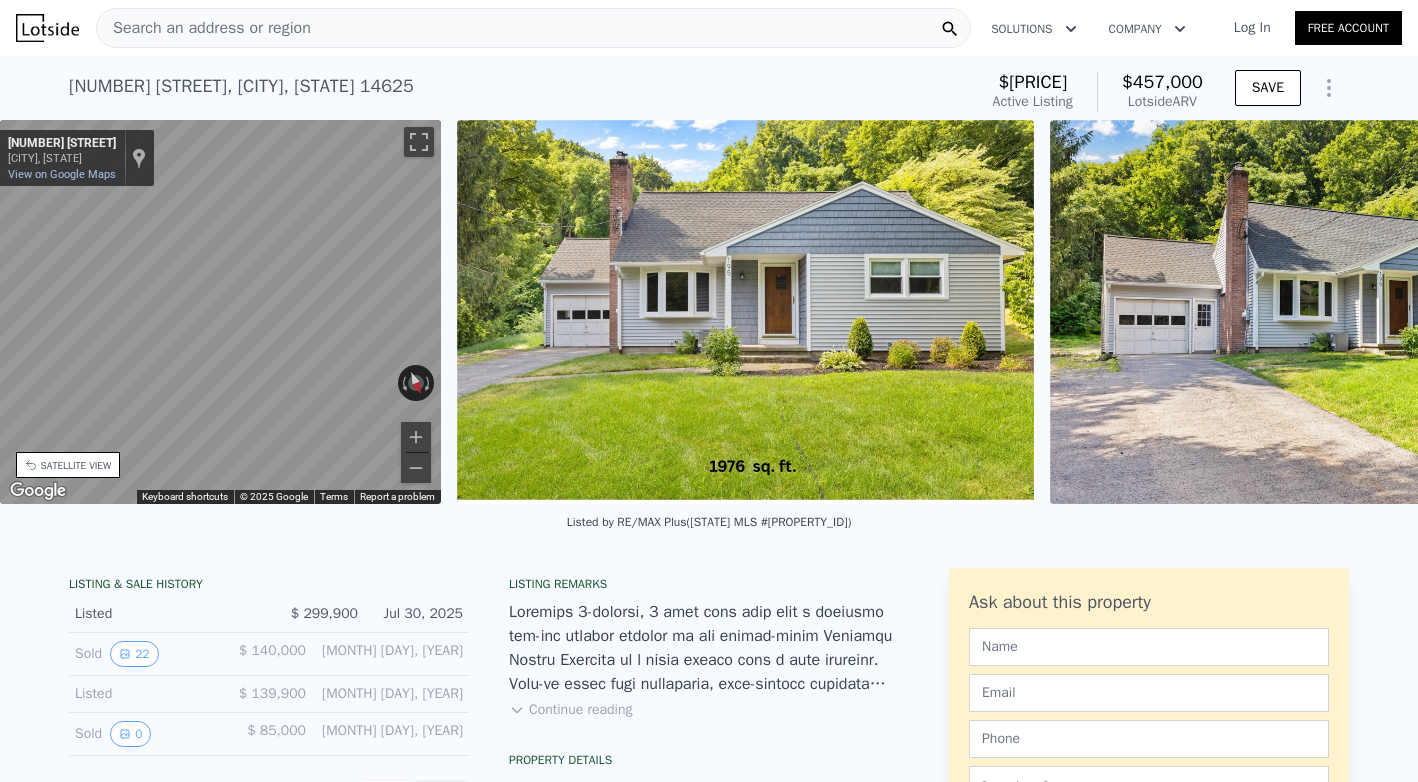 scroll, scrollTop: 0, scrollLeft: 915, axis: horizontal 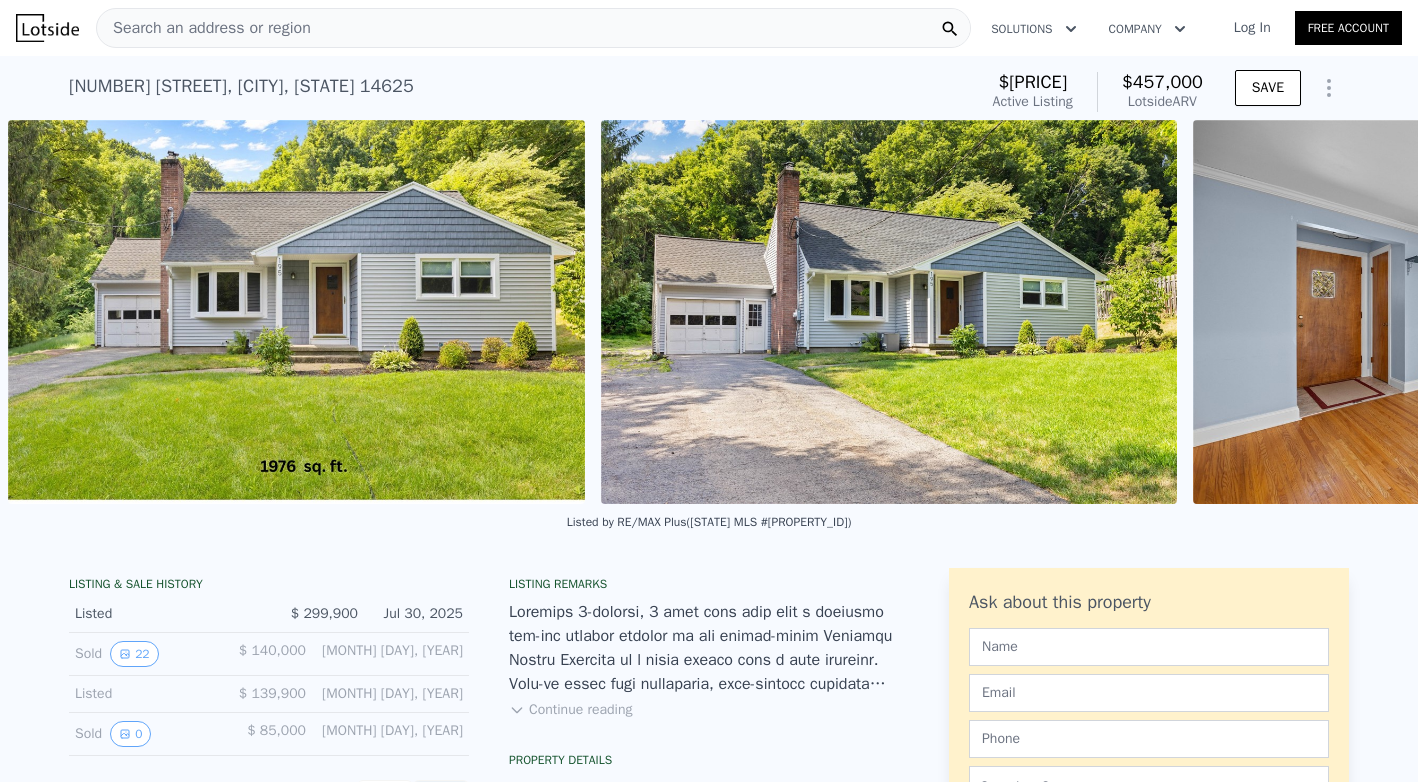 click on "•
+ −
•
+ − STREET VIEW                 ← Move left → Move right ↑ Move up ↓ Move down + Zoom in - Zoom out             195 Richs Dugway Rd   Rochester, New York       195 Richs Dugway Rd            View on Google Maps        Custom Imagery                 This image is no longer available                                      Rotate the view          Keyboard shortcuts Map Data © 2025 Google © 2025 Google Terms Report a problem   SATELLITE VIEW" at bounding box center (709, 312) 